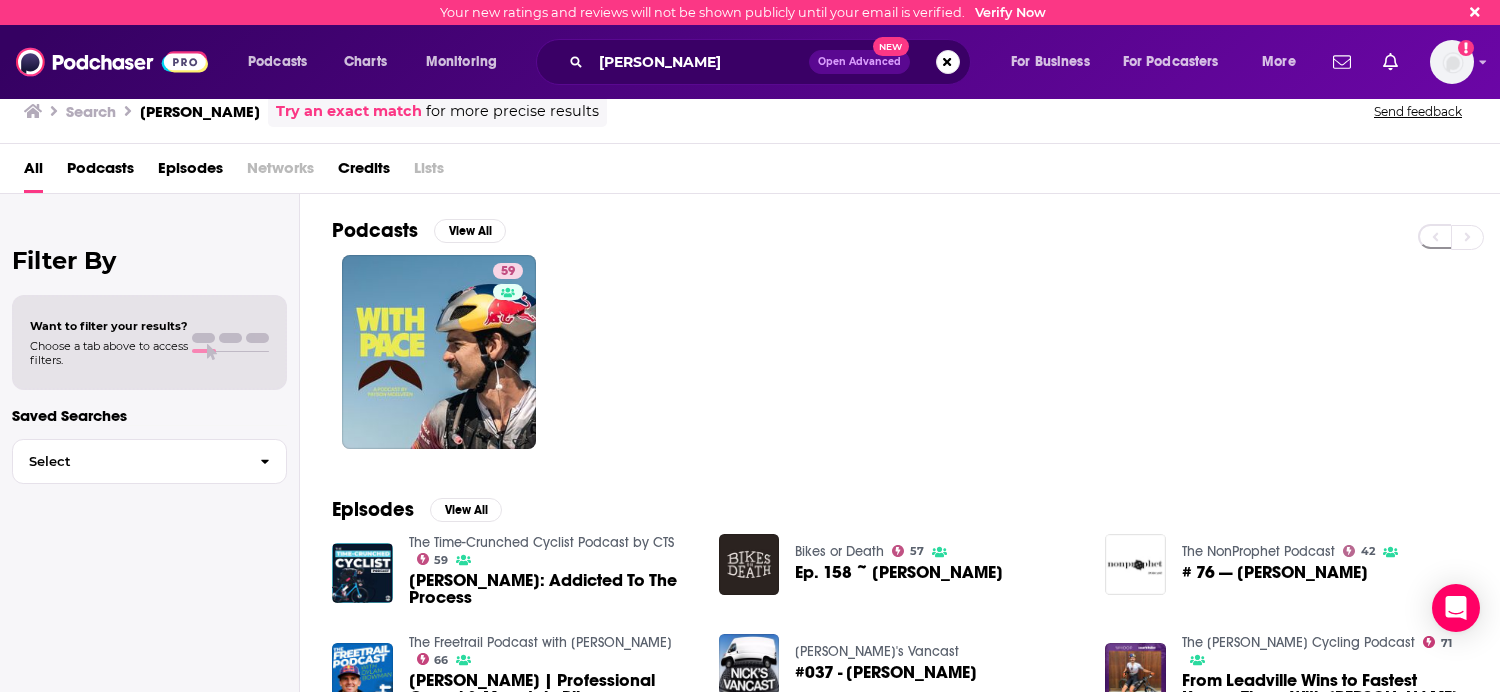 scroll, scrollTop: 0, scrollLeft: 0, axis: both 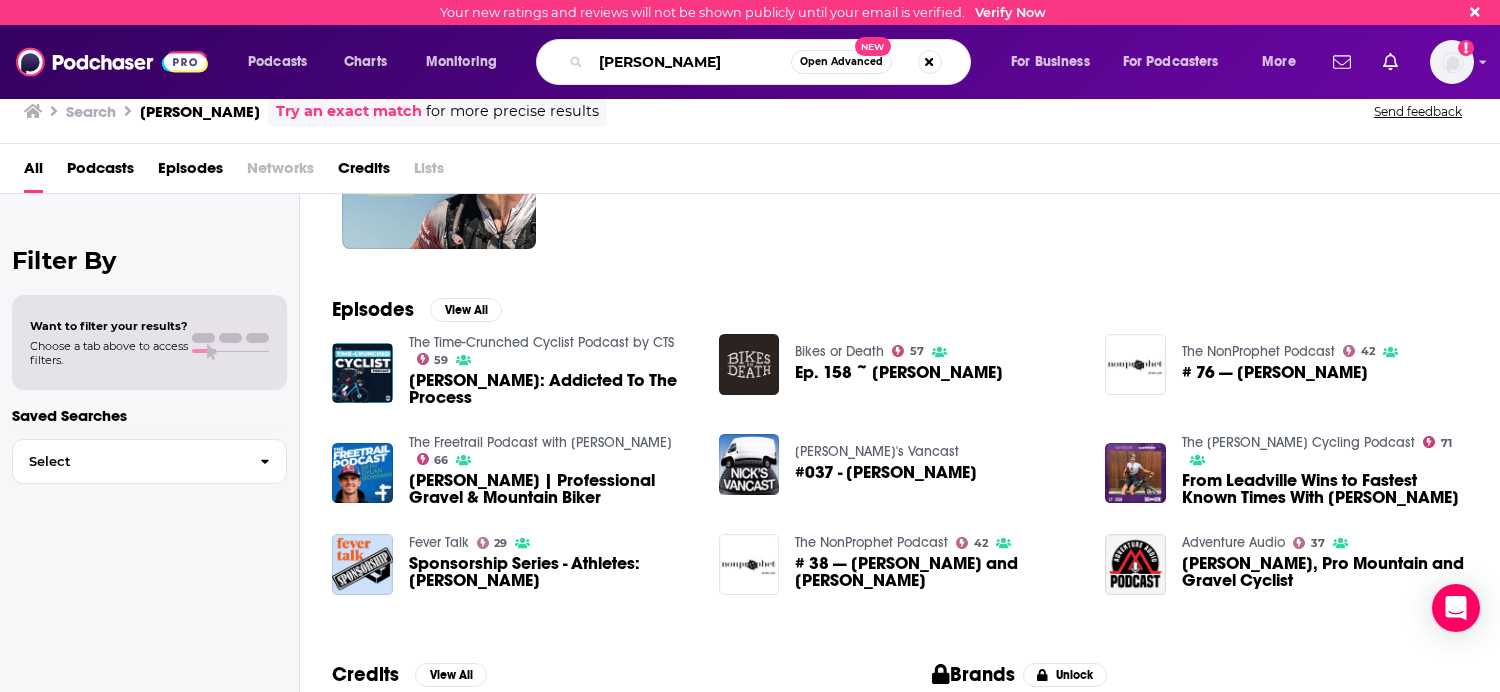 click on "[PERSON_NAME]" at bounding box center [691, 62] 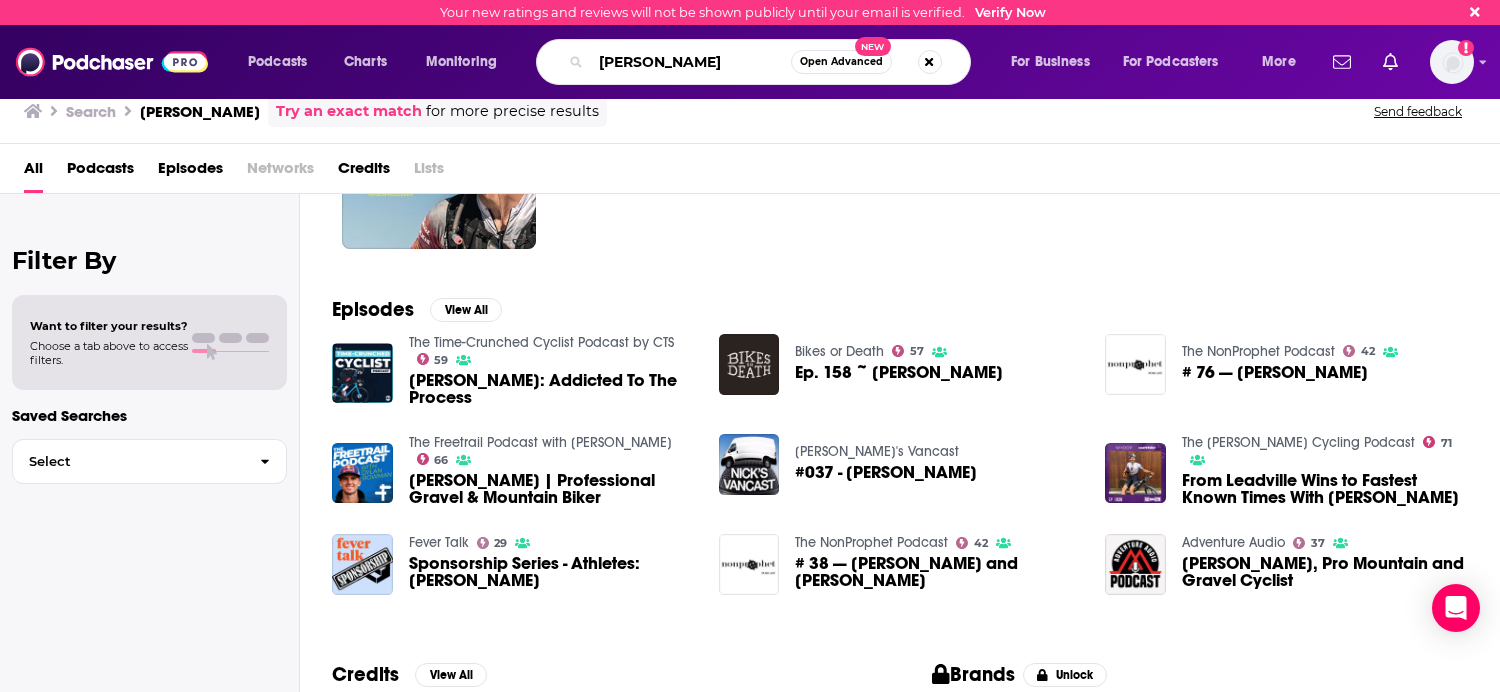 type on "[PERSON_NAME]" 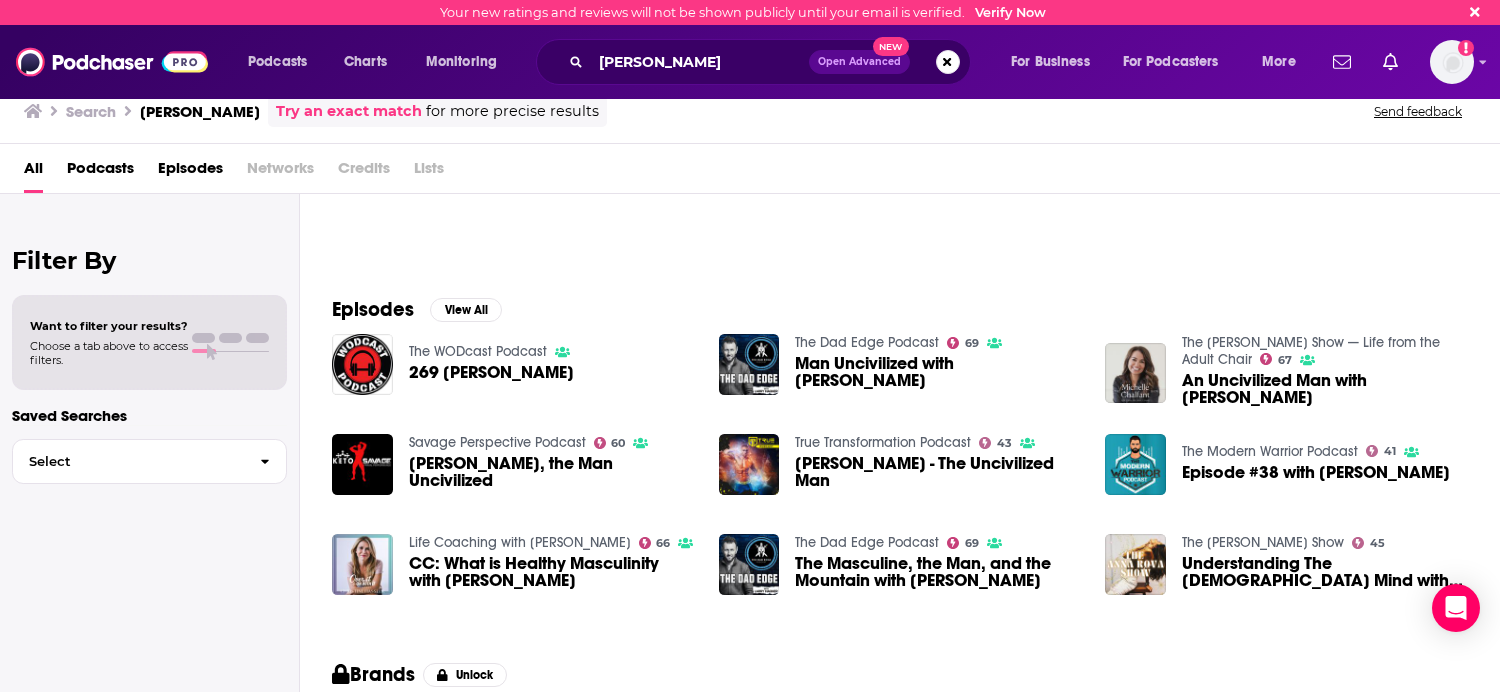 scroll, scrollTop: 300, scrollLeft: 0, axis: vertical 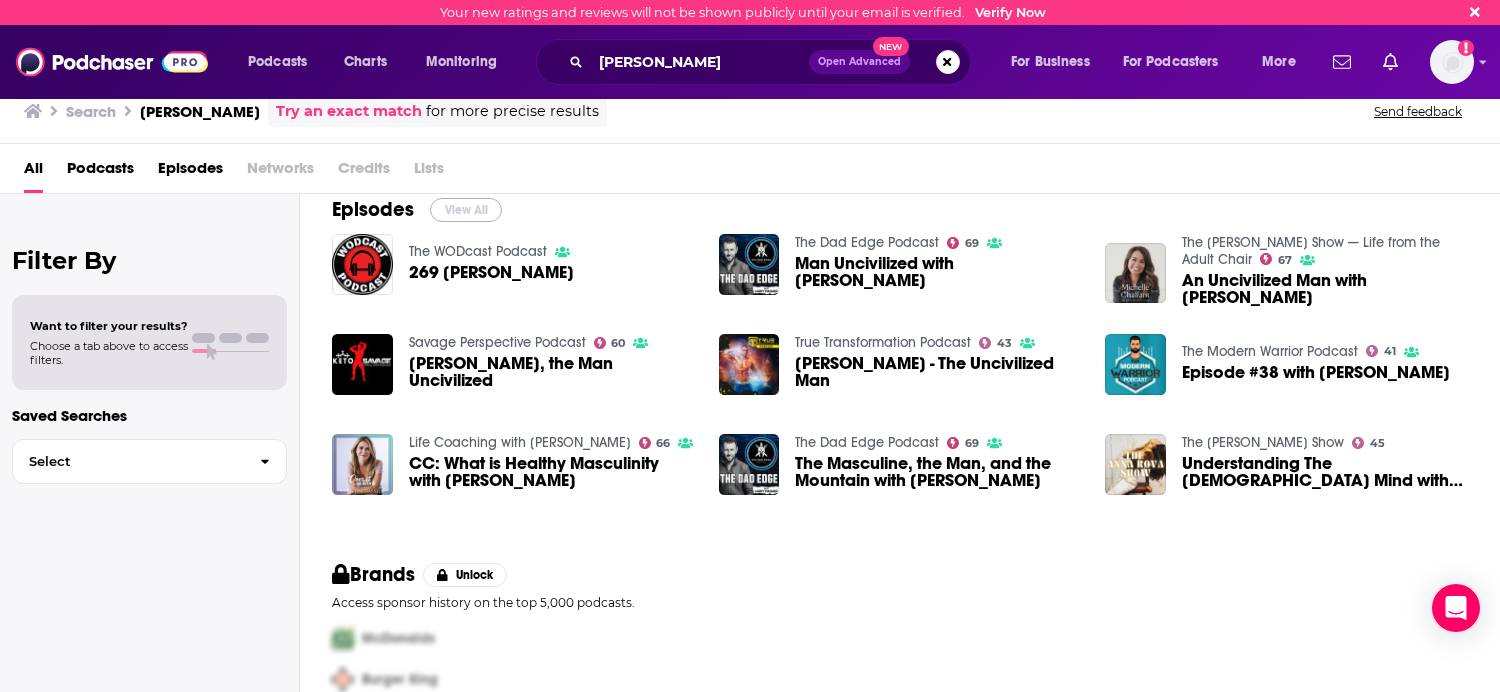 click on "View All" at bounding box center (466, 210) 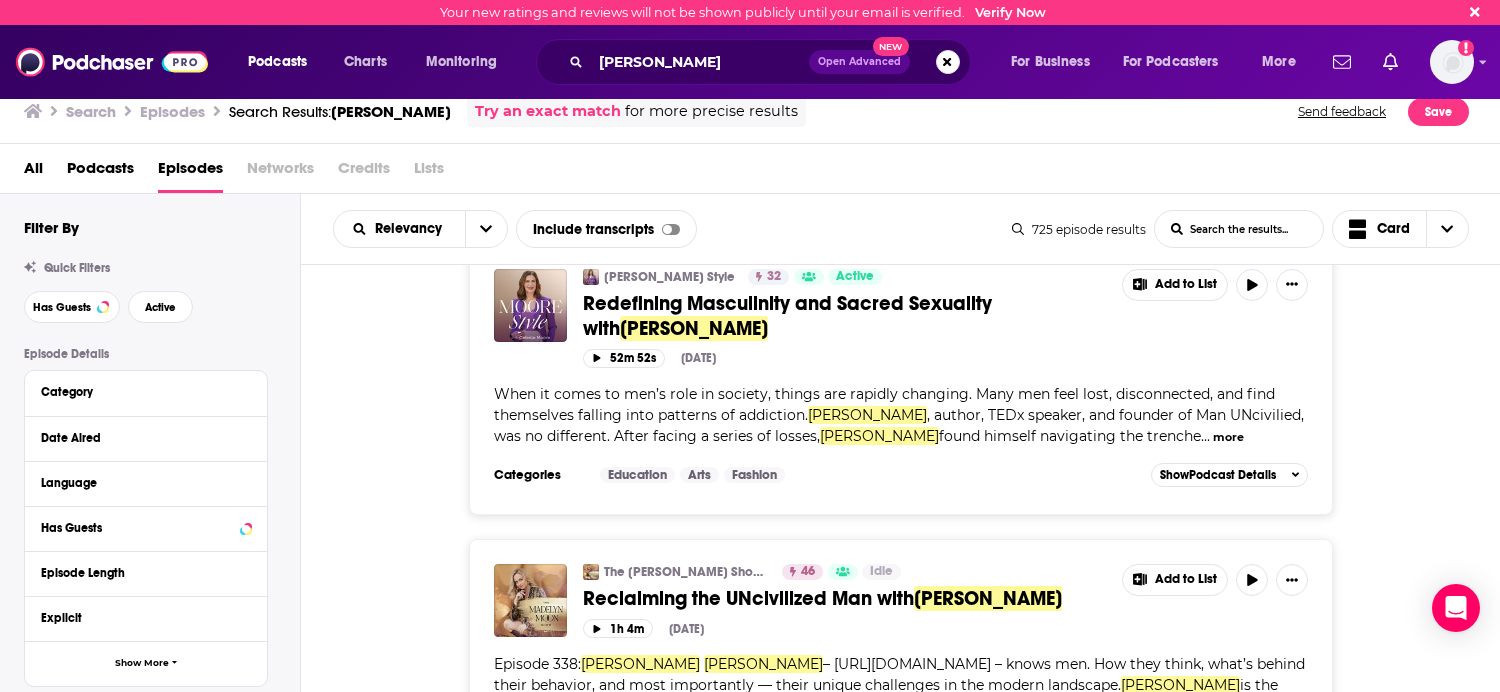 scroll, scrollTop: 6463, scrollLeft: 0, axis: vertical 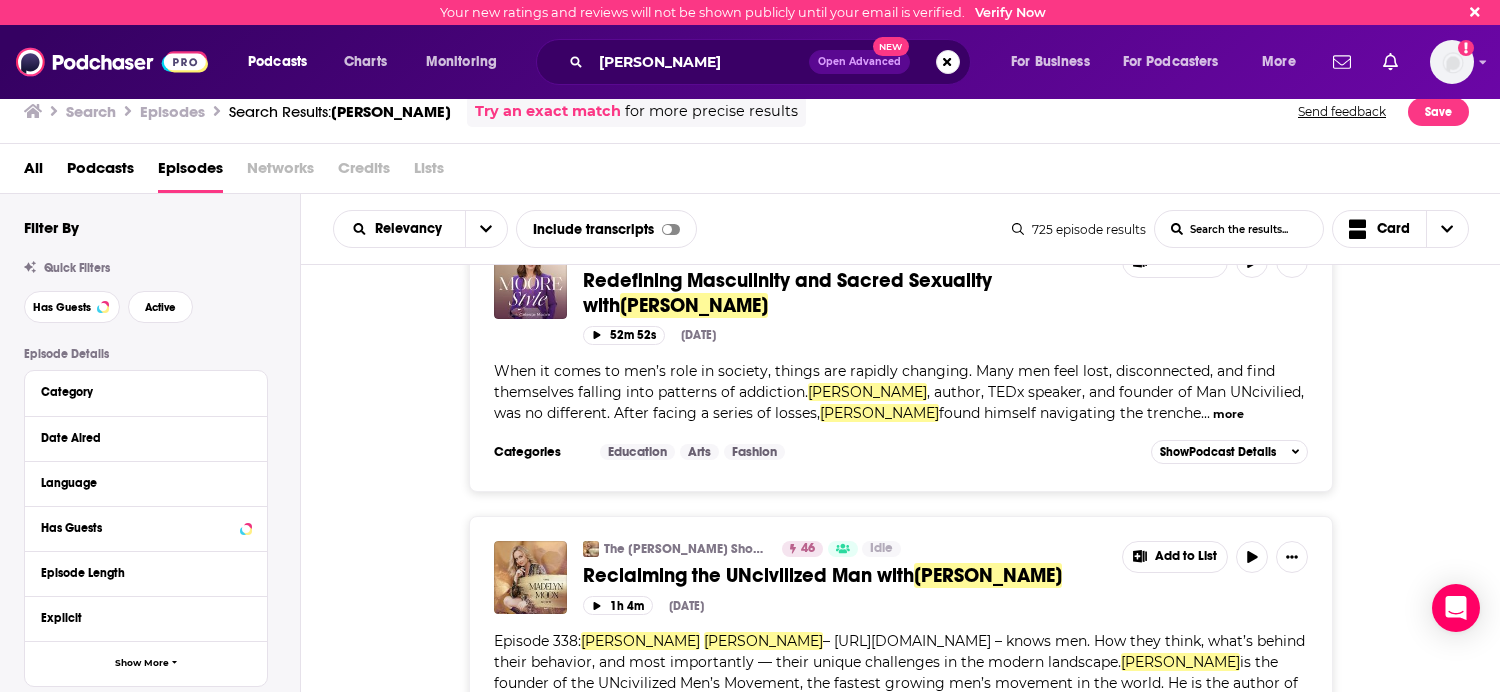 click on "Load More..." at bounding box center [901, 834] 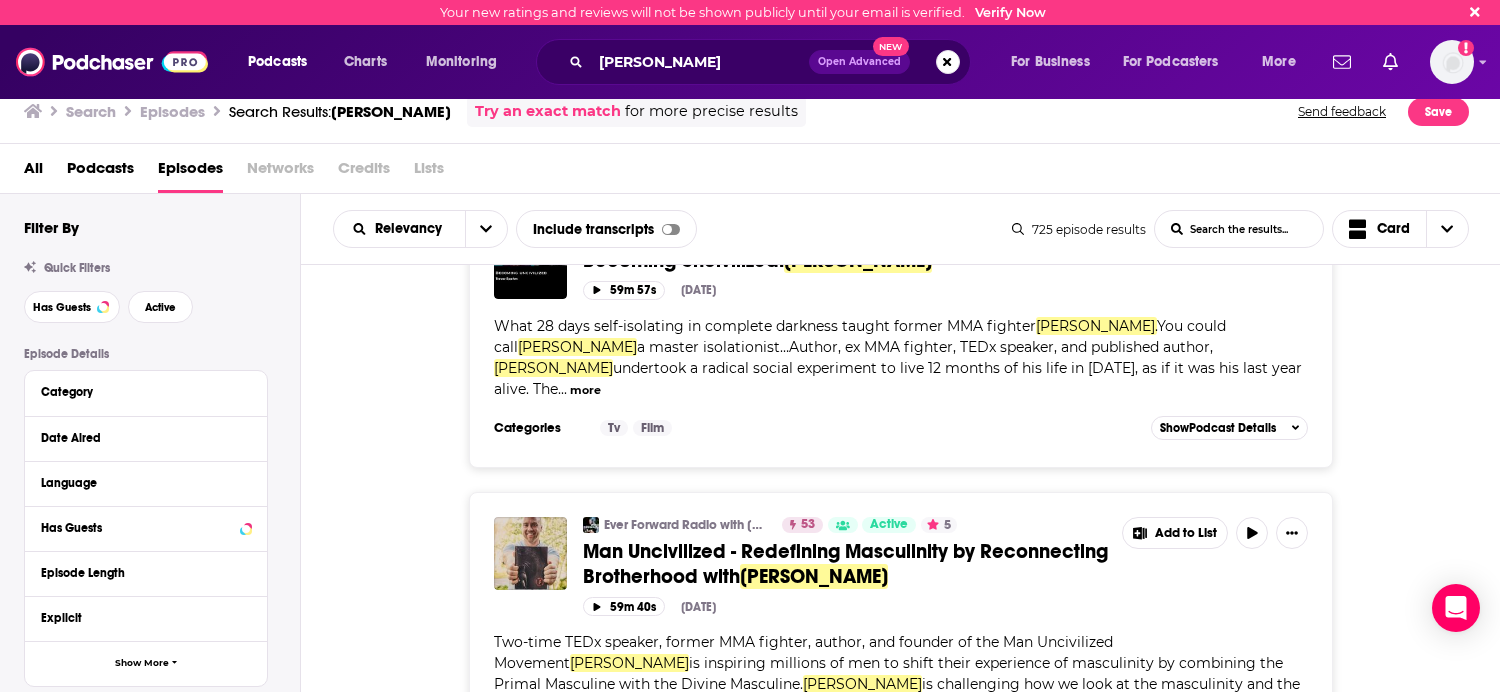 scroll, scrollTop: 13234, scrollLeft: 0, axis: vertical 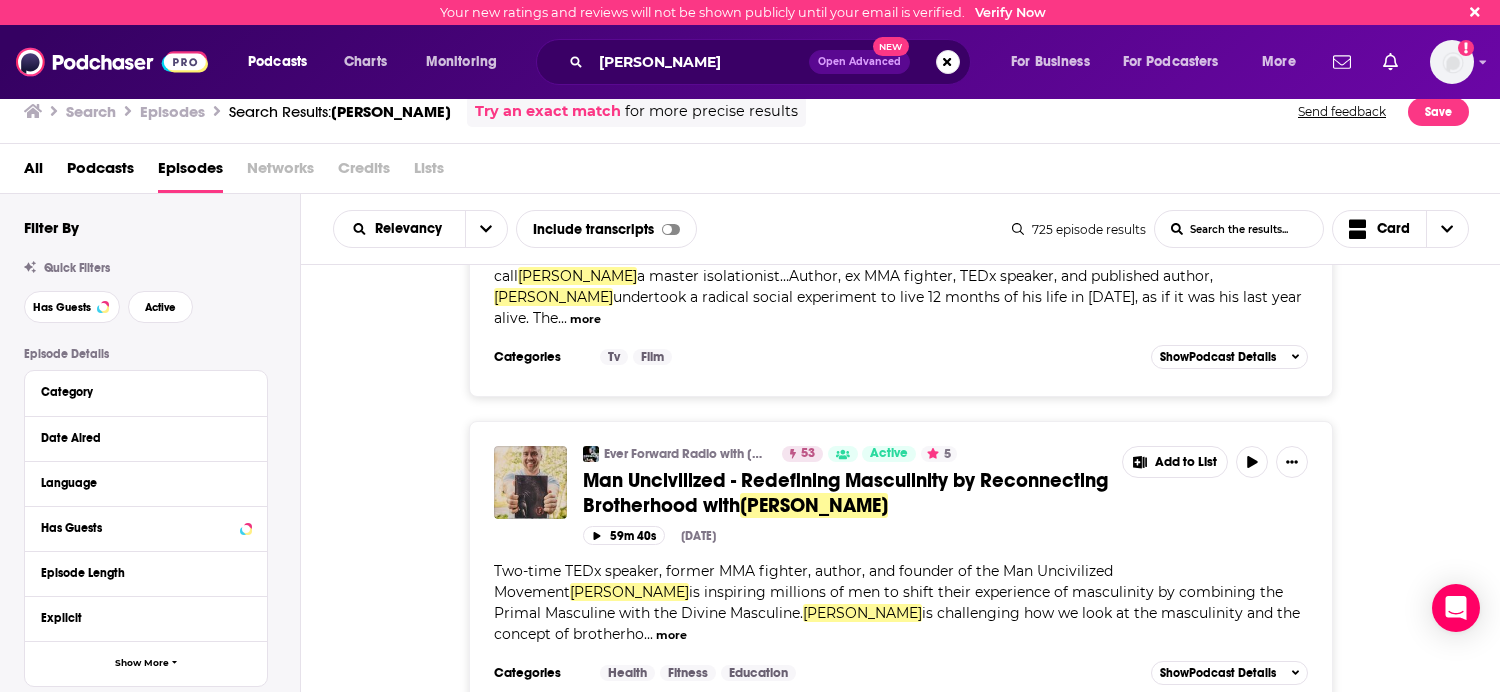 click on "Load More..." at bounding box center (901, 1055) 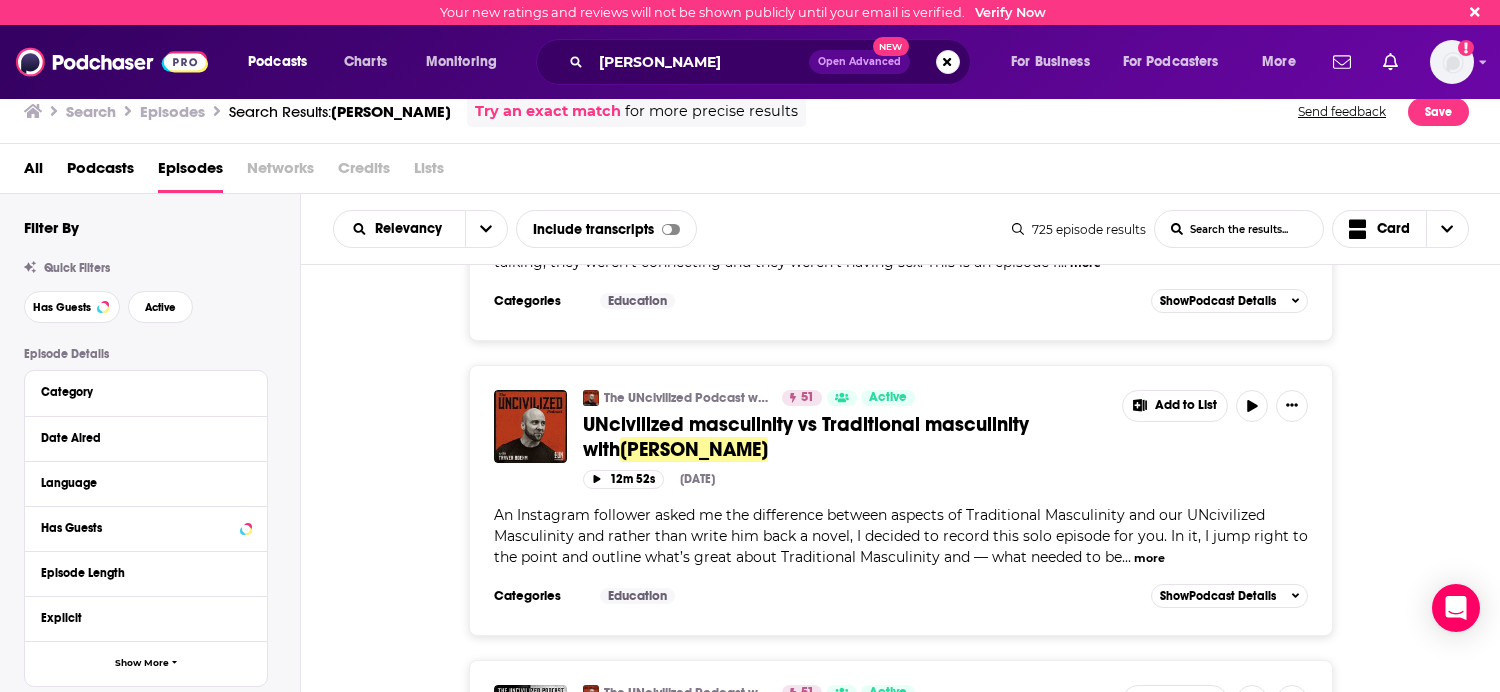 scroll, scrollTop: 20172, scrollLeft: 0, axis: vertical 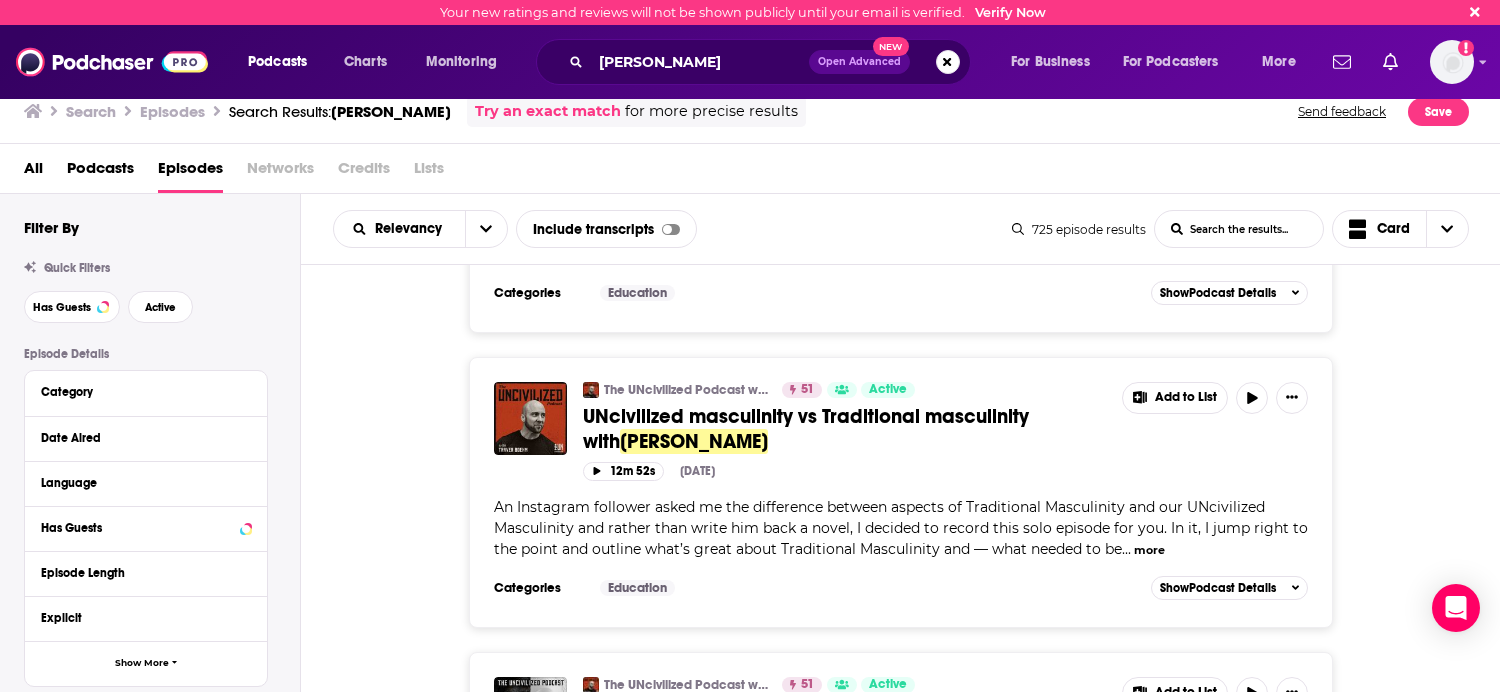 click on "Load More..." at bounding box center (901, 1269) 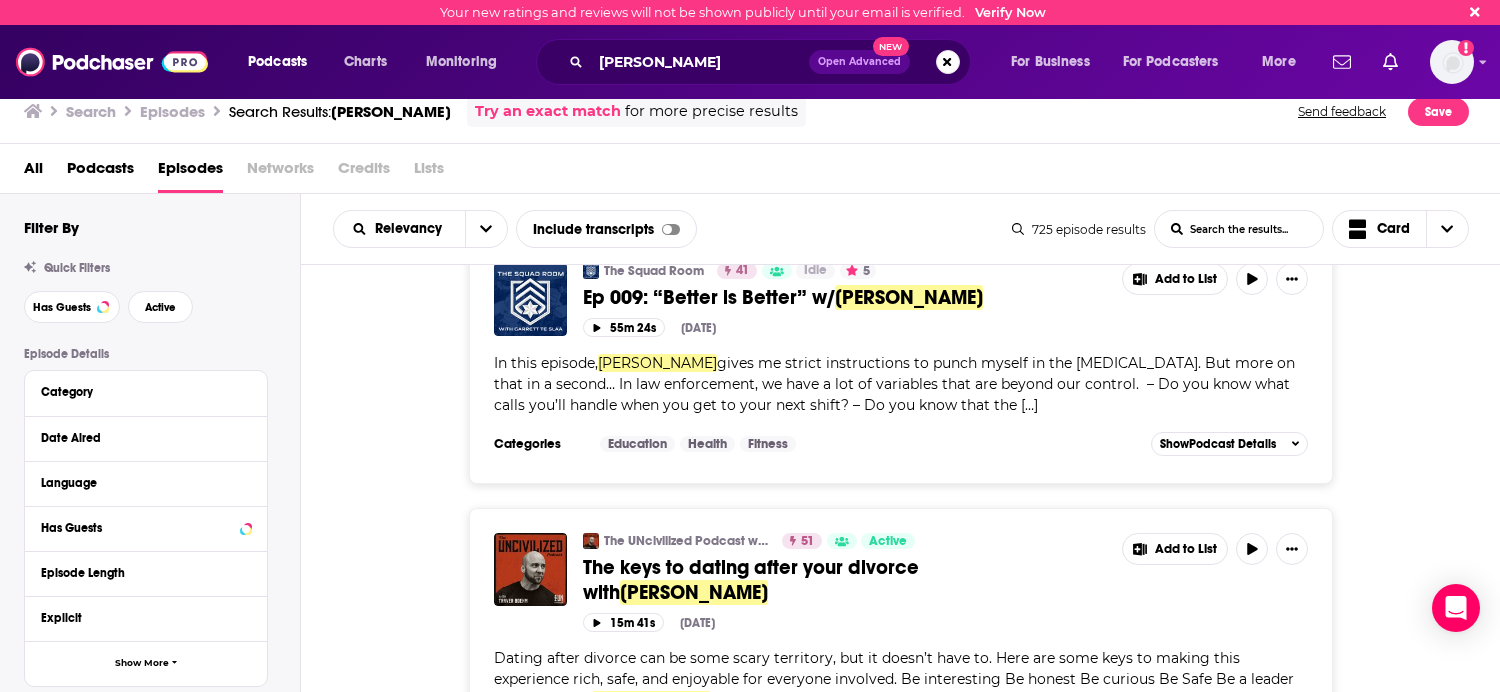 scroll, scrollTop: 26951, scrollLeft: 0, axis: vertical 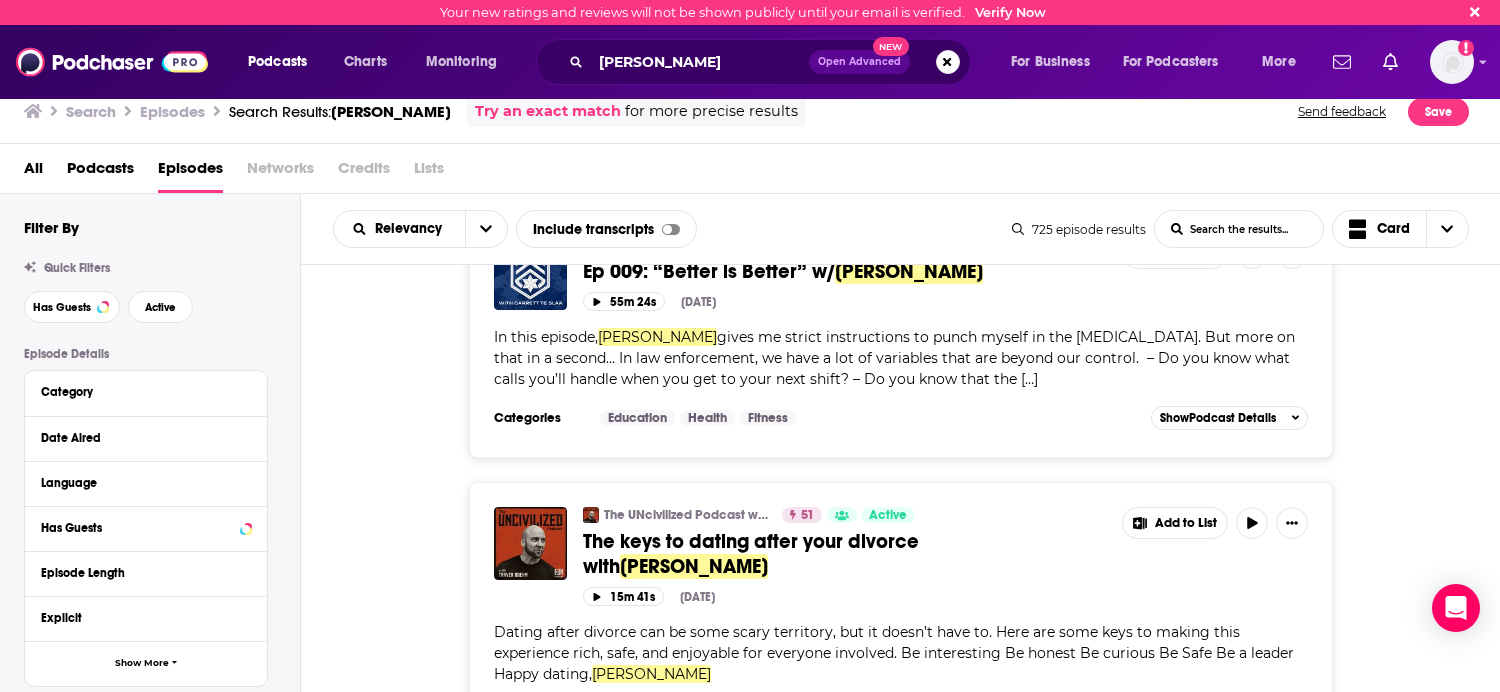 click on "Load More..." at bounding box center [901, 1391] 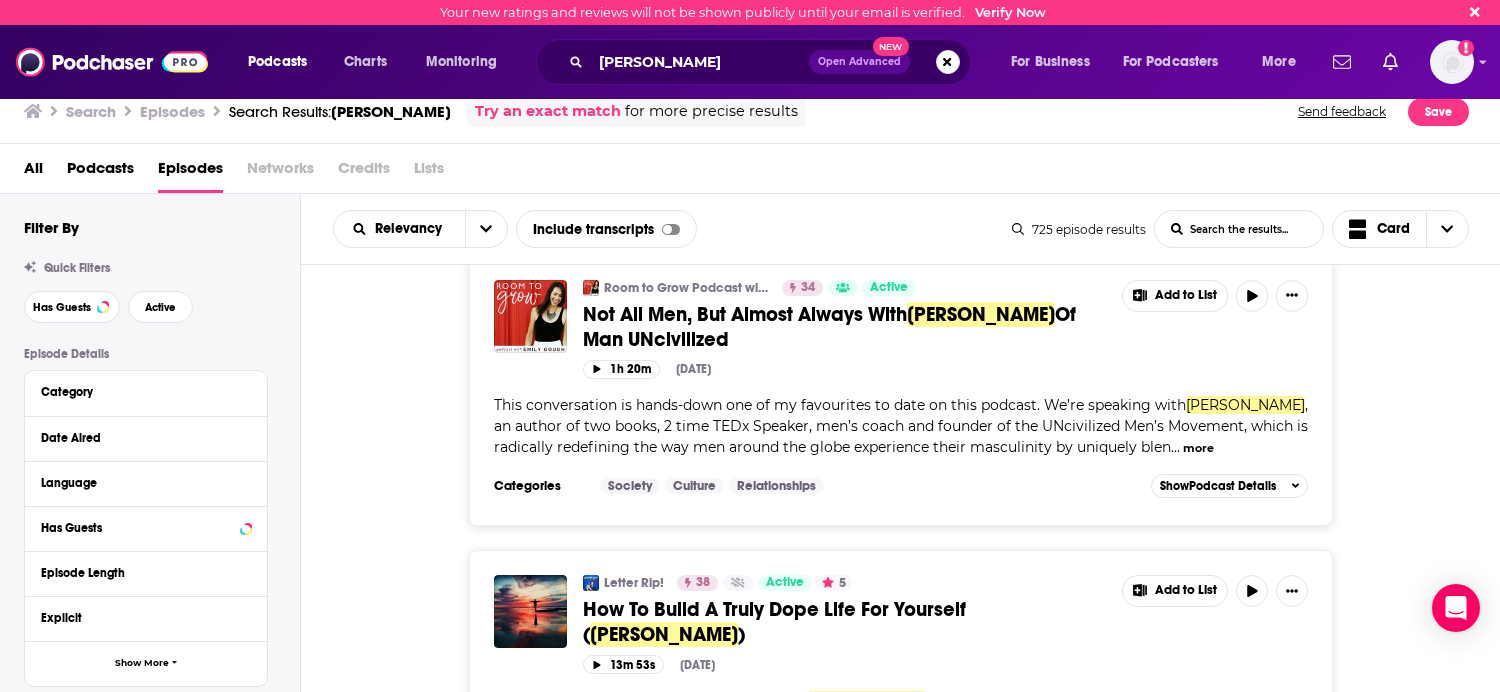 scroll, scrollTop: 33960, scrollLeft: 0, axis: vertical 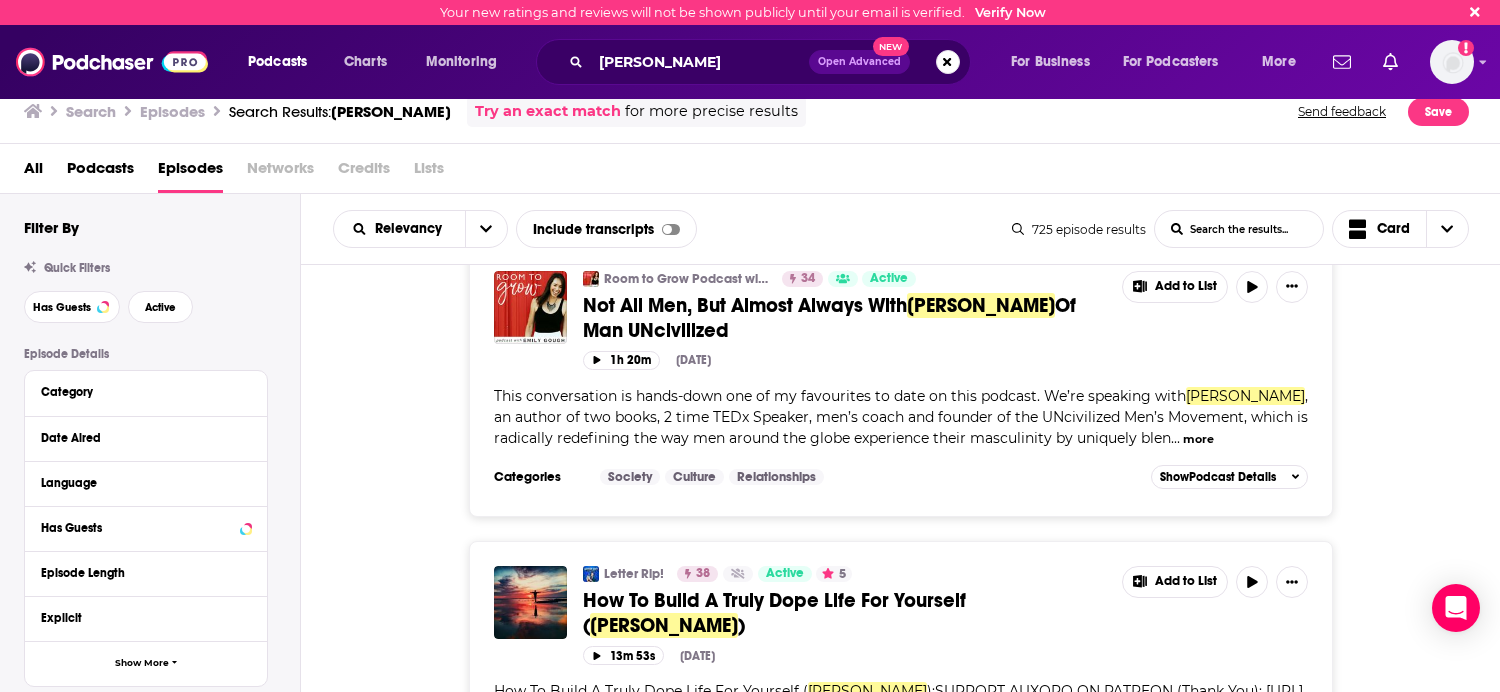 click on "Load More..." at bounding box center (901, 1454) 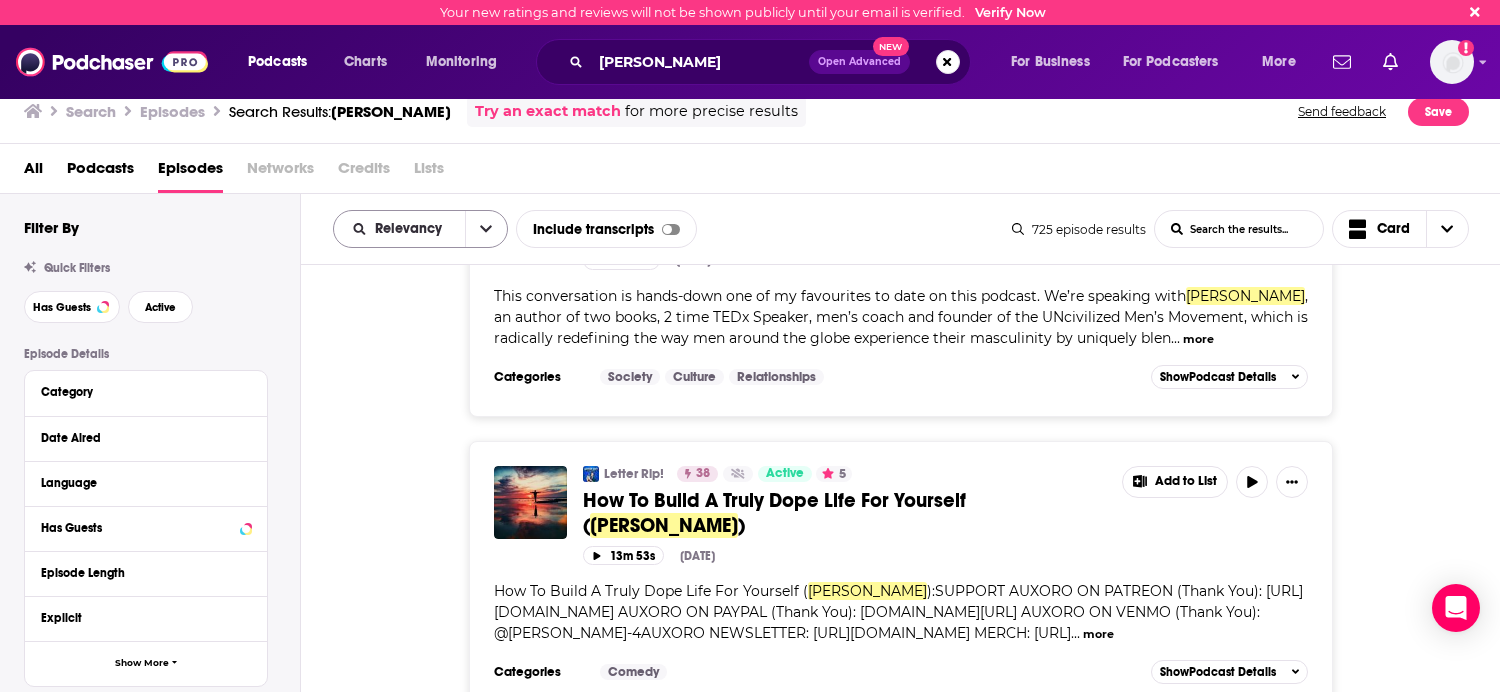 click on "Relevancy" at bounding box center (412, 229) 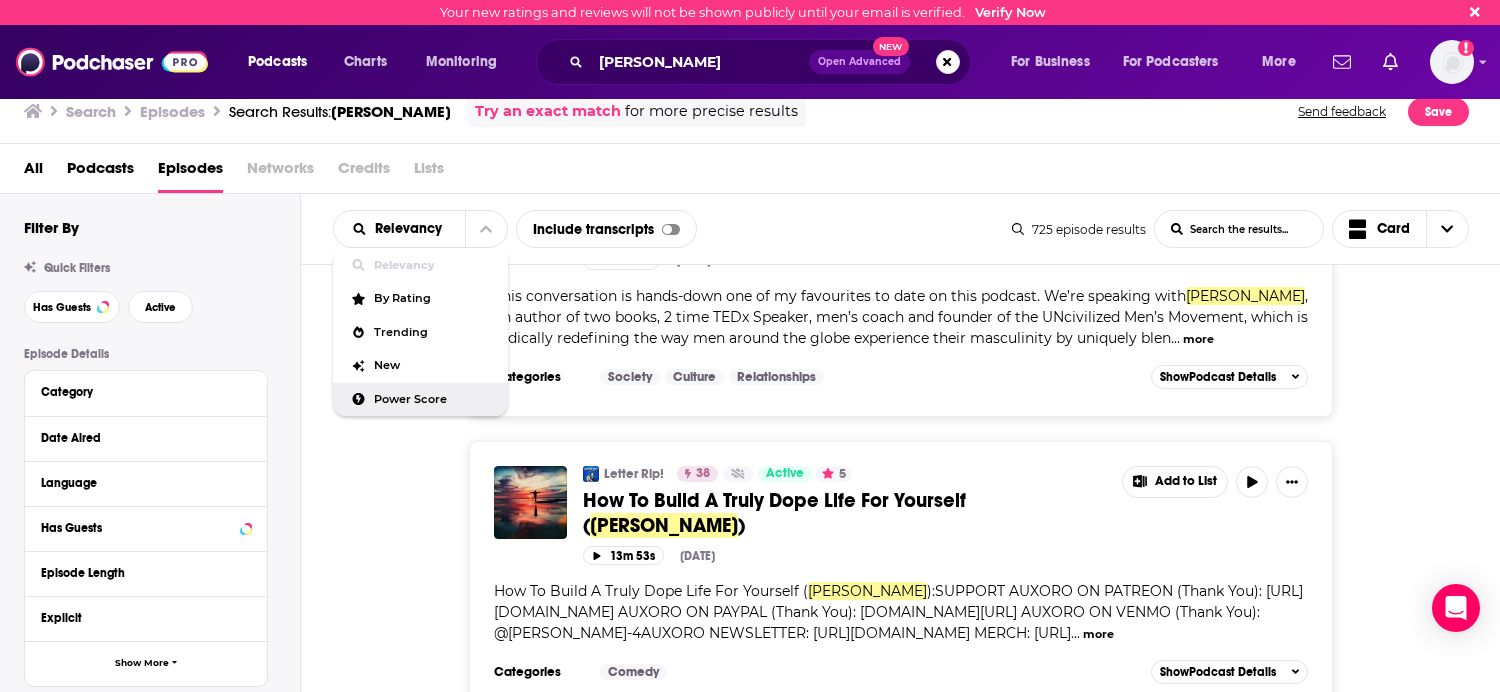 click on "Power Score" at bounding box center (433, 399) 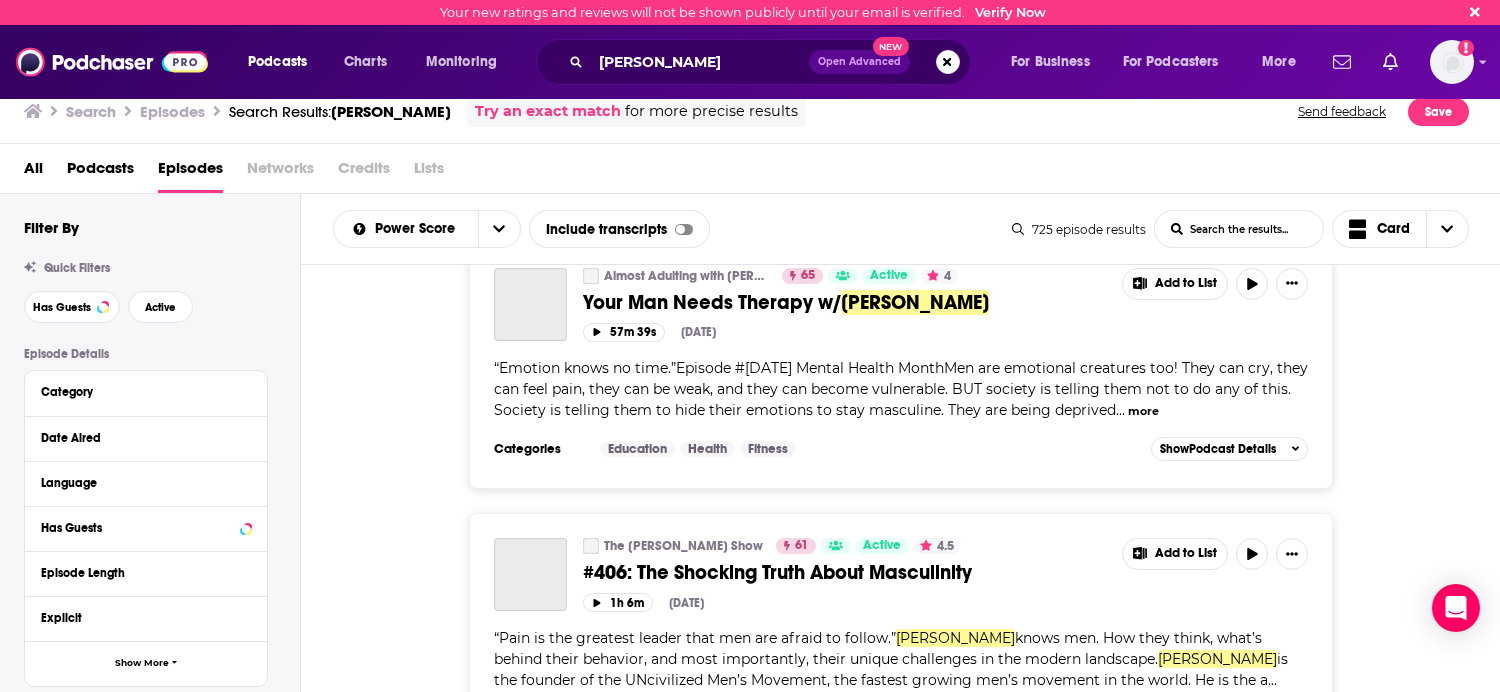 scroll, scrollTop: 6874, scrollLeft: 0, axis: vertical 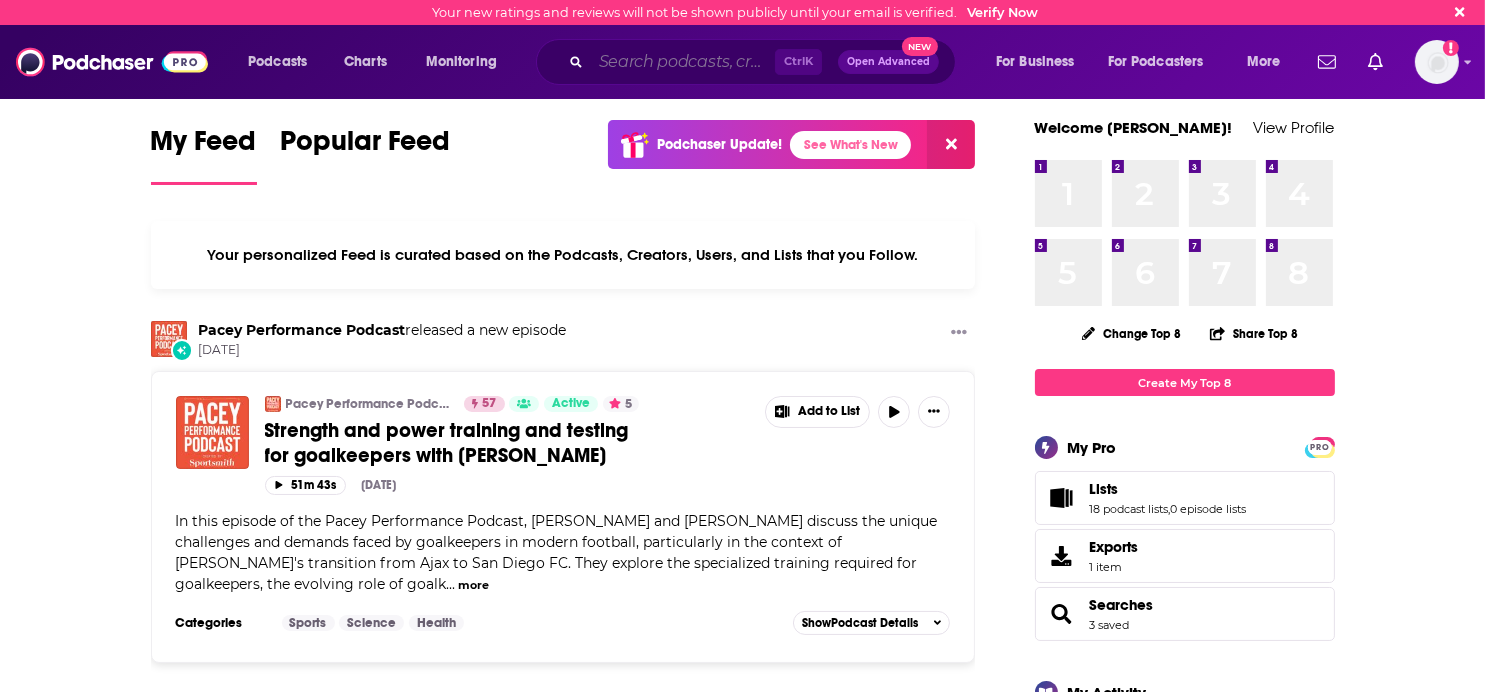 click at bounding box center [683, 62] 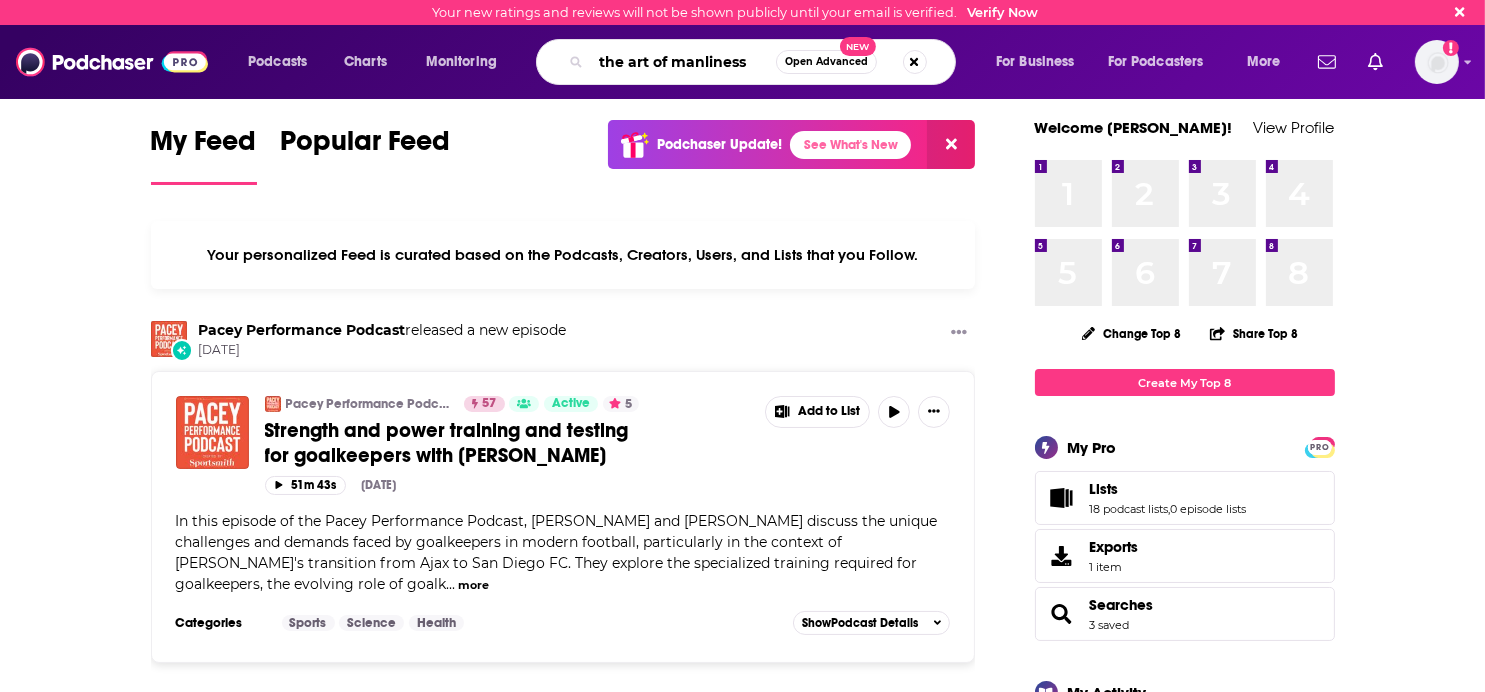 type on "the art of manliness" 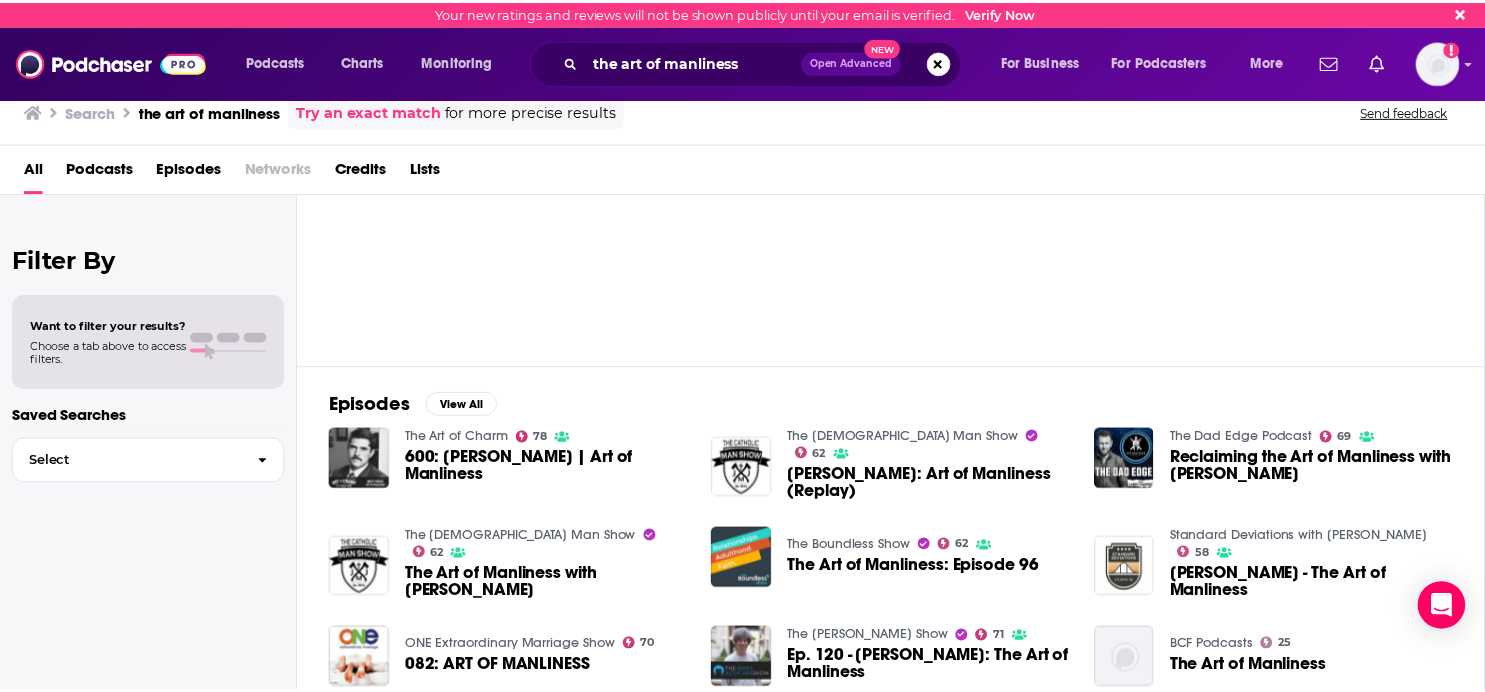 scroll, scrollTop: 0, scrollLeft: 0, axis: both 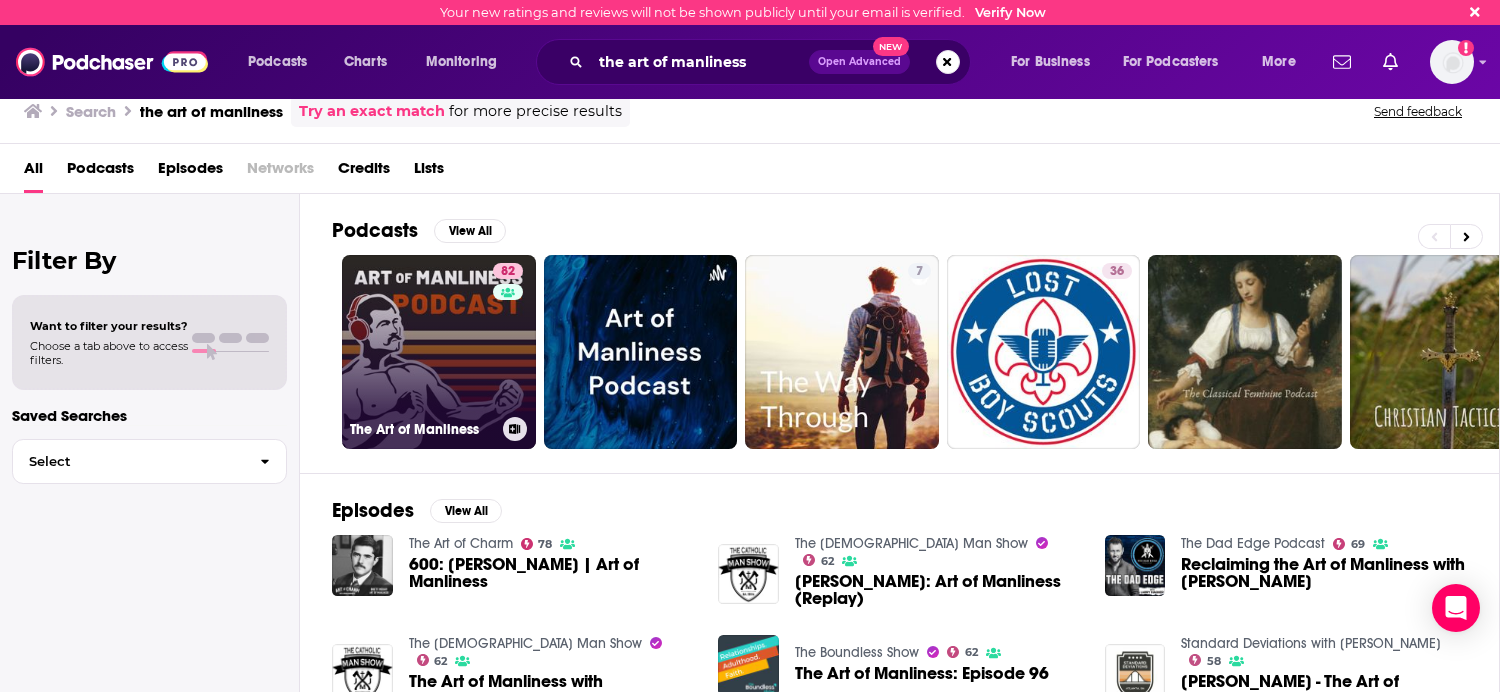 click on "82 The Art of Manliness" at bounding box center [439, 352] 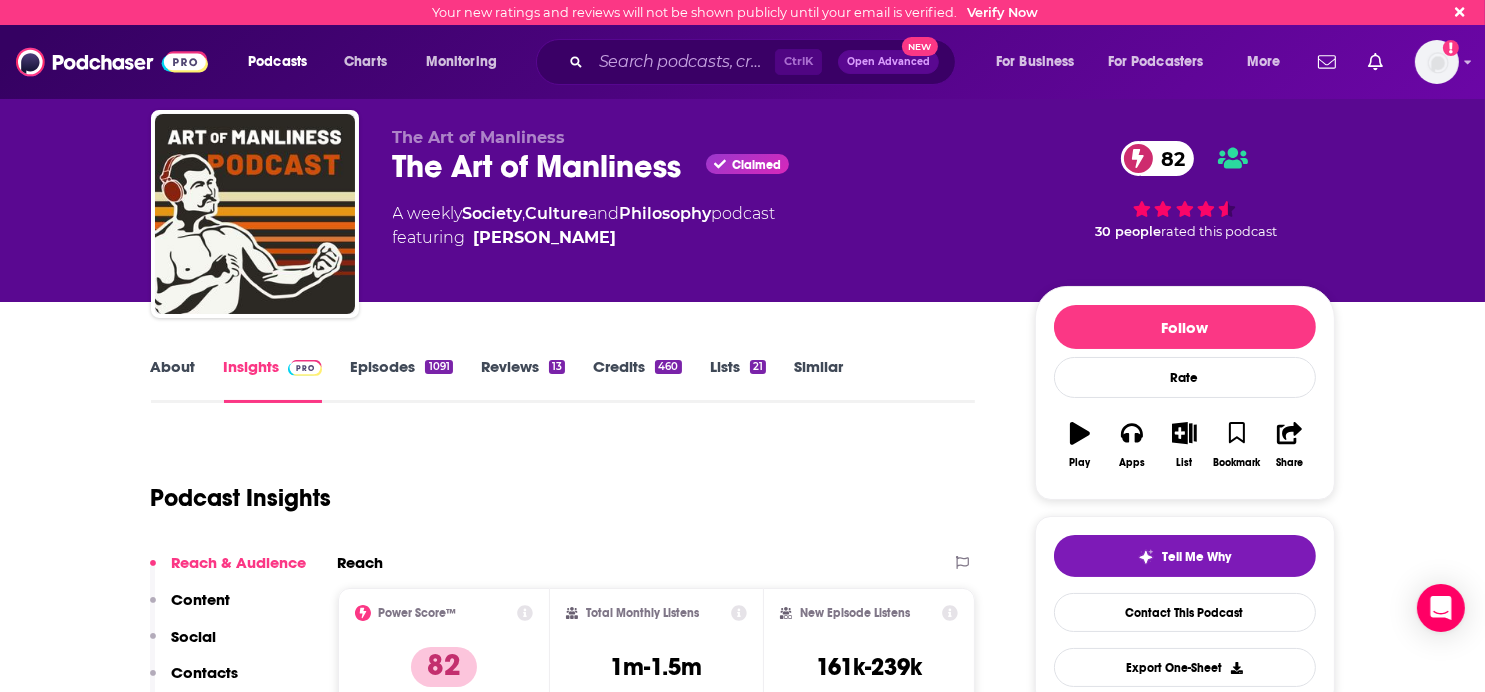 scroll, scrollTop: 100, scrollLeft: 0, axis: vertical 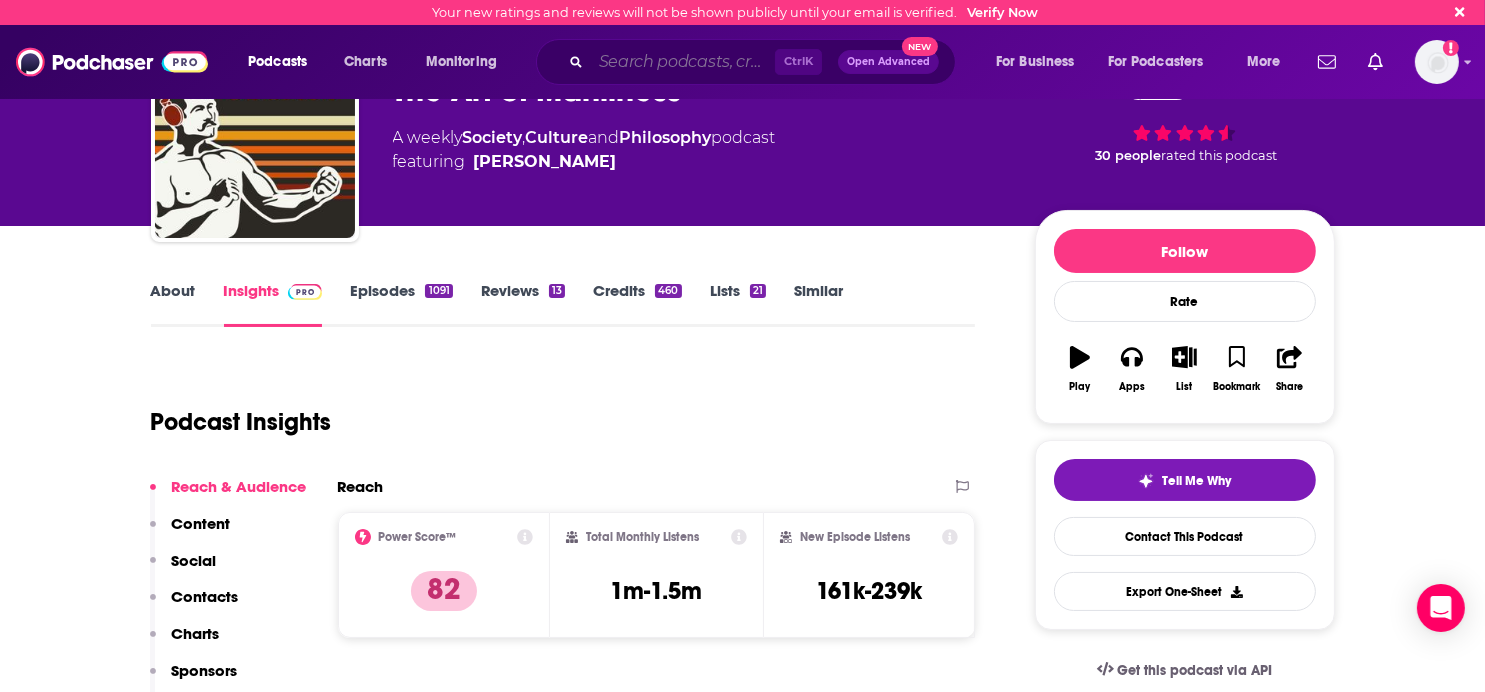drag, startPoint x: 638, startPoint y: 60, endPoint x: 669, endPoint y: 65, distance: 31.400637 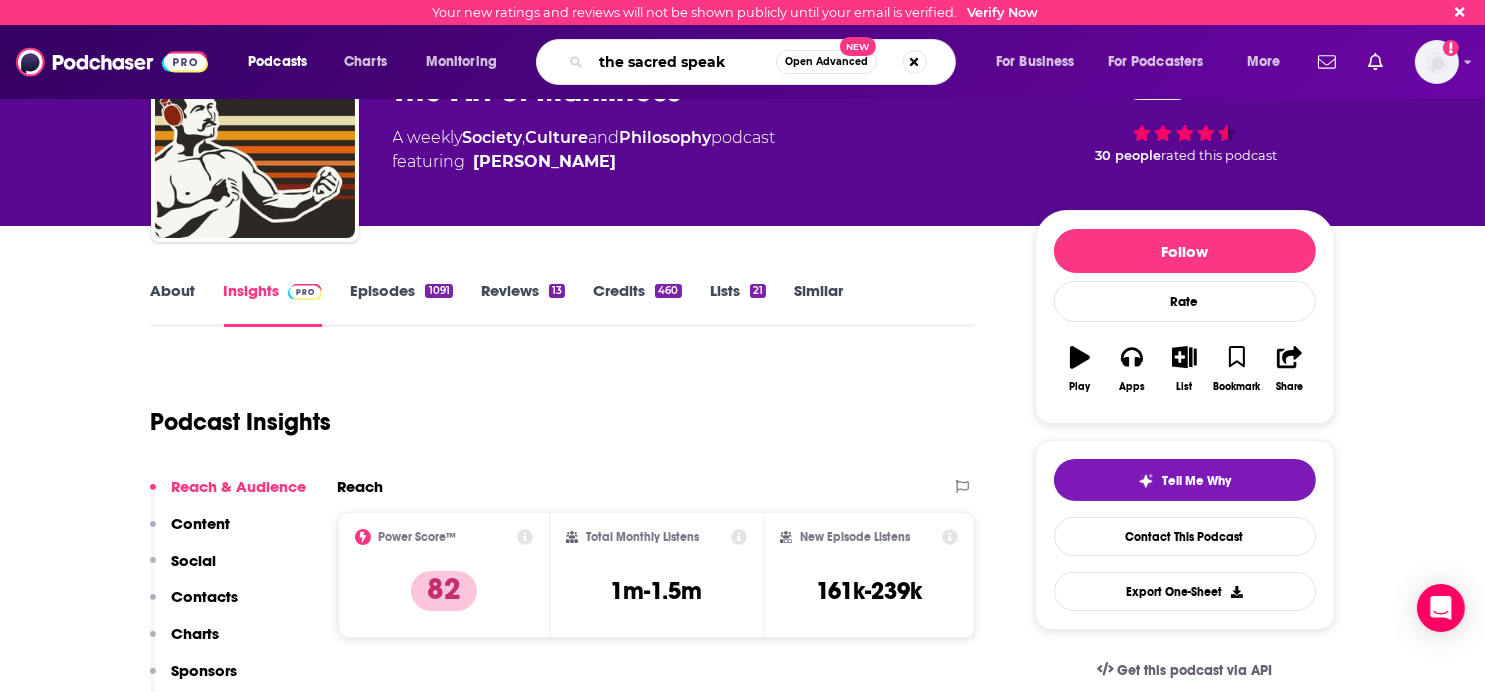 type on "the sacred speaks" 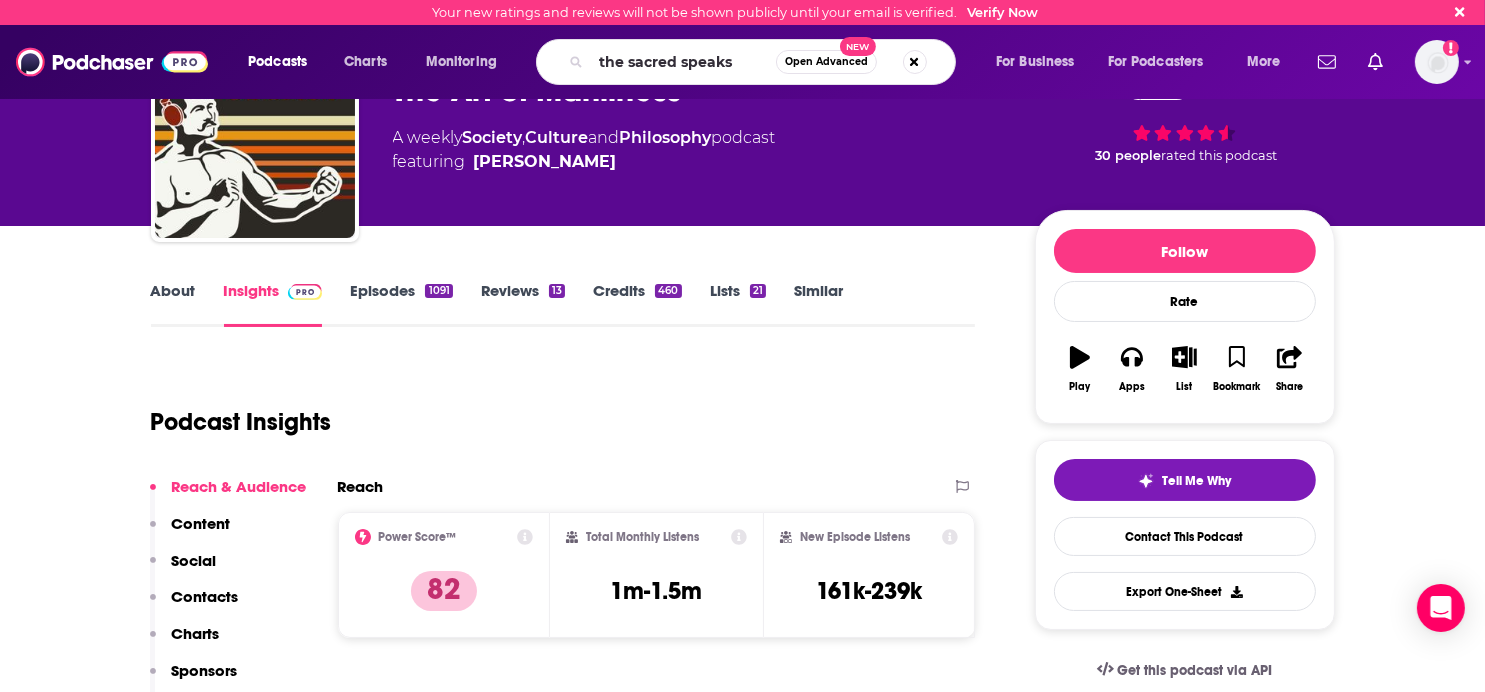 scroll, scrollTop: 0, scrollLeft: 0, axis: both 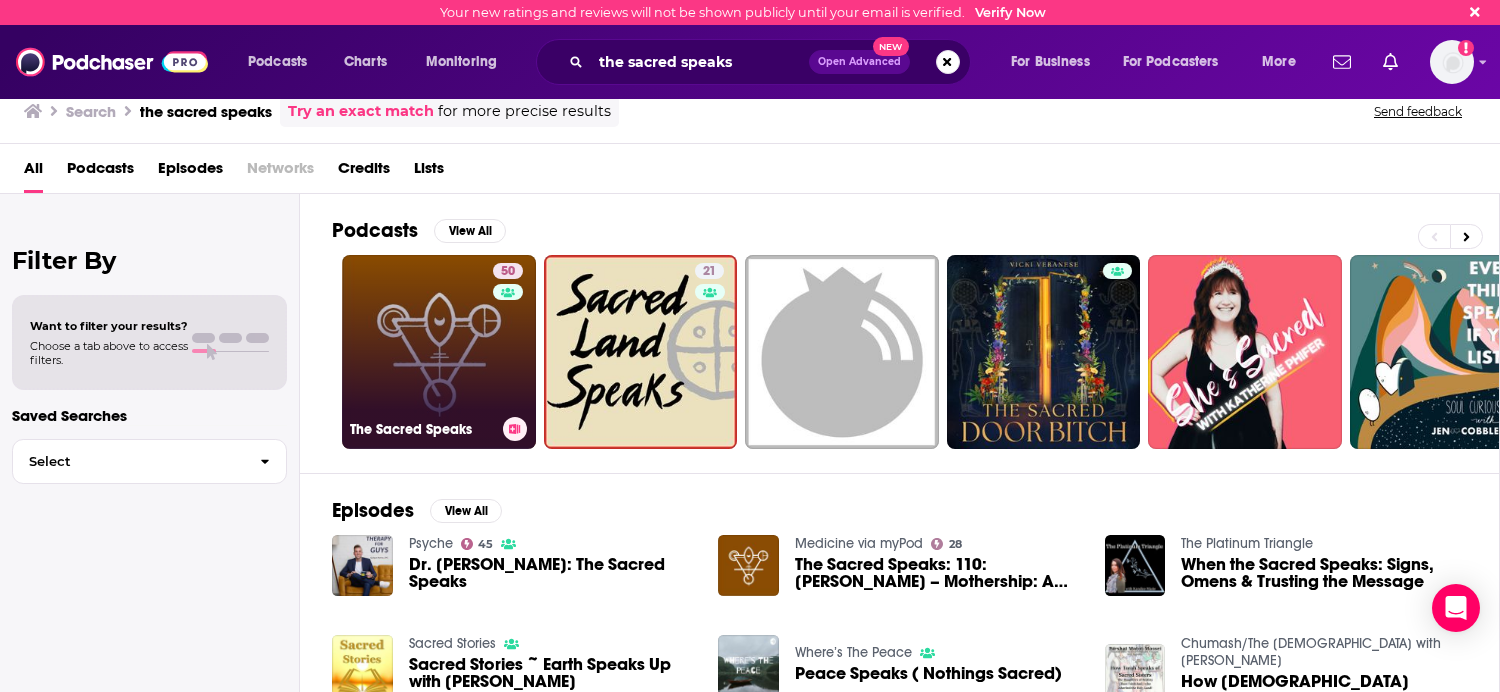 click on "50 The Sacred Speaks" at bounding box center [439, 352] 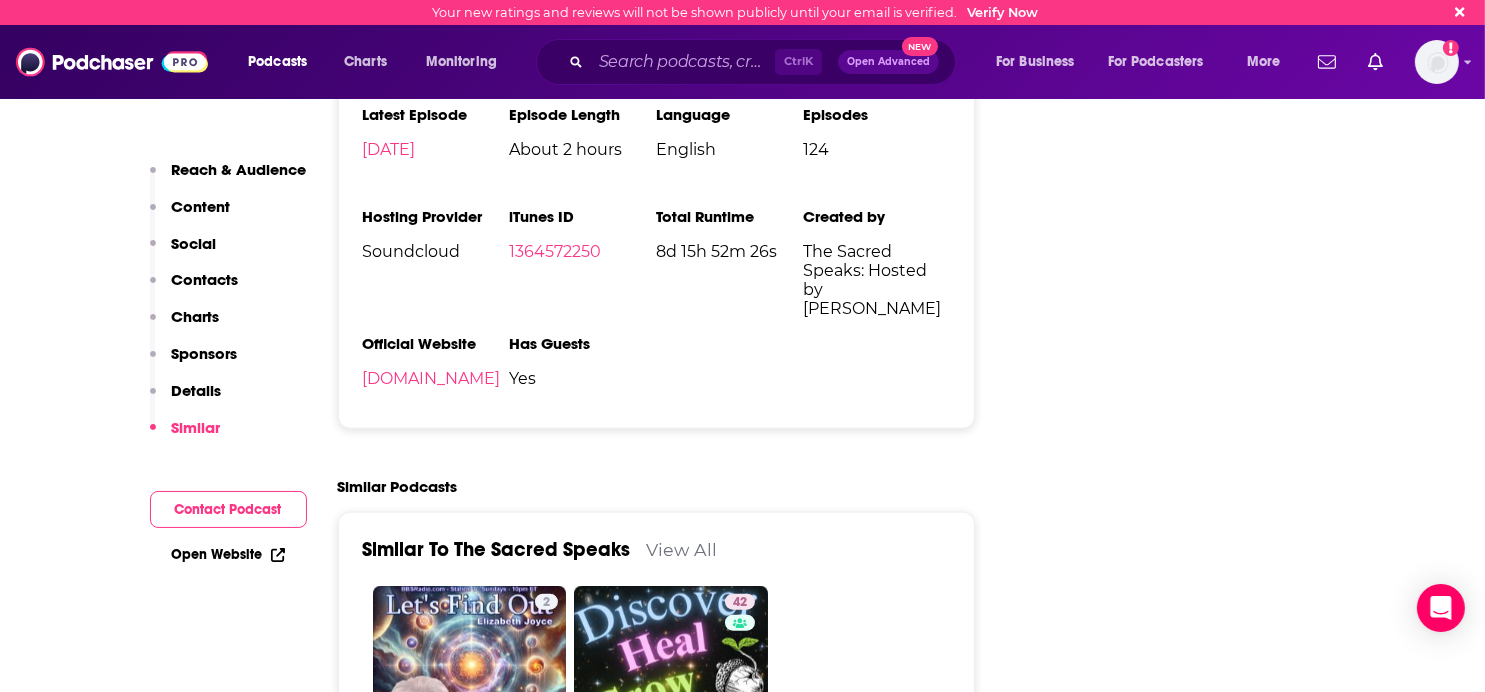 scroll, scrollTop: 2700, scrollLeft: 0, axis: vertical 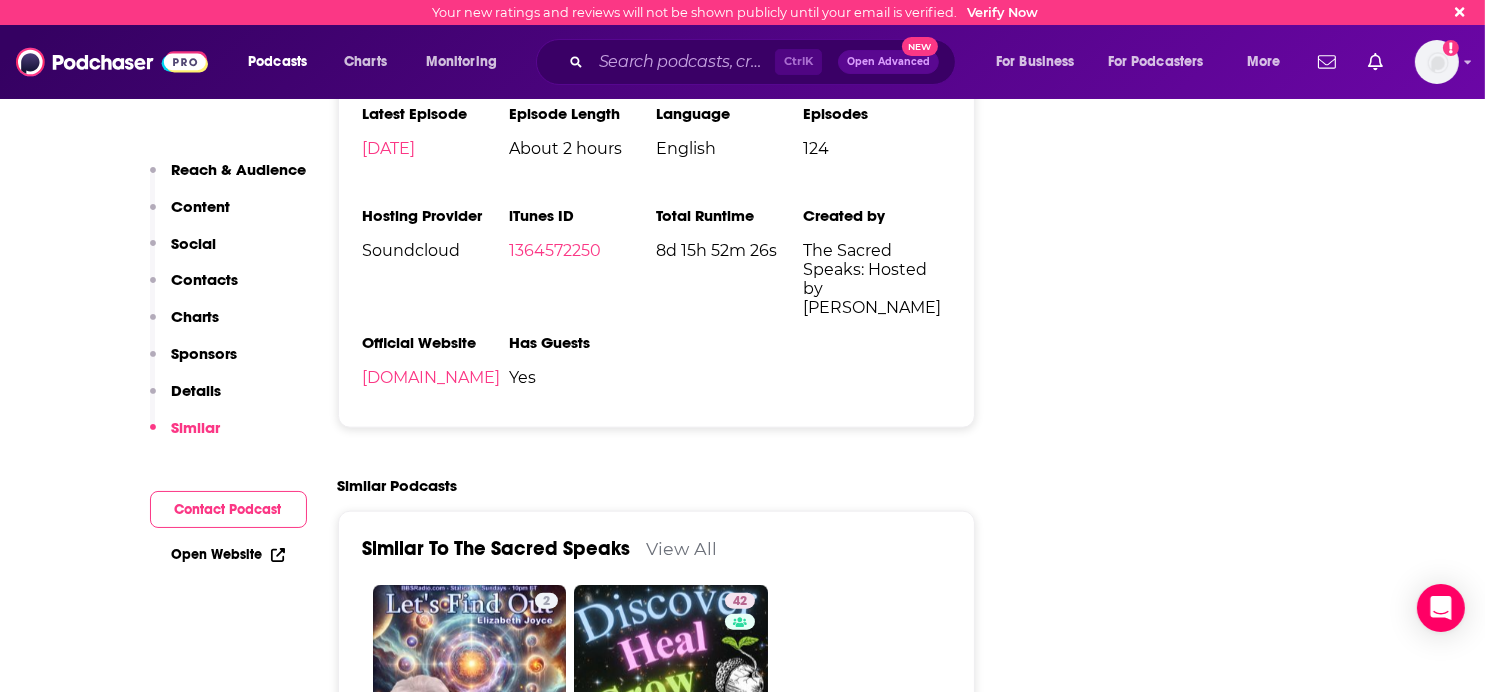 click on "View All" at bounding box center (682, 548) 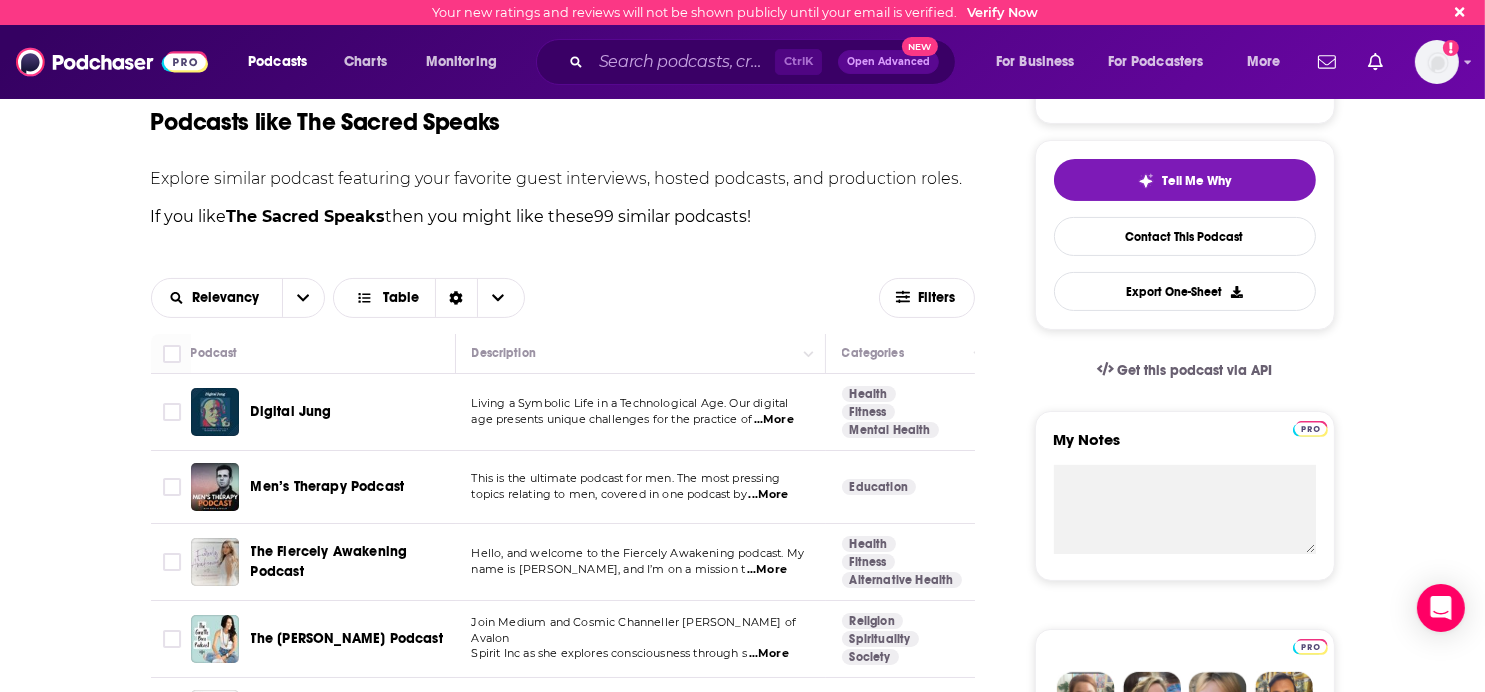 scroll, scrollTop: 300, scrollLeft: 0, axis: vertical 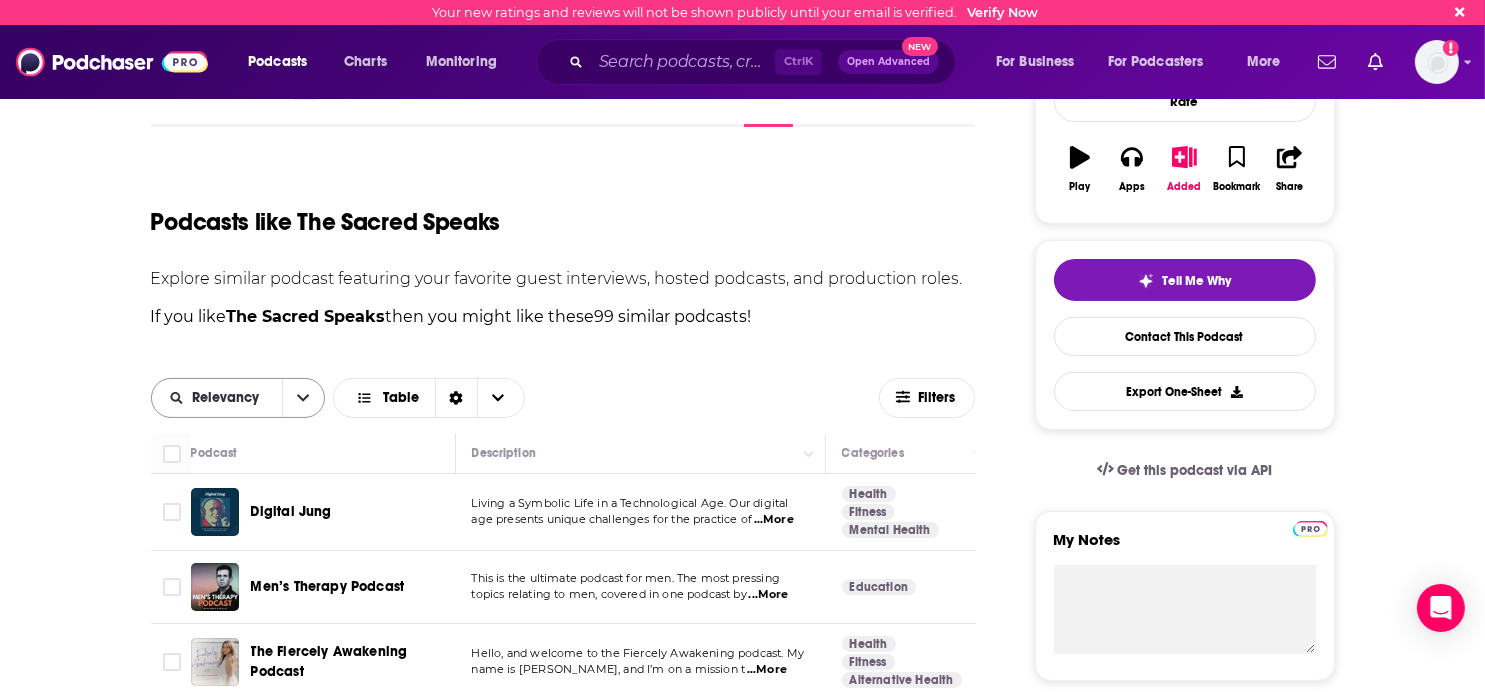 click on "Relevancy" at bounding box center [229, 398] 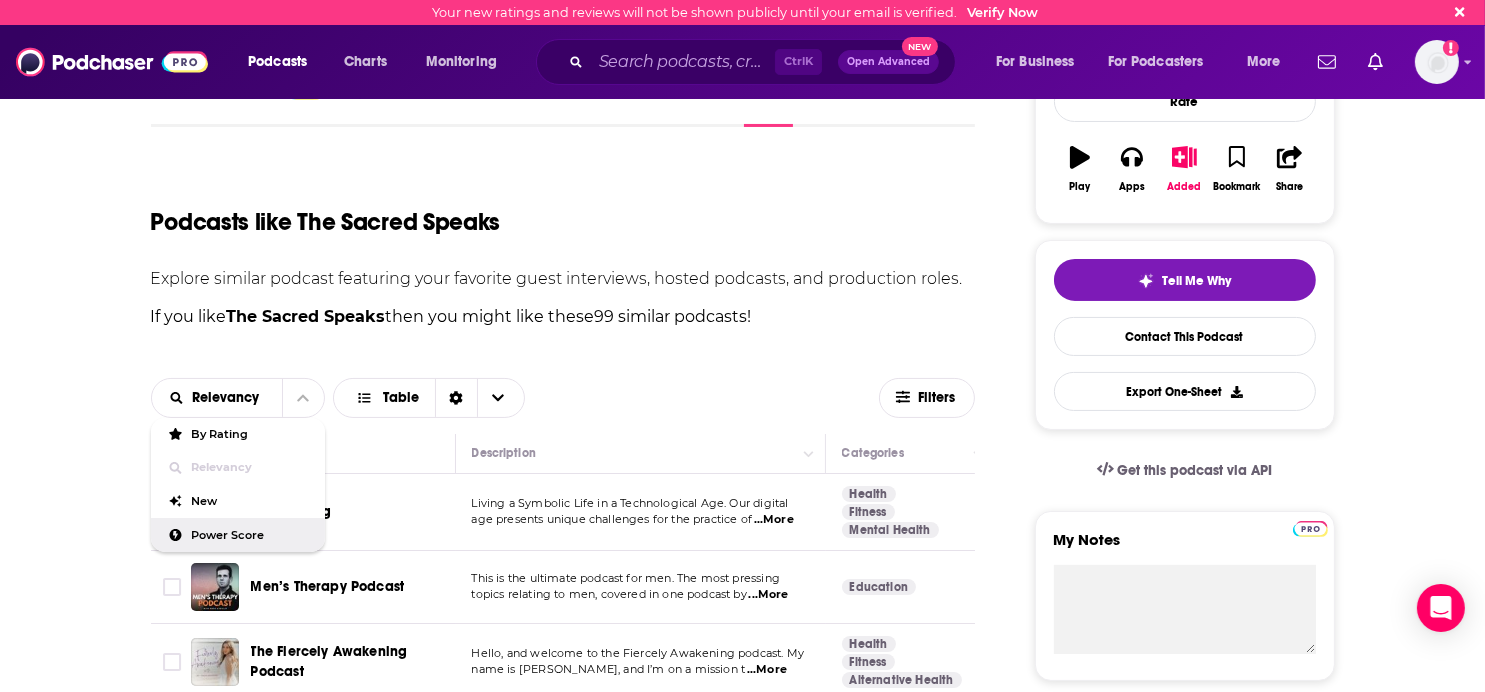 click on "Power Score" at bounding box center (250, 535) 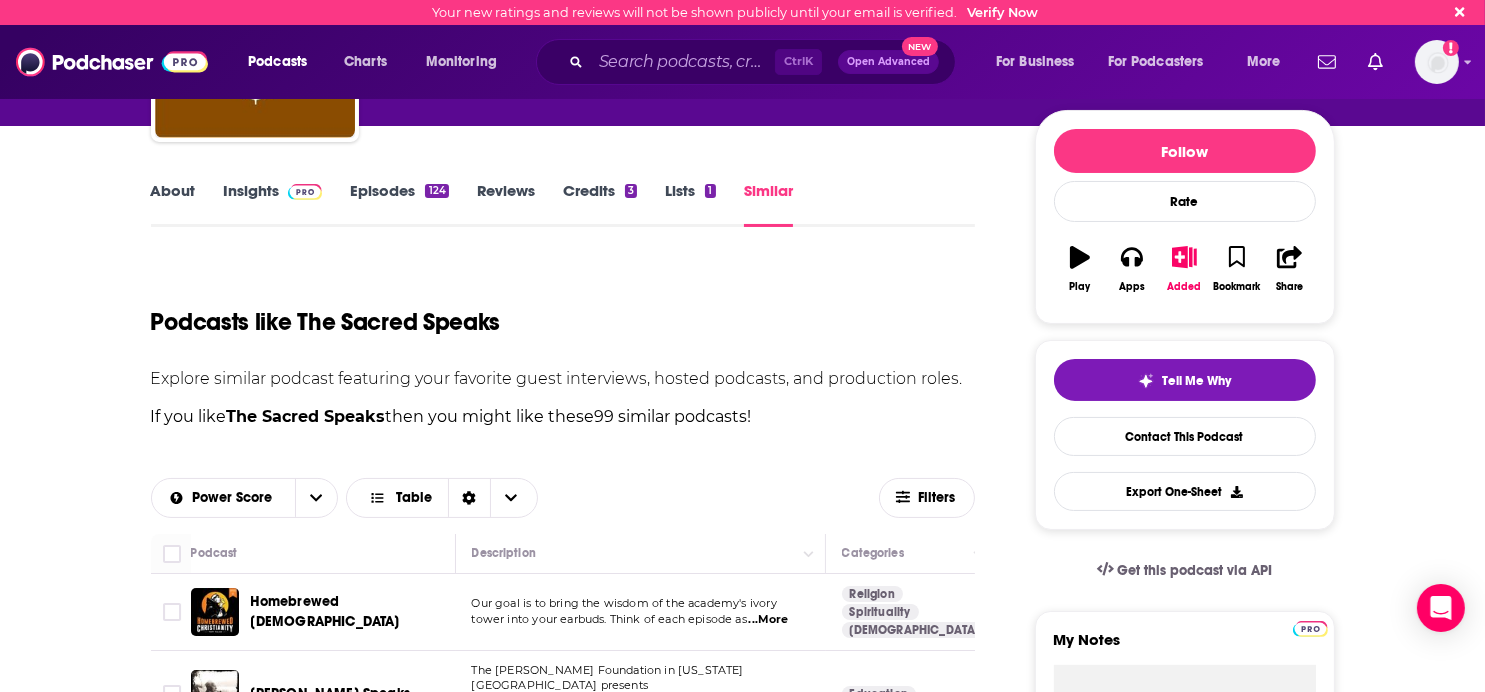 scroll, scrollTop: 0, scrollLeft: 0, axis: both 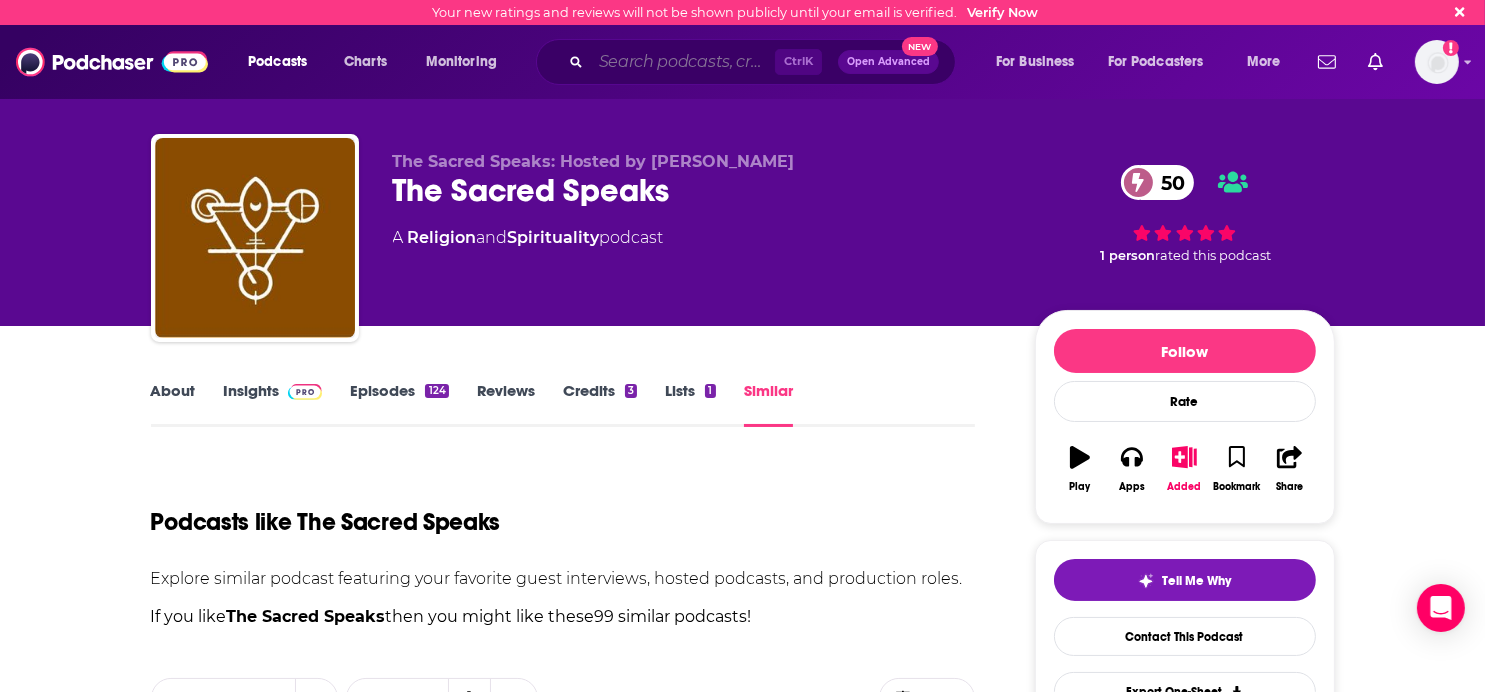 click at bounding box center (683, 62) 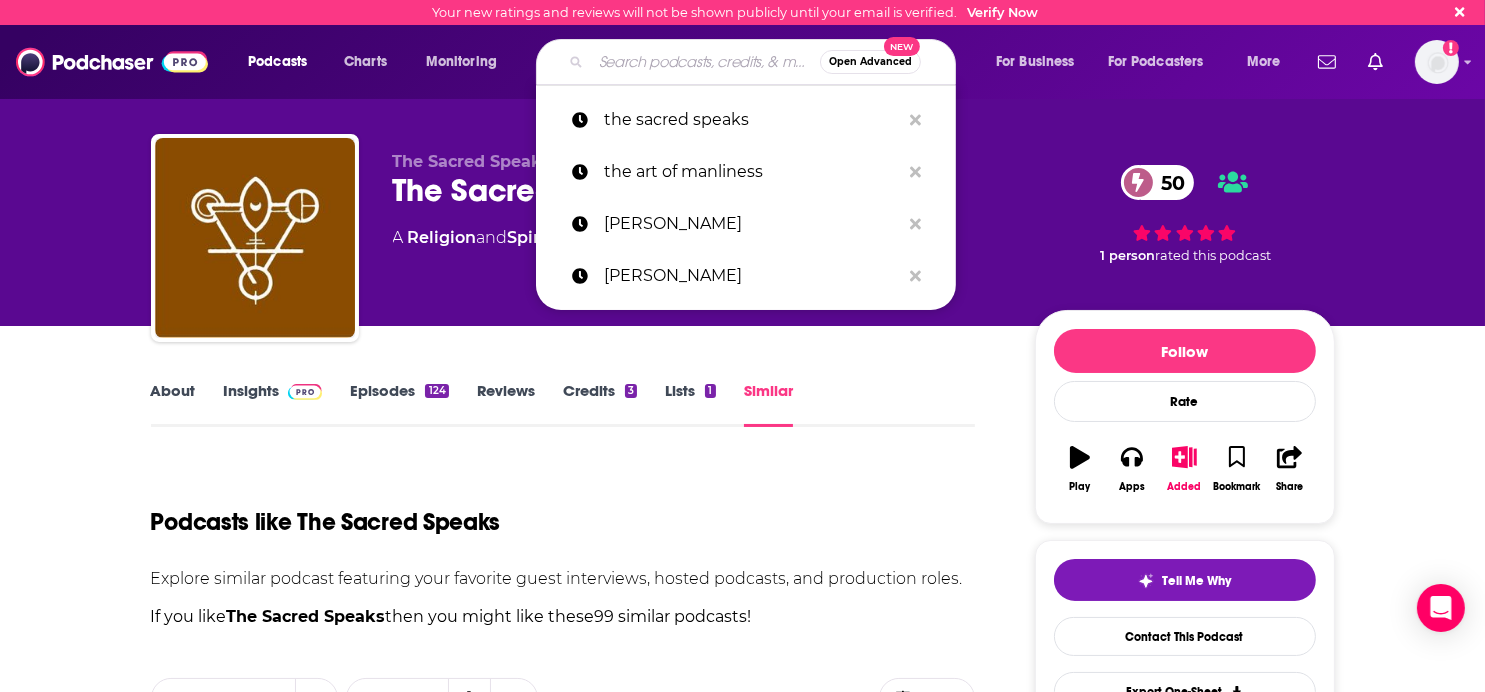 click at bounding box center [705, 62] 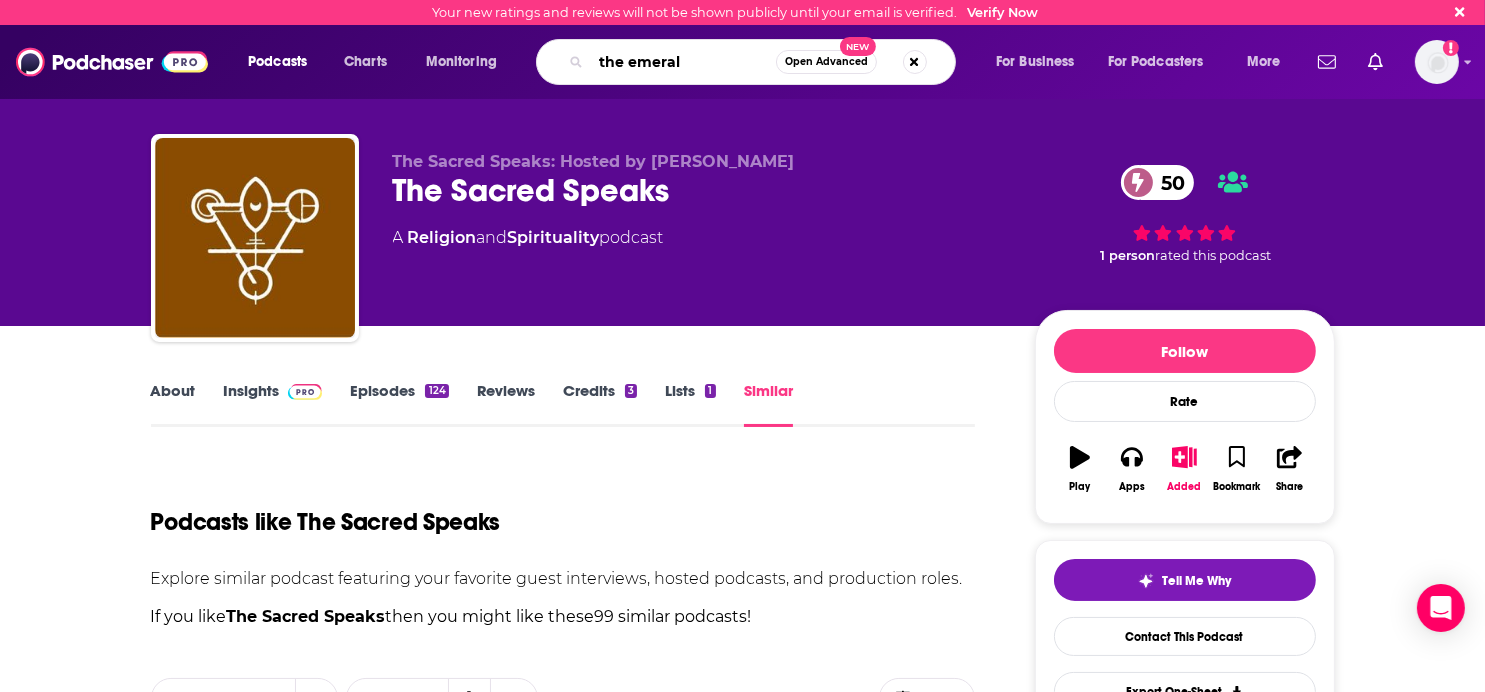 type on "the emerald" 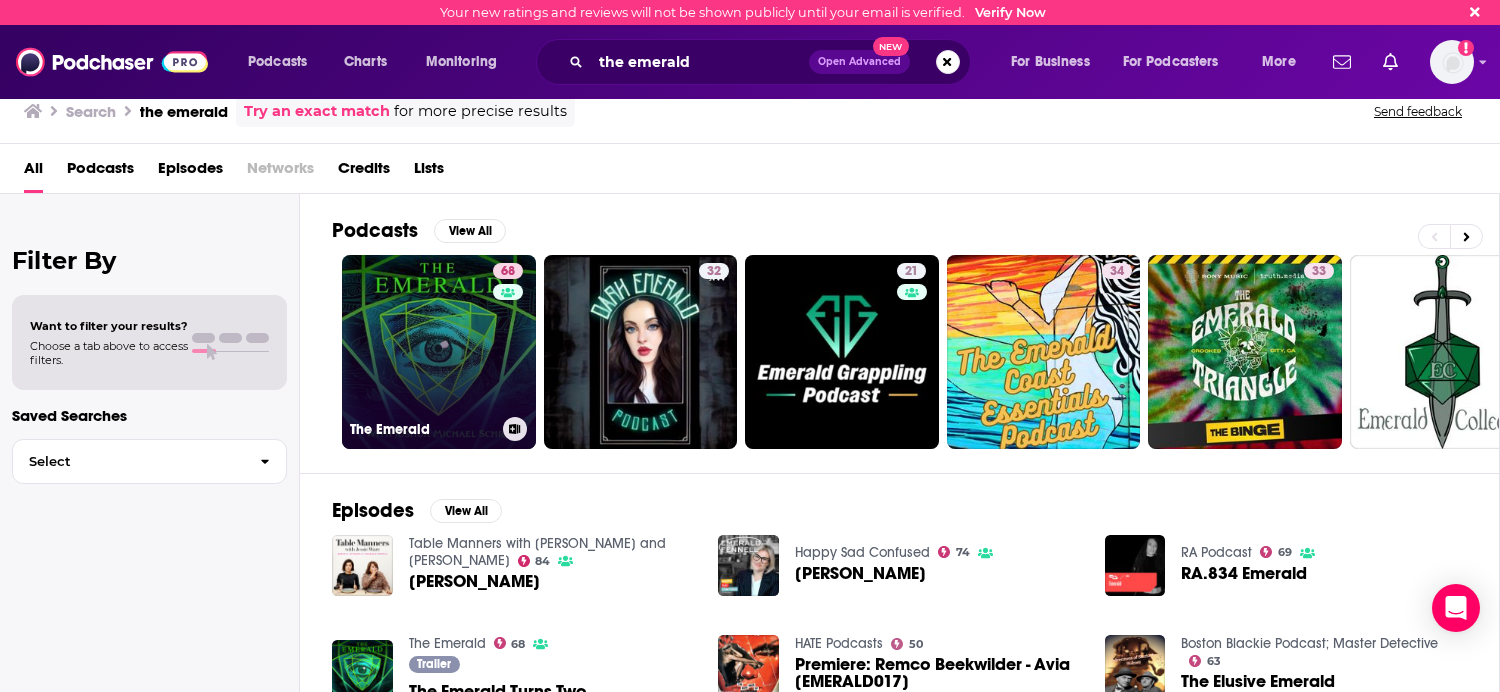 click on "68 The Emerald" at bounding box center (439, 352) 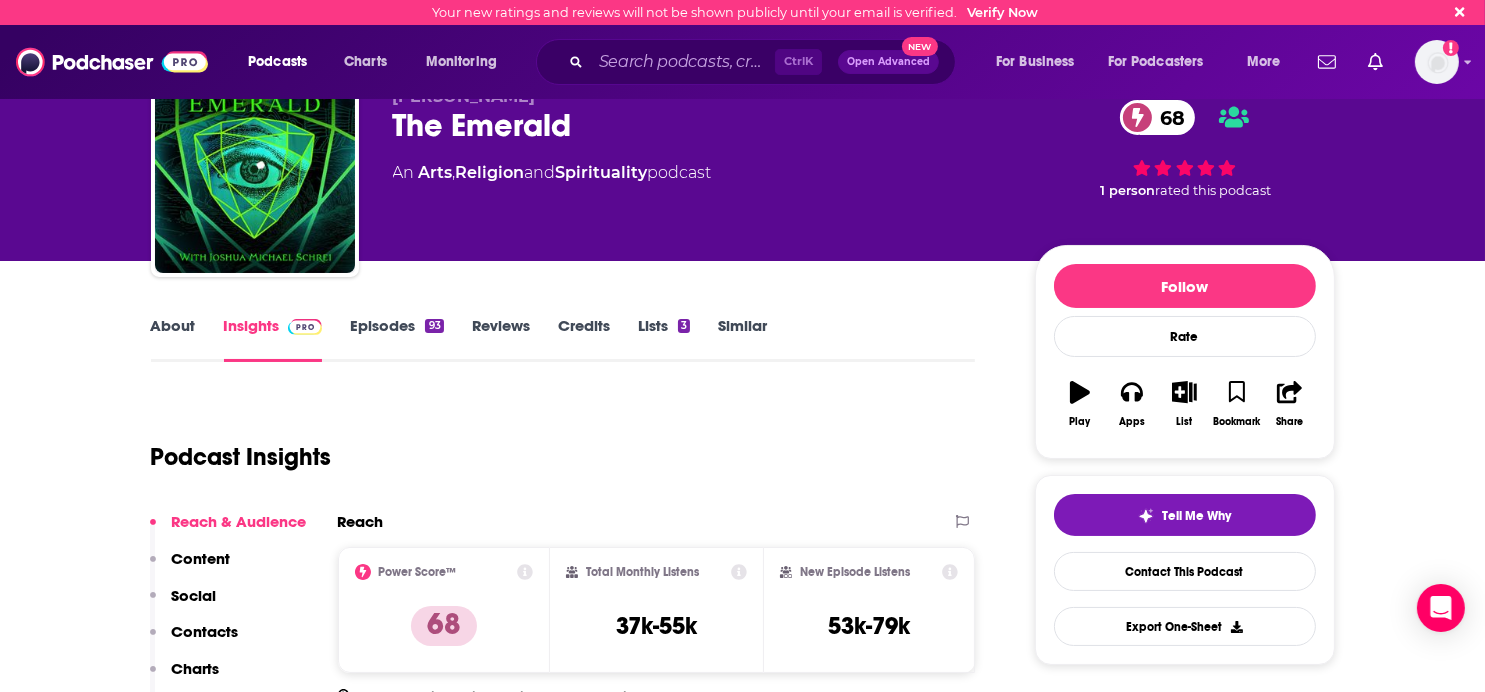 scroll, scrollTop: 100, scrollLeft: 0, axis: vertical 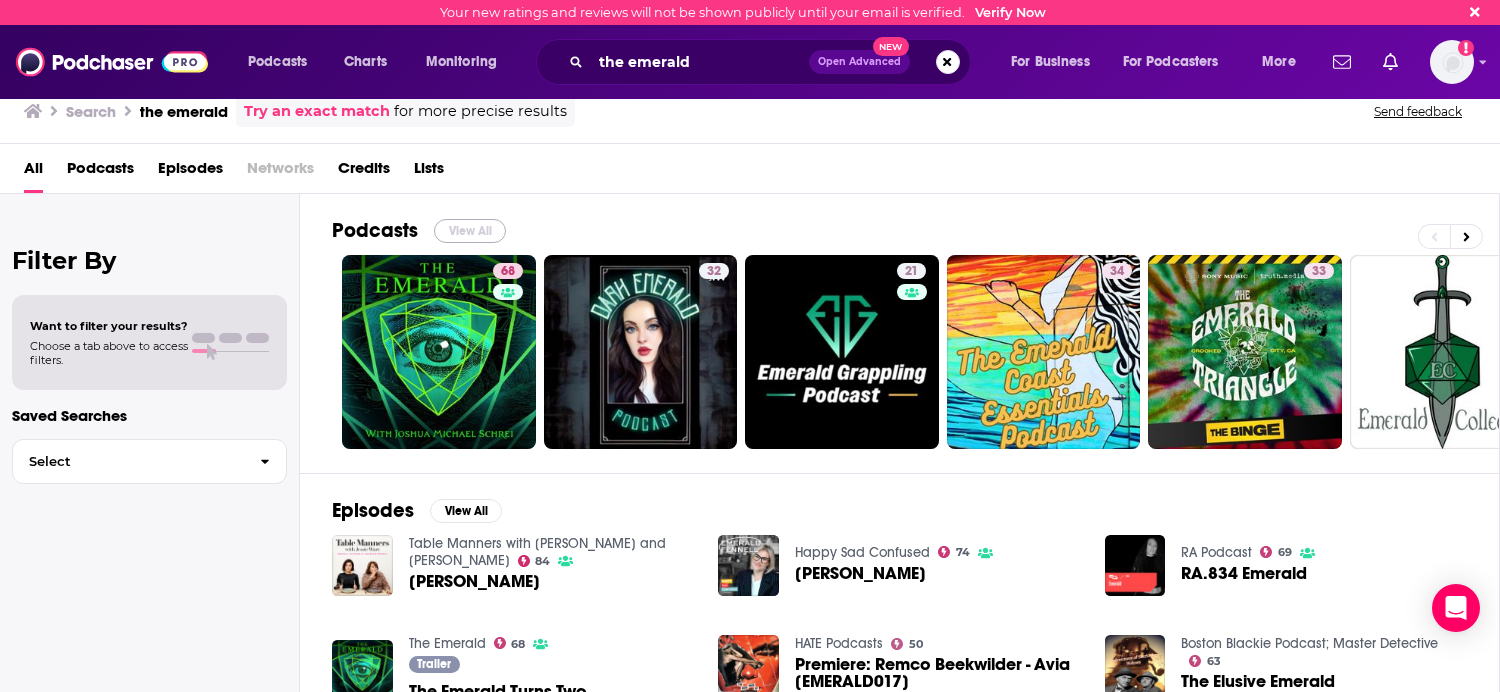 click on "View All" at bounding box center [470, 231] 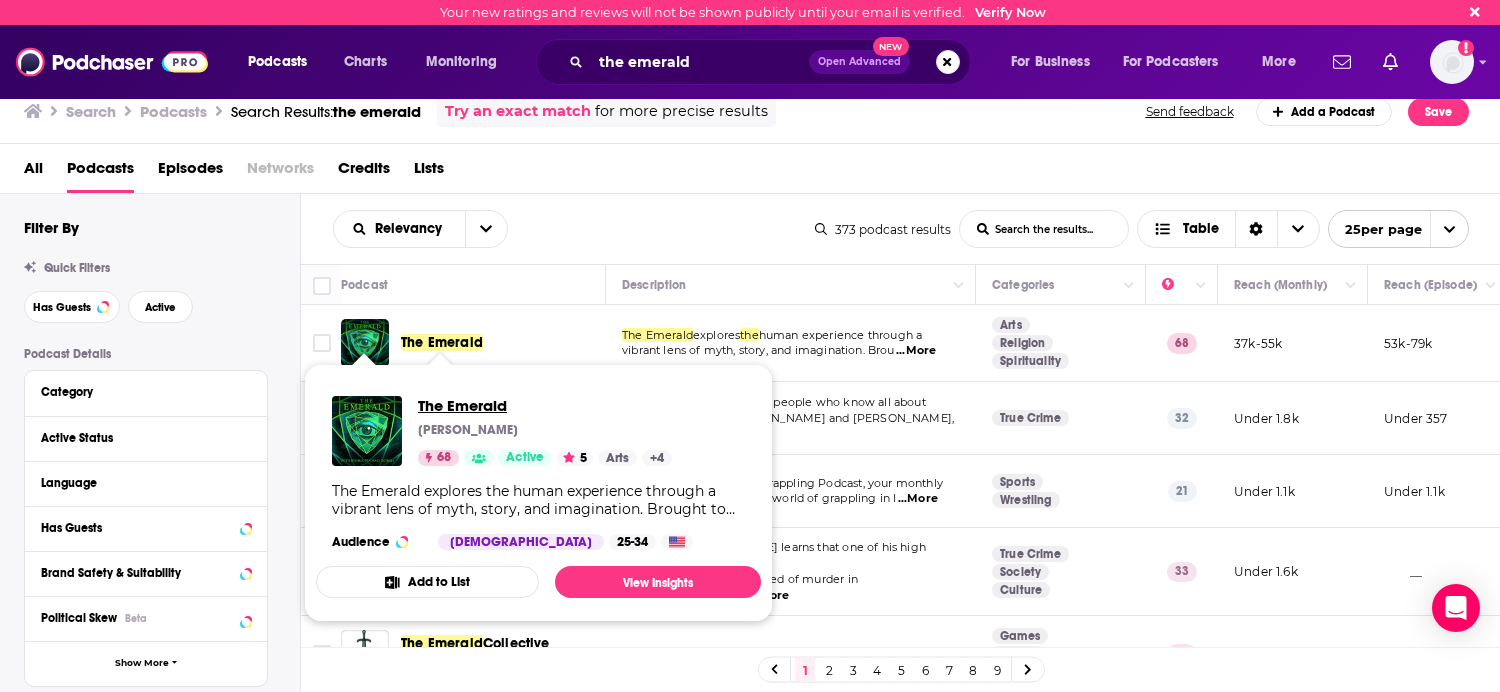 click on "The Emerald" at bounding box center [545, 405] 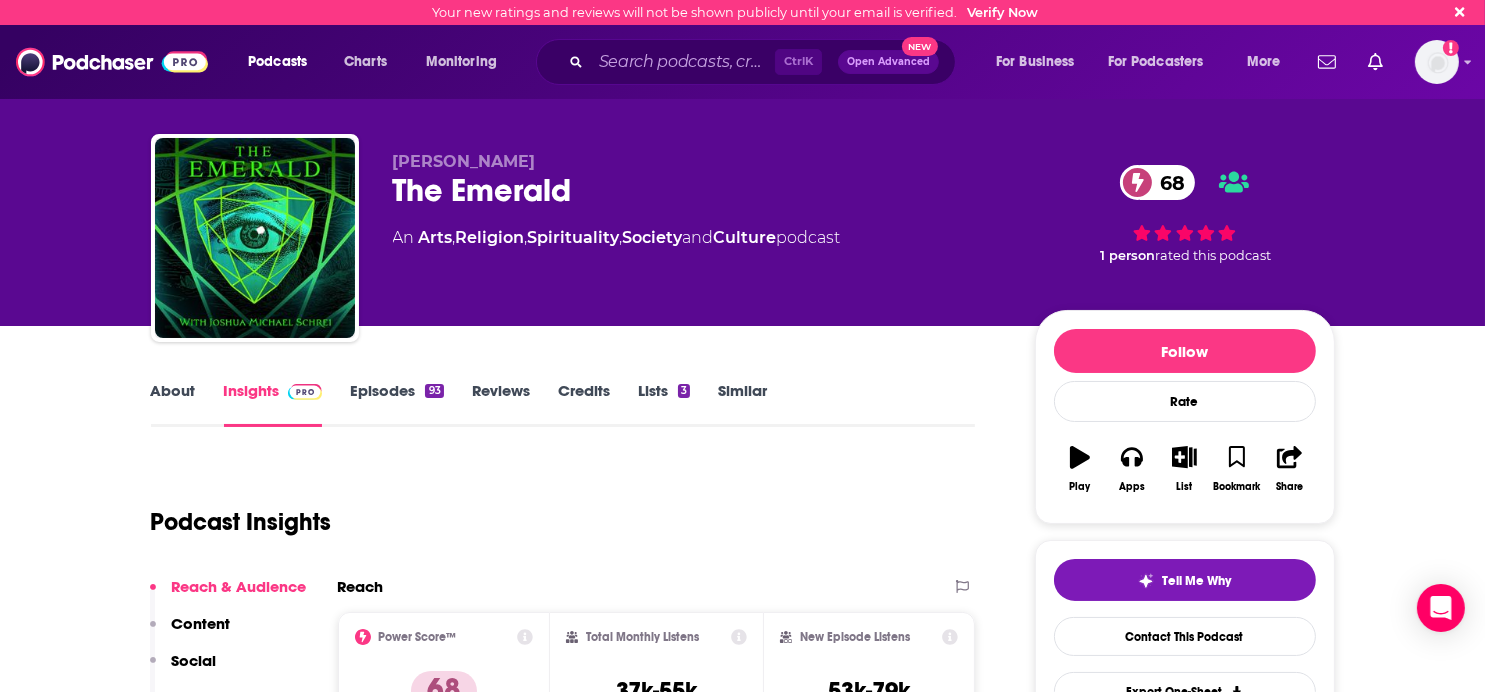 click on "About" at bounding box center (173, 404) 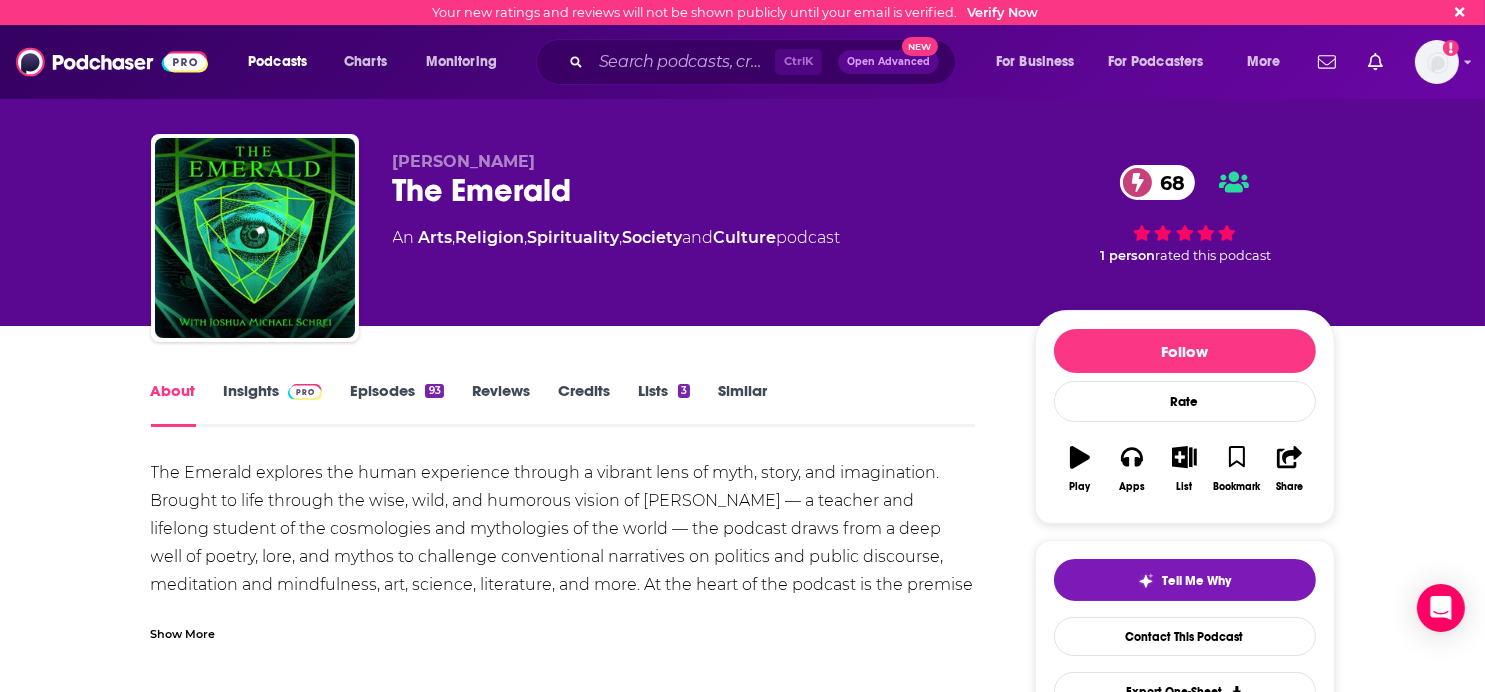 click on "Show More" at bounding box center [183, 632] 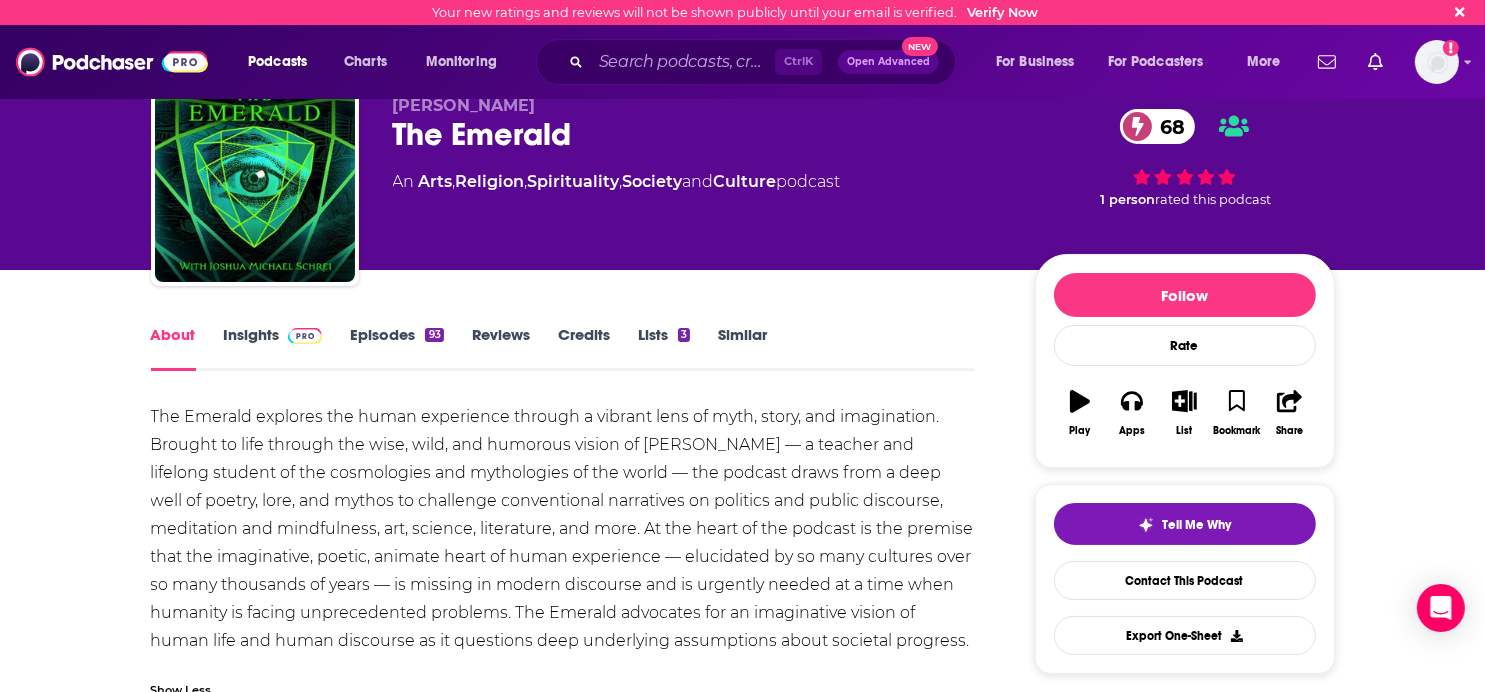 scroll, scrollTop: 100, scrollLeft: 0, axis: vertical 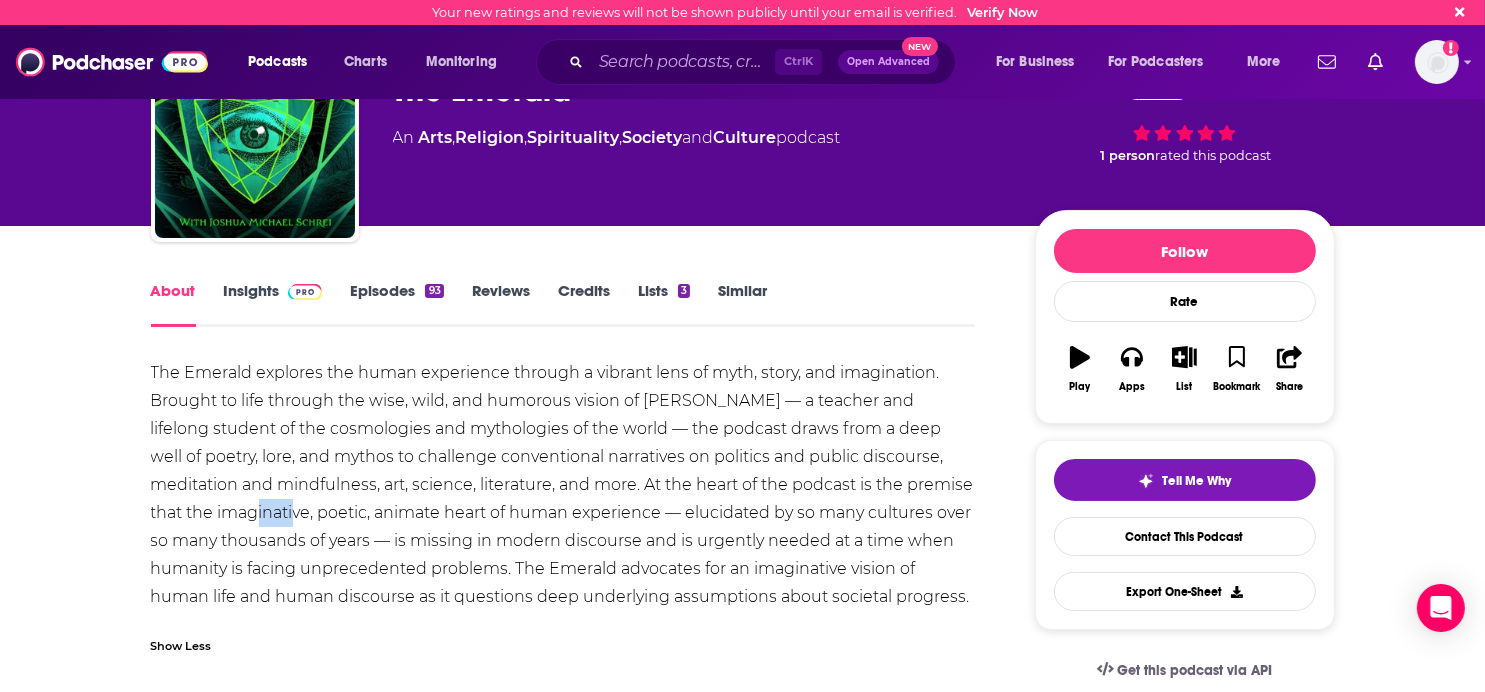drag, startPoint x: 186, startPoint y: 511, endPoint x: 229, endPoint y: 515, distance: 43.185646 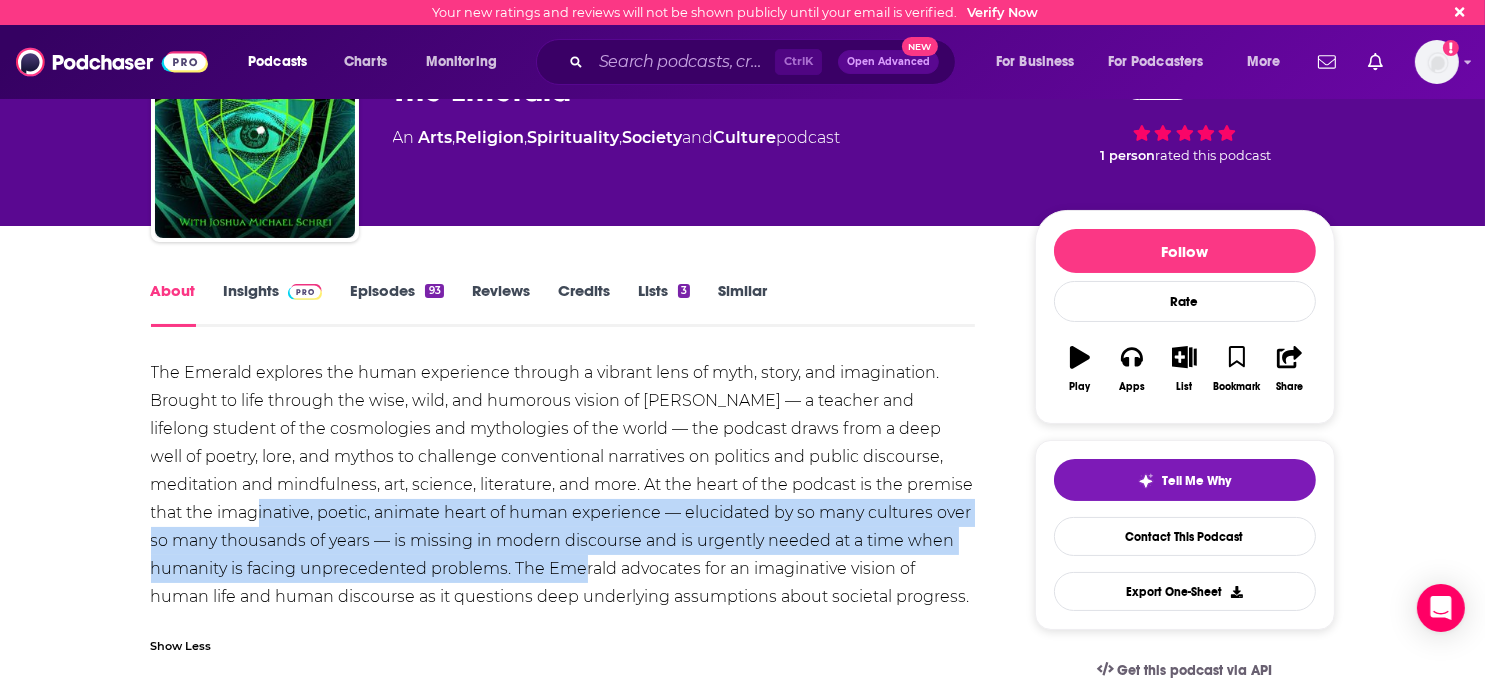 click on "The Emerald explores the human experience through a vibrant lens of myth, story, and imagination. Brought to life through the wise, wild, and humorous vision of Joshua Michael Schrei — a teacher and lifelong student of the cosmologies and mythologies of the world — the podcast draws from a deep well of poetry, lore, and mythos to challenge conventional narratives on politics and public discourse, meditation and mindfulness, art, science, literature, and more. At the heart of the podcast is the premise that the imaginative, poetic, animate heart of human experience — elucidated by so many cultures over so many thousands of years — is missing in modern discourse and is urgently needed at a time when humanity is facing unprecedented problems. The Emerald advocates for an imaginative vision of human life and human discourse as it questions deep underlying assumptions about societal progress." at bounding box center [563, 485] 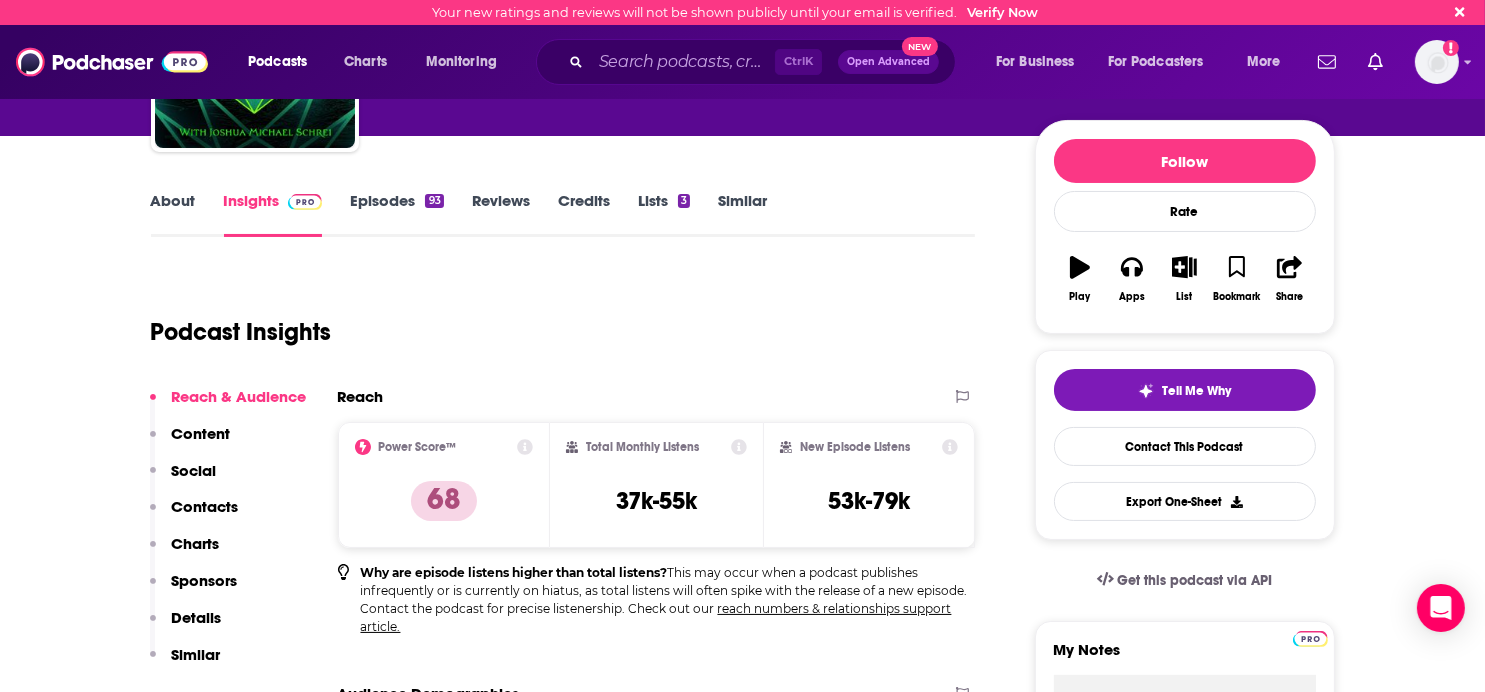 scroll, scrollTop: 200, scrollLeft: 0, axis: vertical 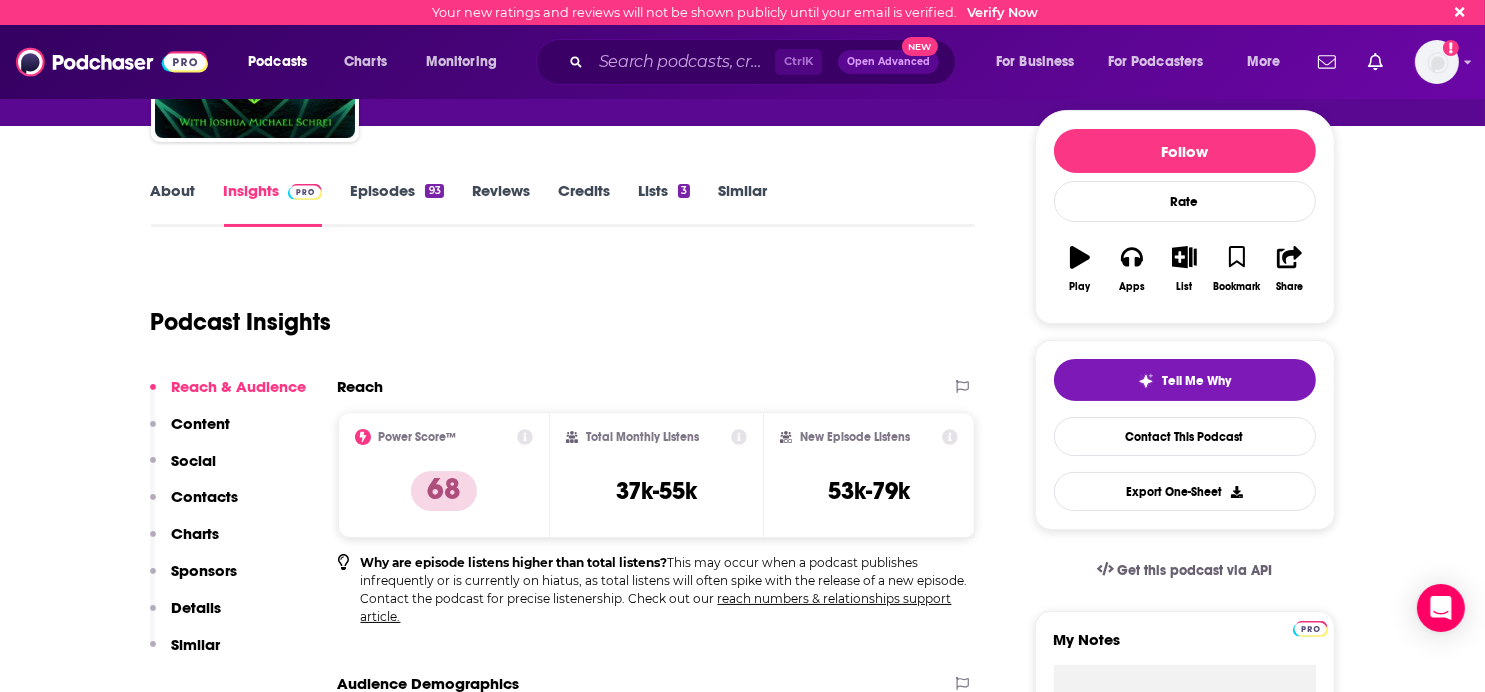 click on "Contacts" at bounding box center [205, 496] 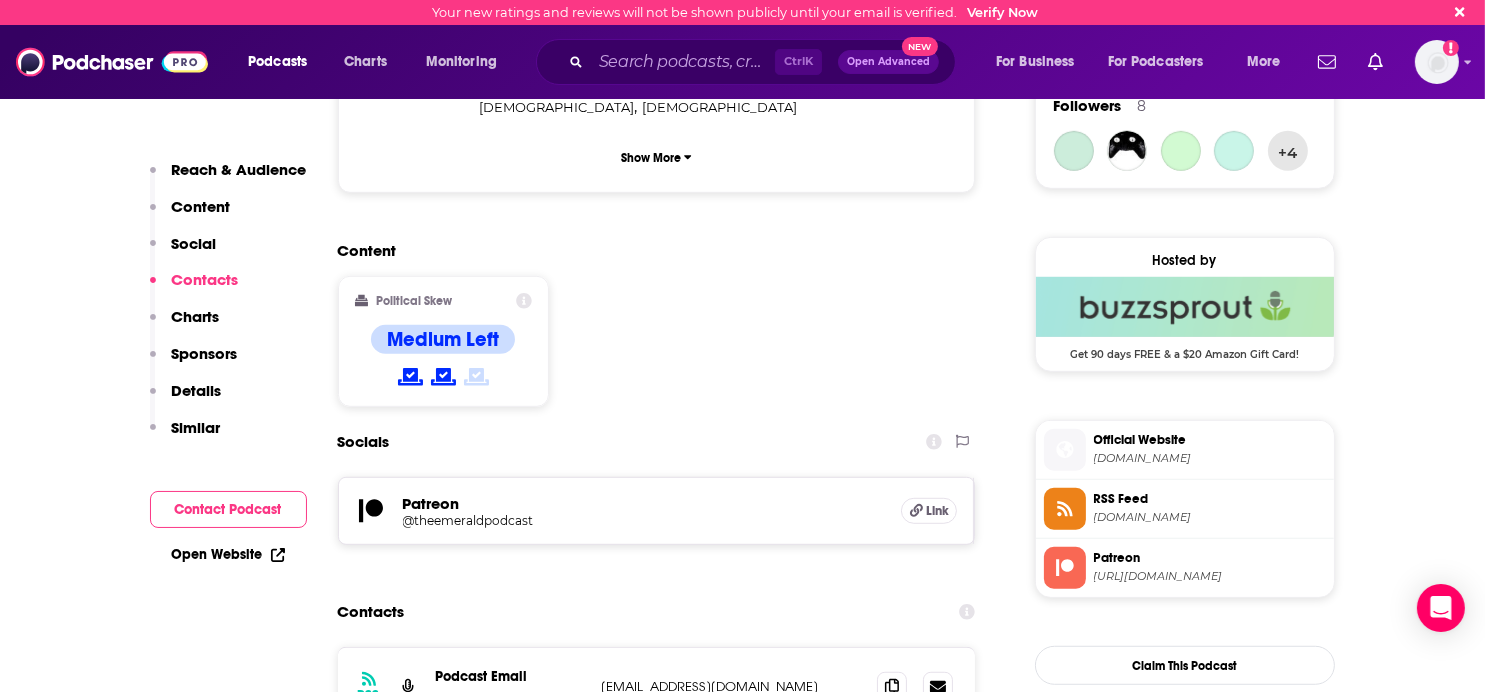 scroll, scrollTop: 1671, scrollLeft: 0, axis: vertical 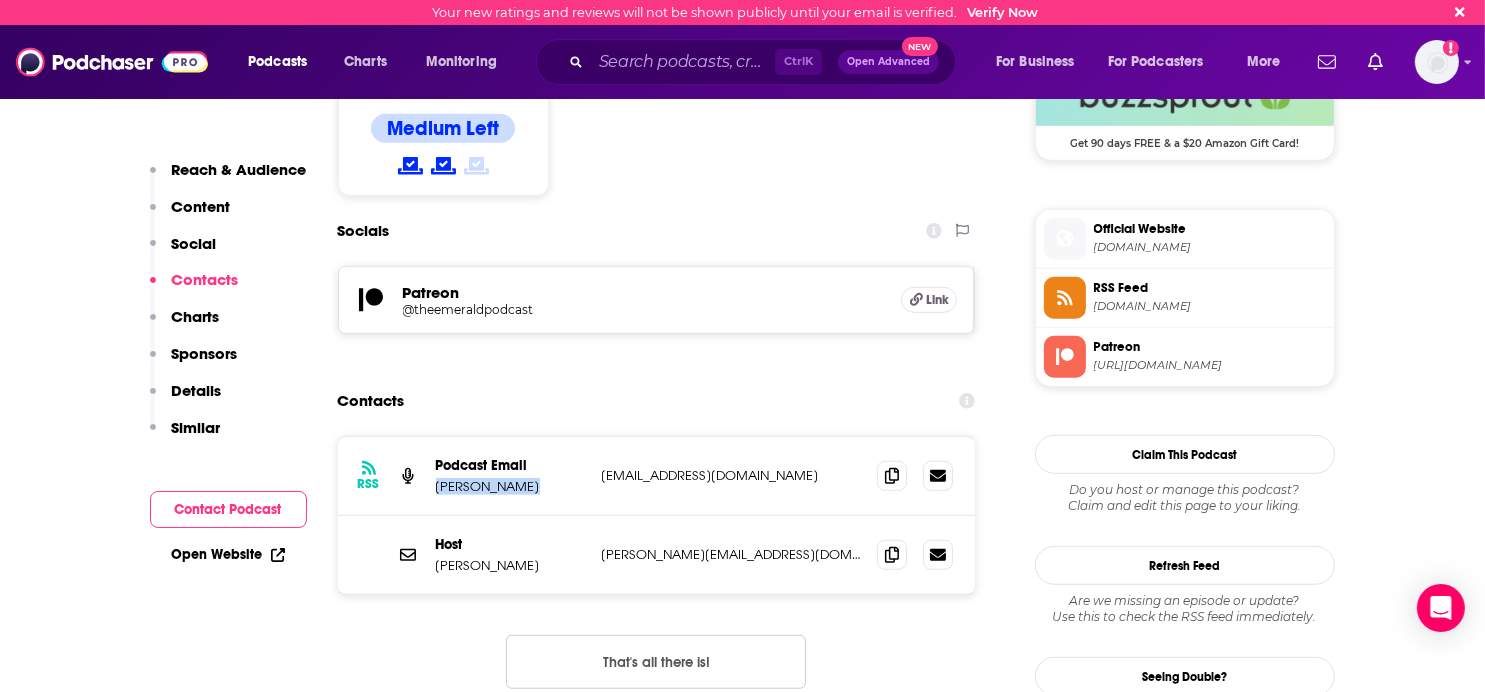 drag, startPoint x: 432, startPoint y: 381, endPoint x: 521, endPoint y: 396, distance: 90.255196 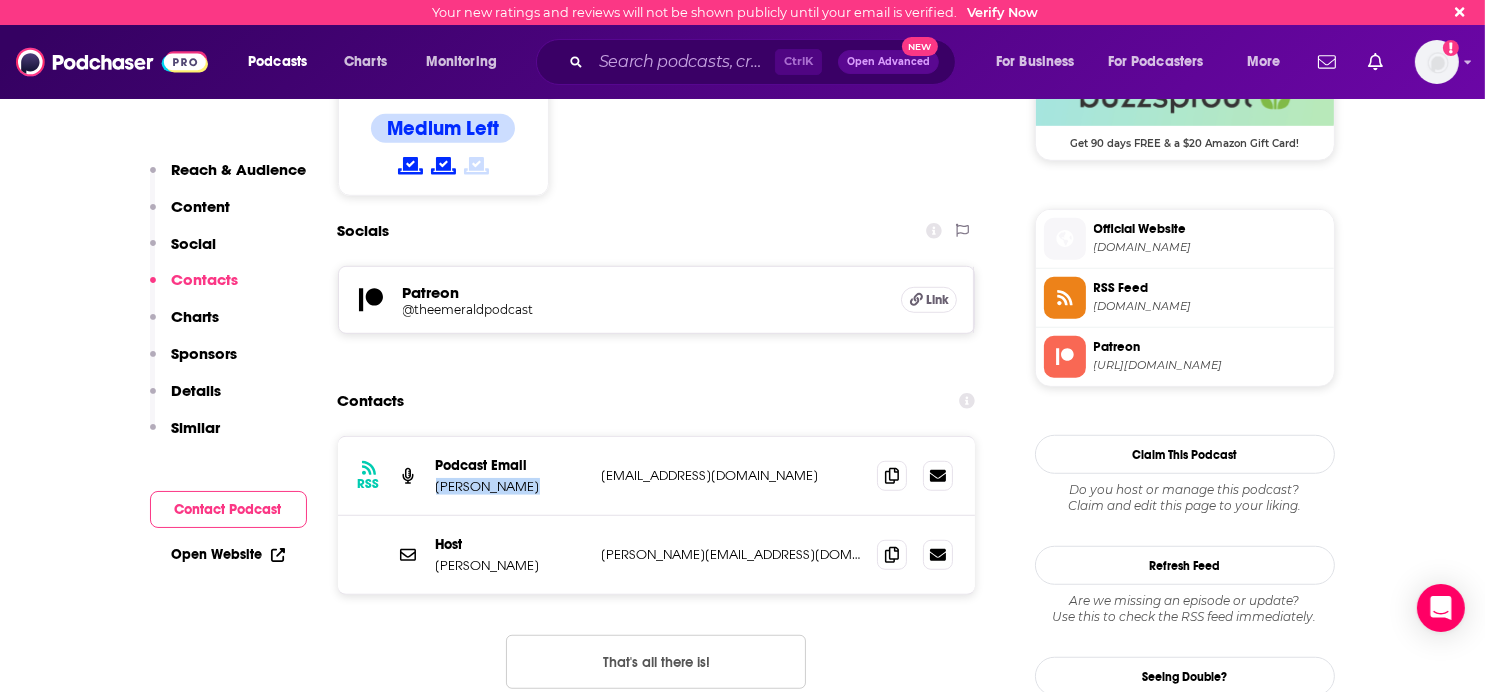 copy on "Joshua Schrei" 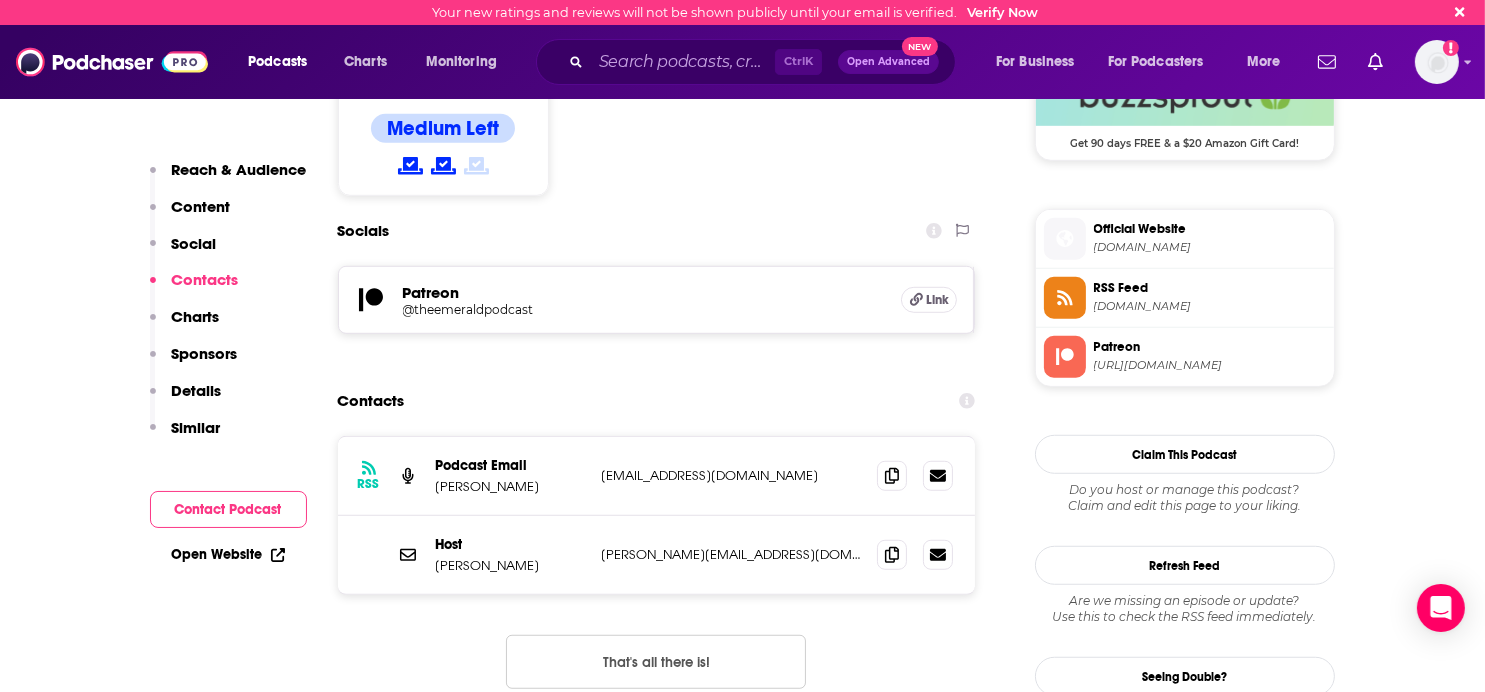 click on "RSS   Podcast Email Joshua Schrei theemeraldpodcast@gmail.com theemeraldpodcast@gmail.com" at bounding box center [657, 476] 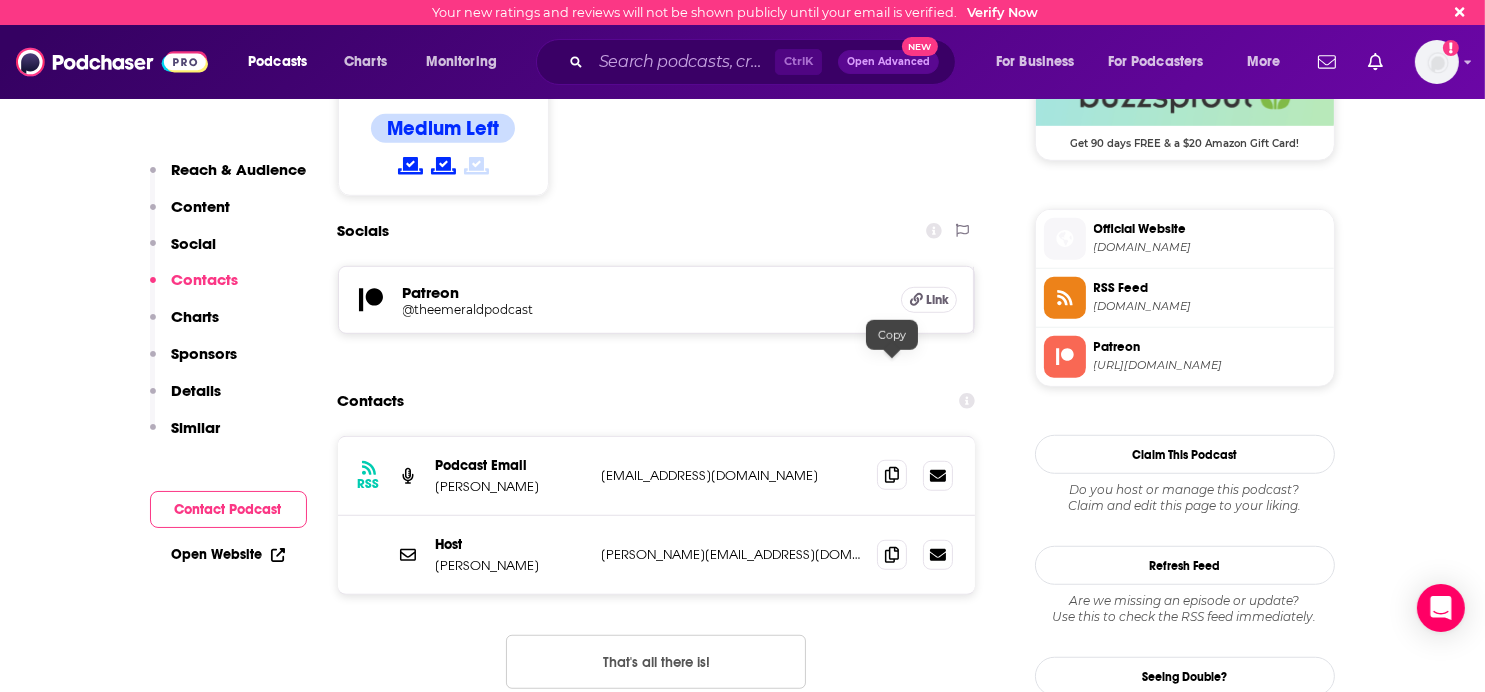 click 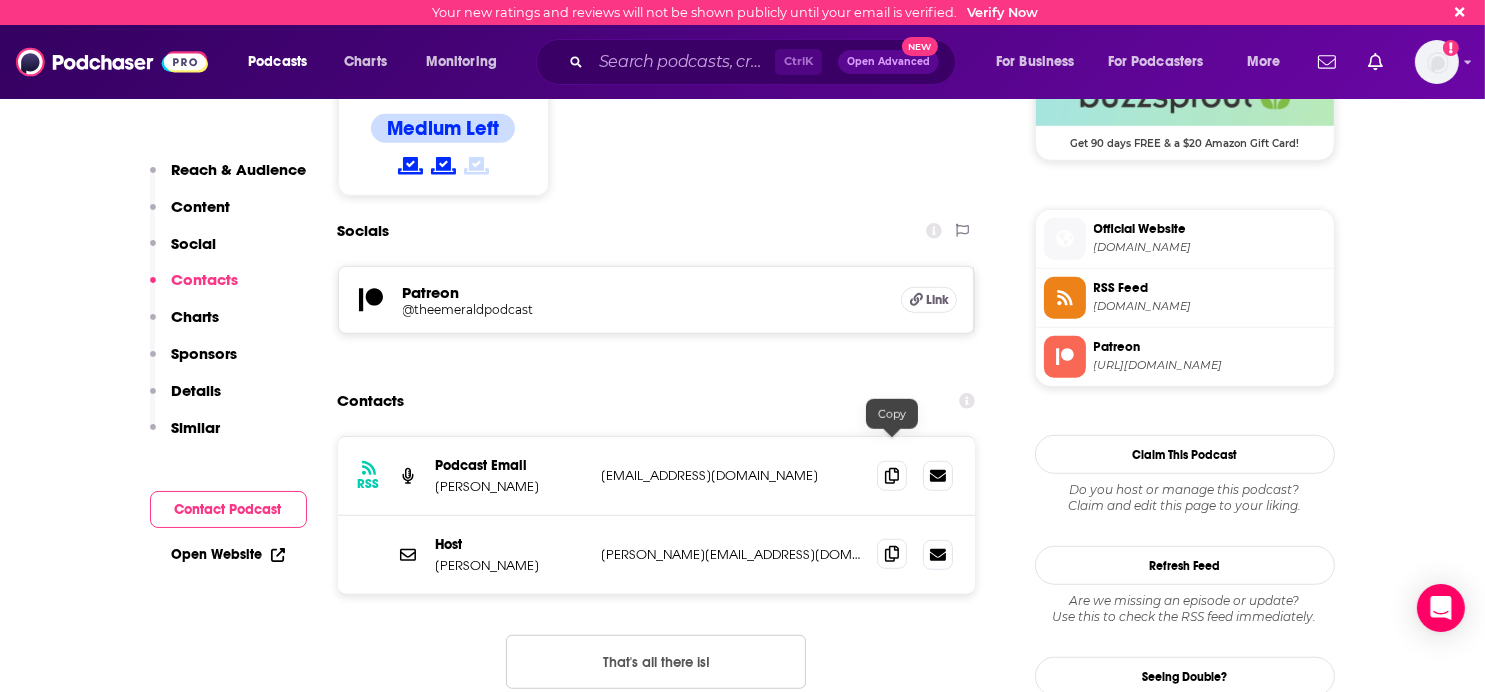 click 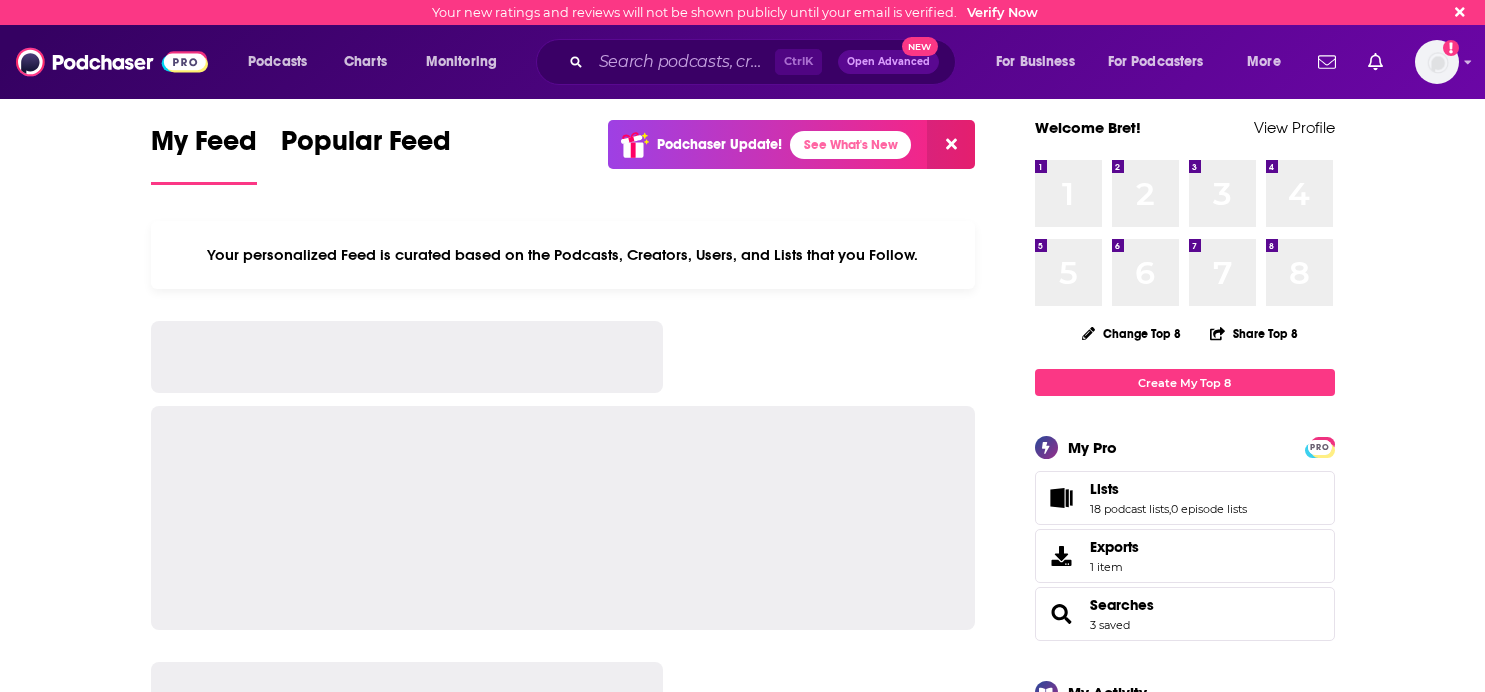 scroll, scrollTop: 0, scrollLeft: 0, axis: both 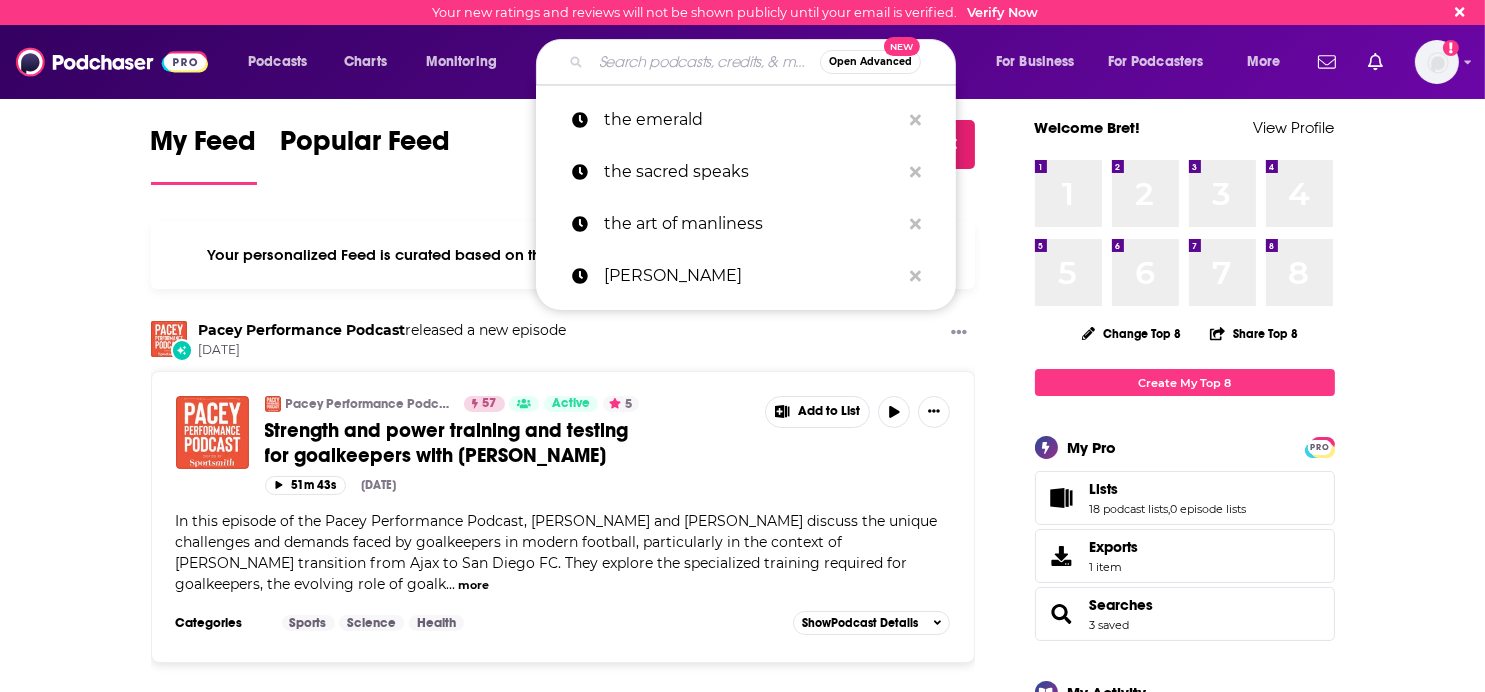 paste on "josh.schrei@gmail.com" 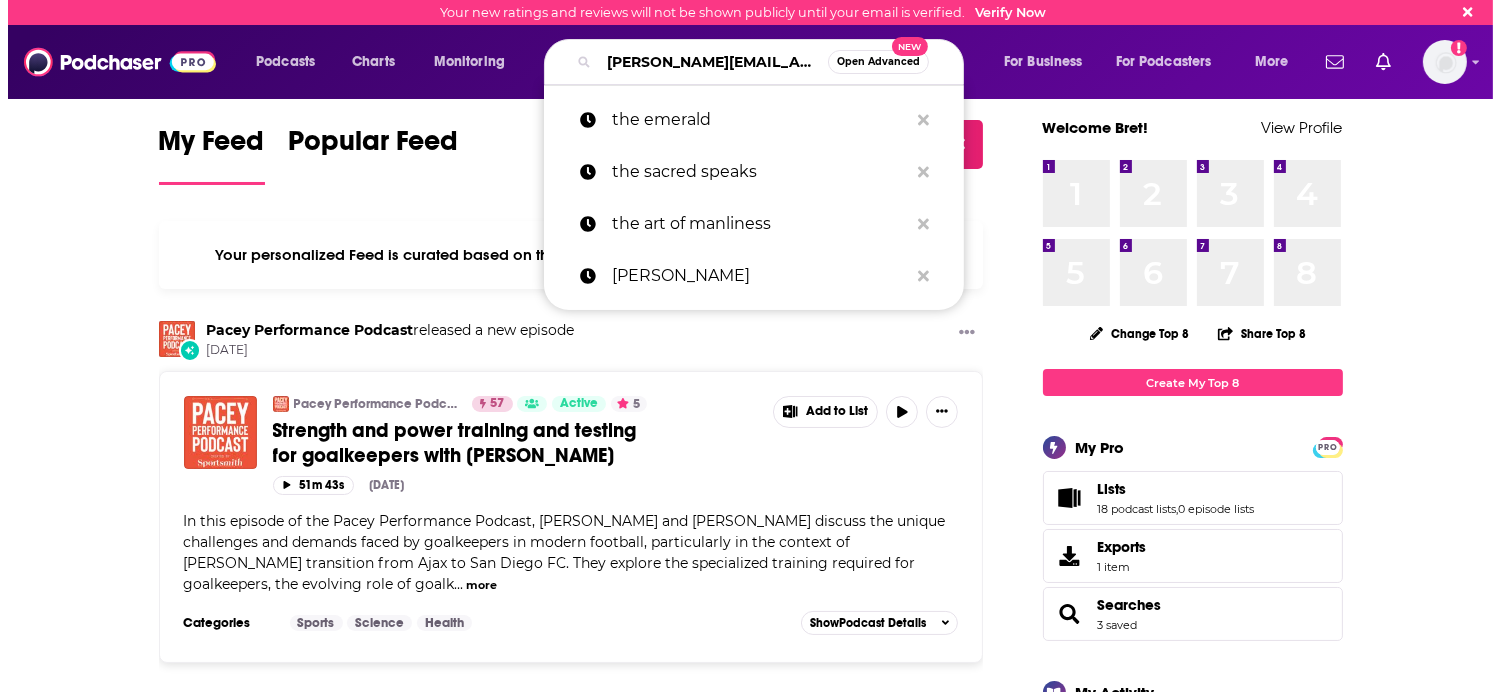 scroll, scrollTop: 0, scrollLeft: 1, axis: horizontal 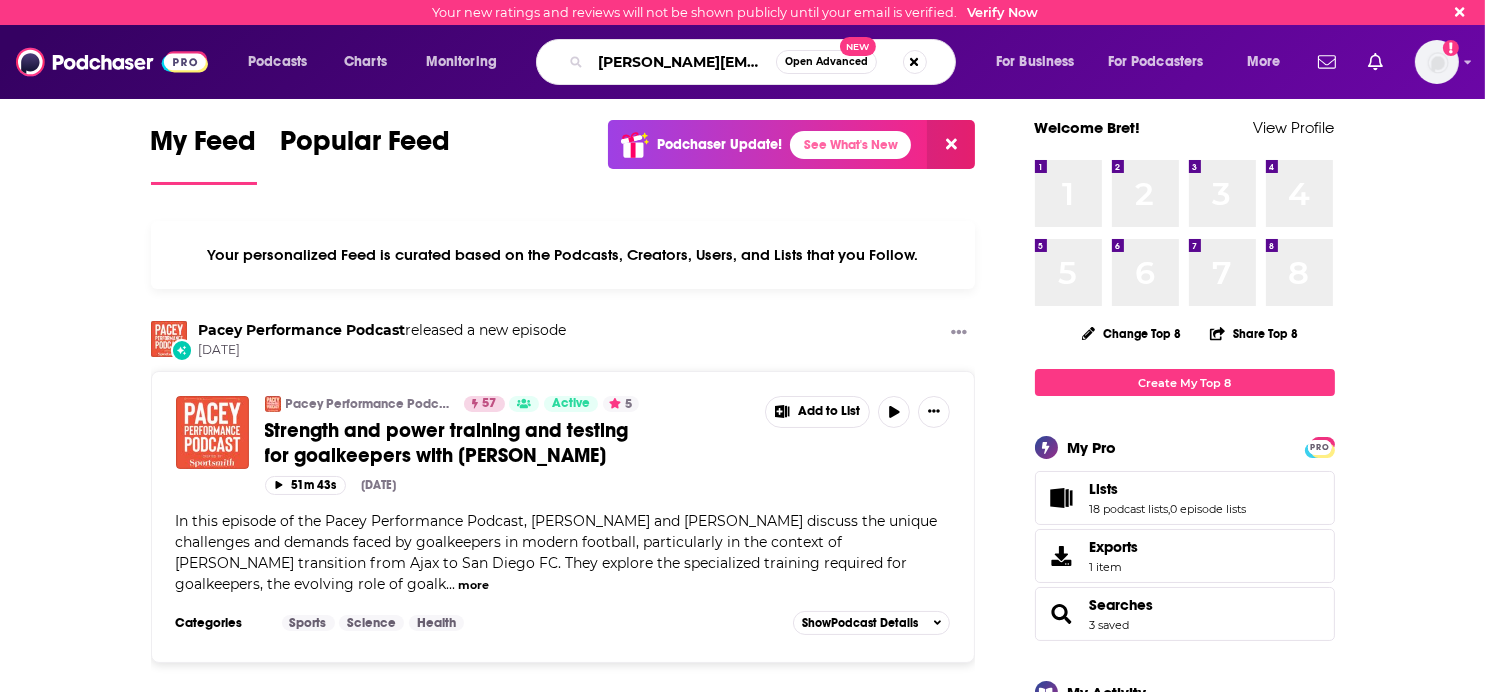 type on "josh.schrei@gmail.com" 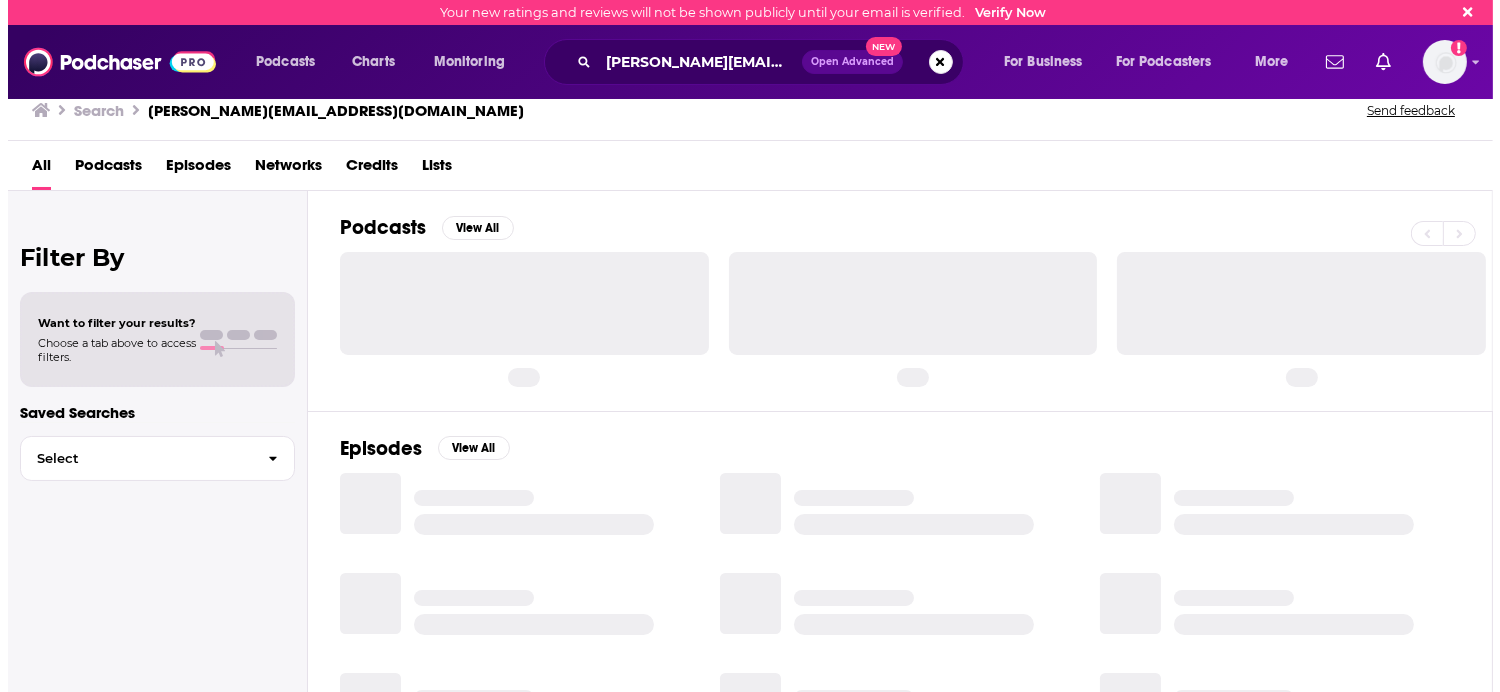 scroll, scrollTop: 0, scrollLeft: 0, axis: both 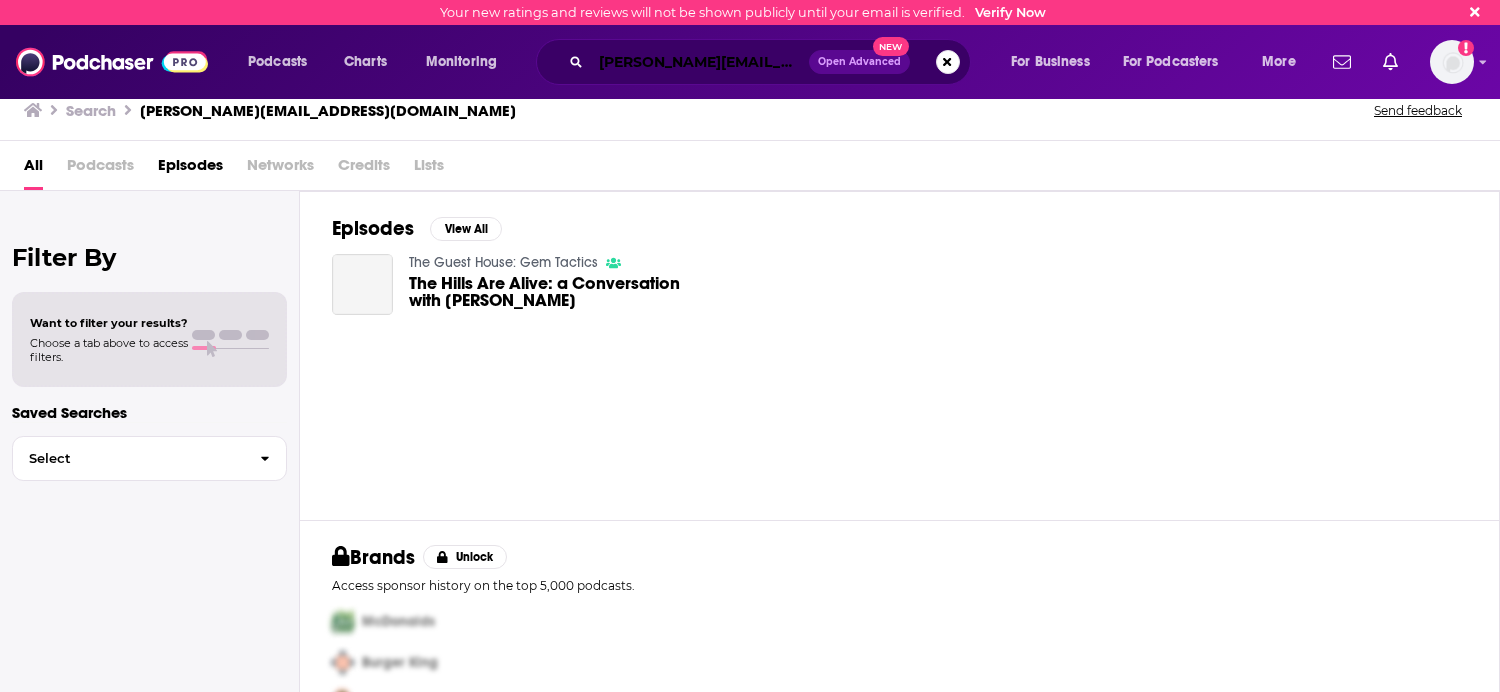 click on "josh.schrei@gmail.com" at bounding box center [700, 62] 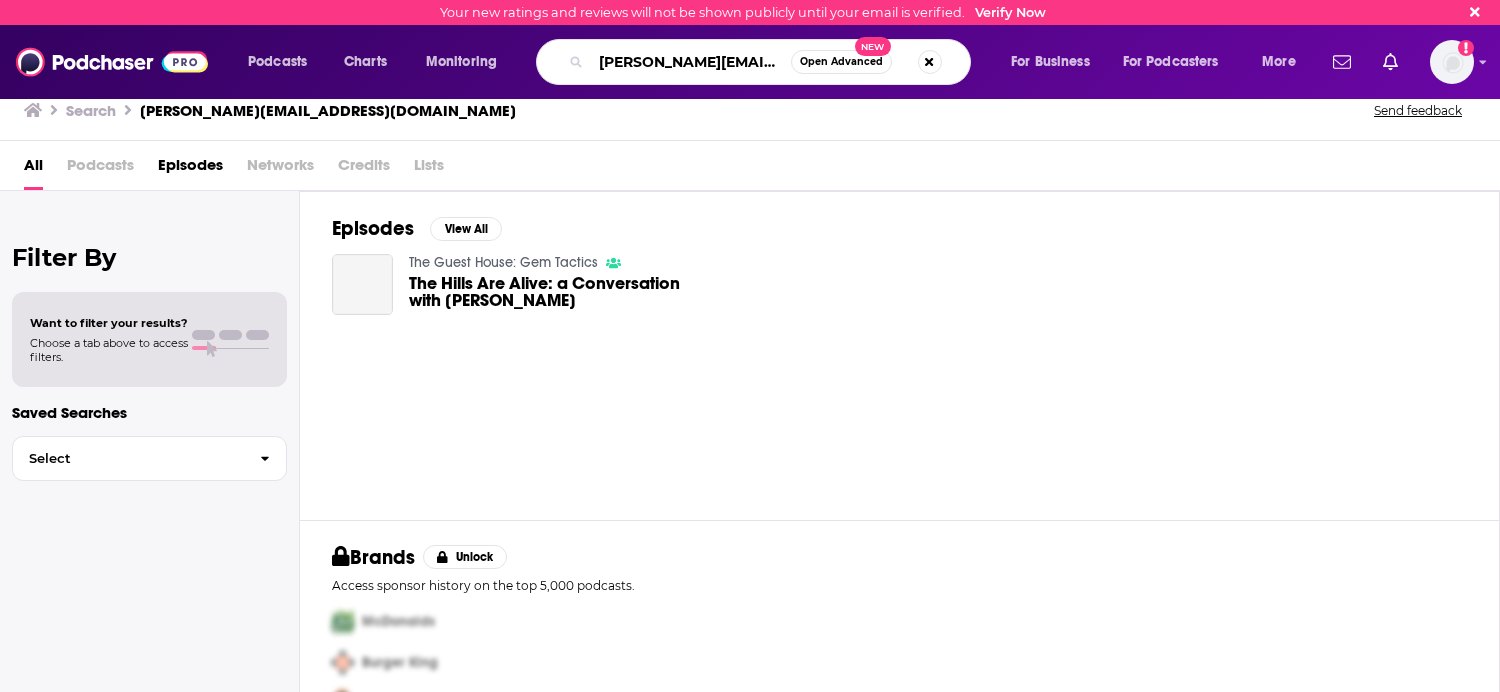 click on "josh.schrei@gmail.com" at bounding box center [691, 62] 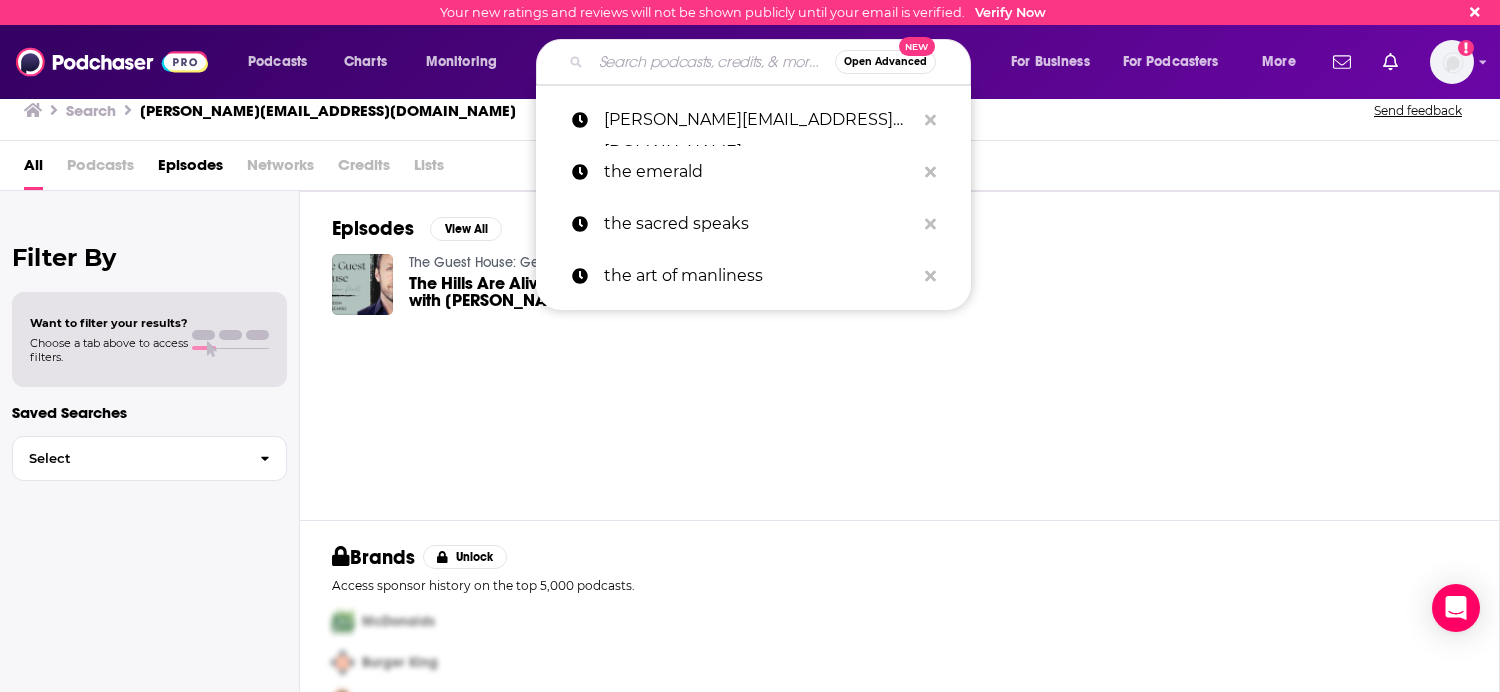 click at bounding box center (713, 62) 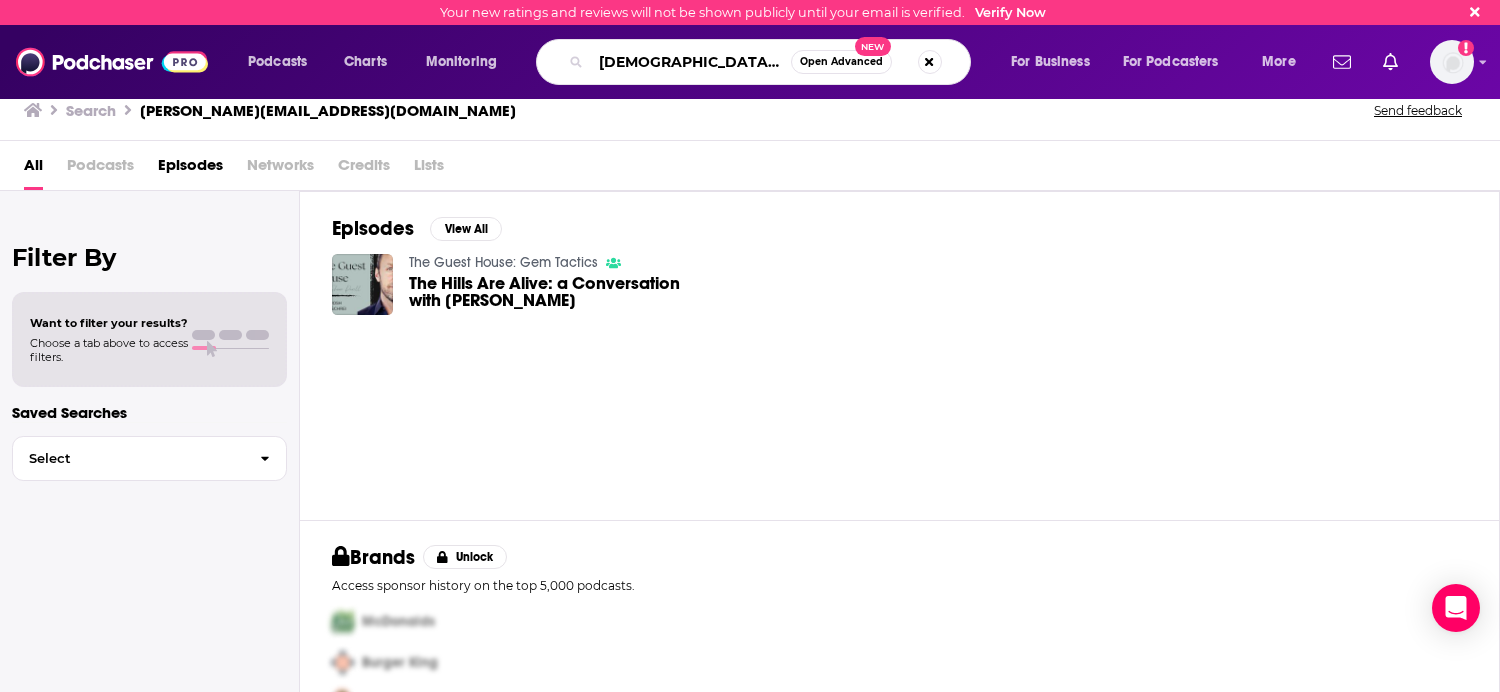type on "Ayahuasca ritual" 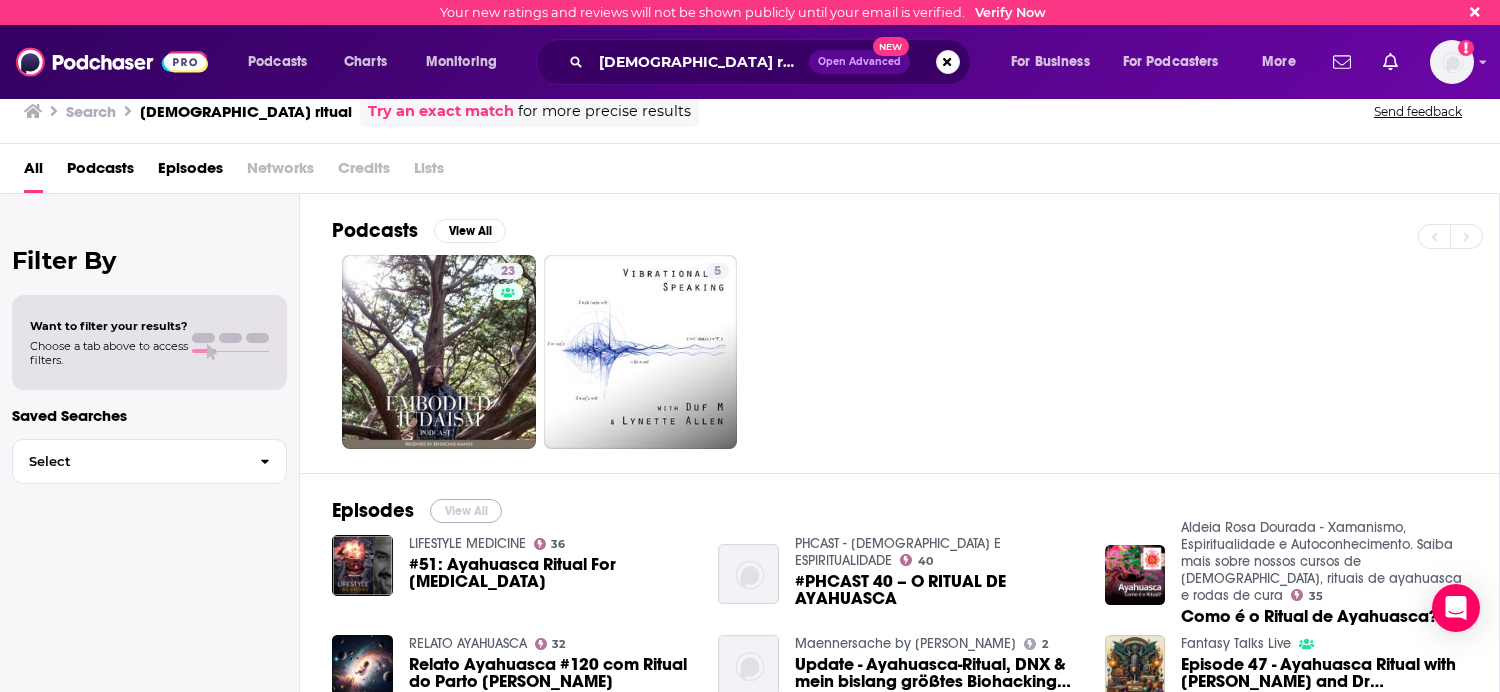 click on "View All" at bounding box center [466, 511] 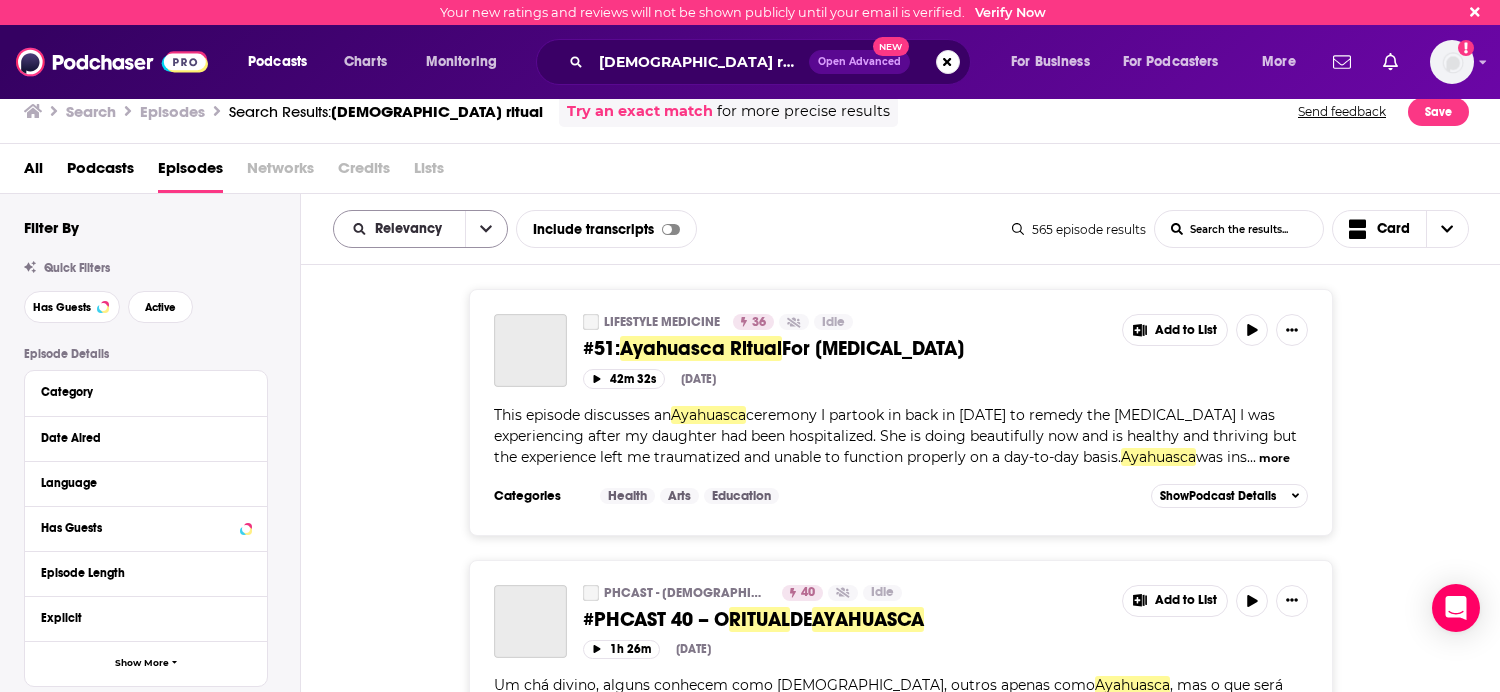 click on "Relevancy" at bounding box center (412, 229) 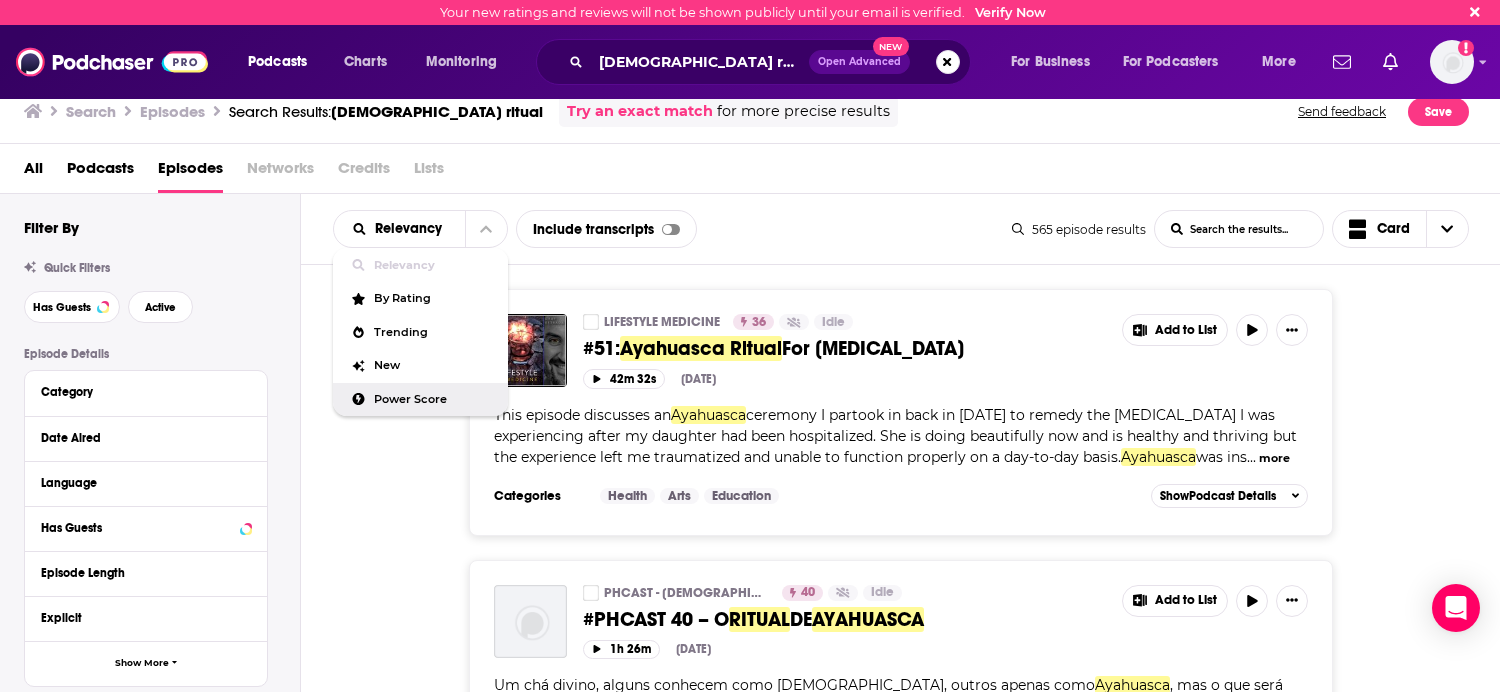 click on "Power Score" at bounding box center [433, 399] 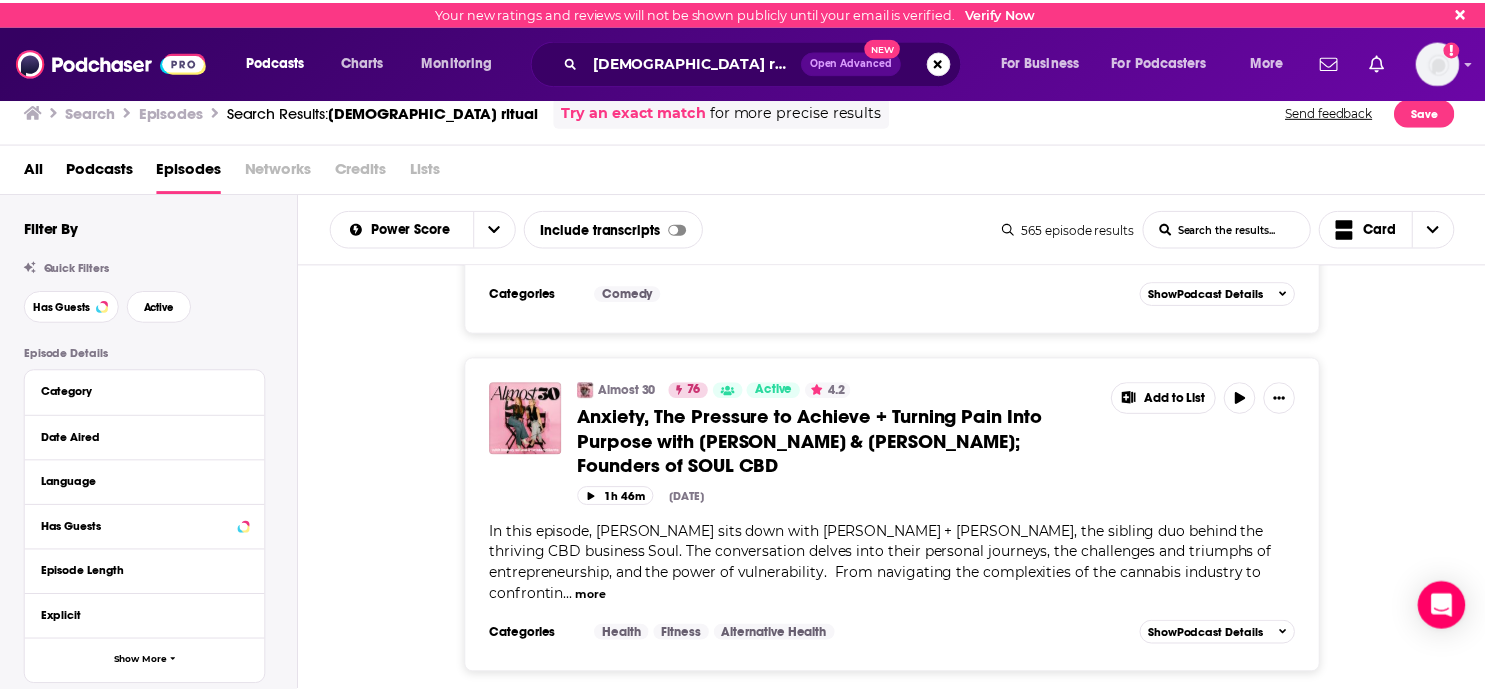 scroll, scrollTop: 900, scrollLeft: 0, axis: vertical 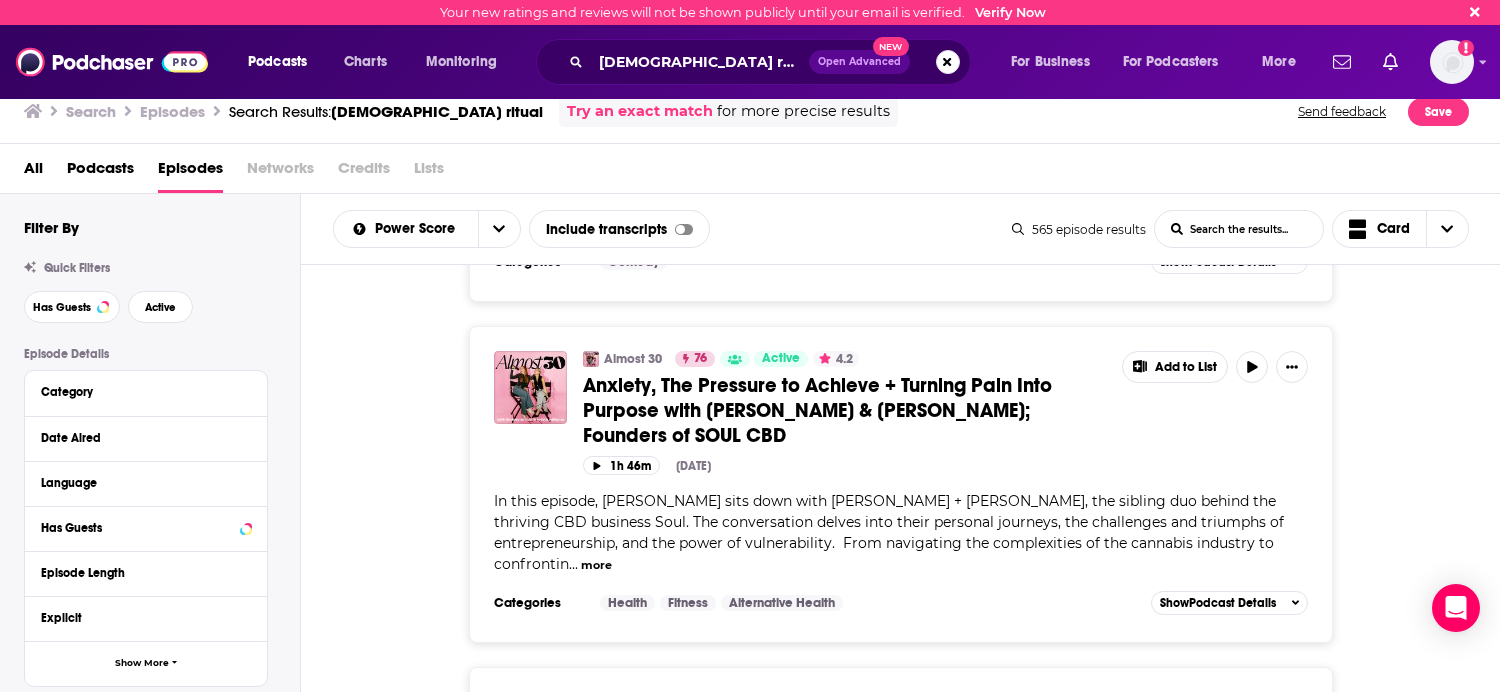 click on "Anxiety, The Pressure to Achieve + Turning Pain Into Purpose with Mike & Angie Lee; Founders of SOUL CBD" at bounding box center (817, 410) 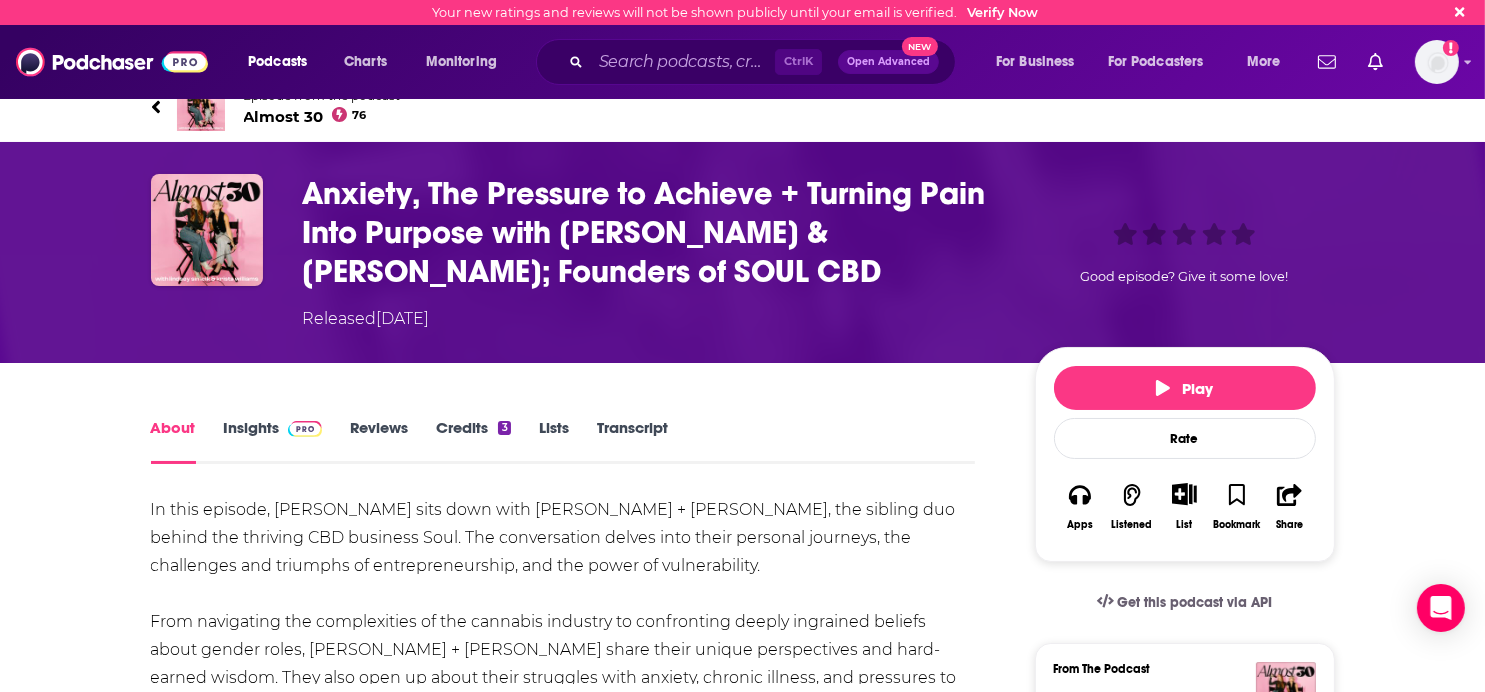click on "Almost 30 76" at bounding box center [322, 116] 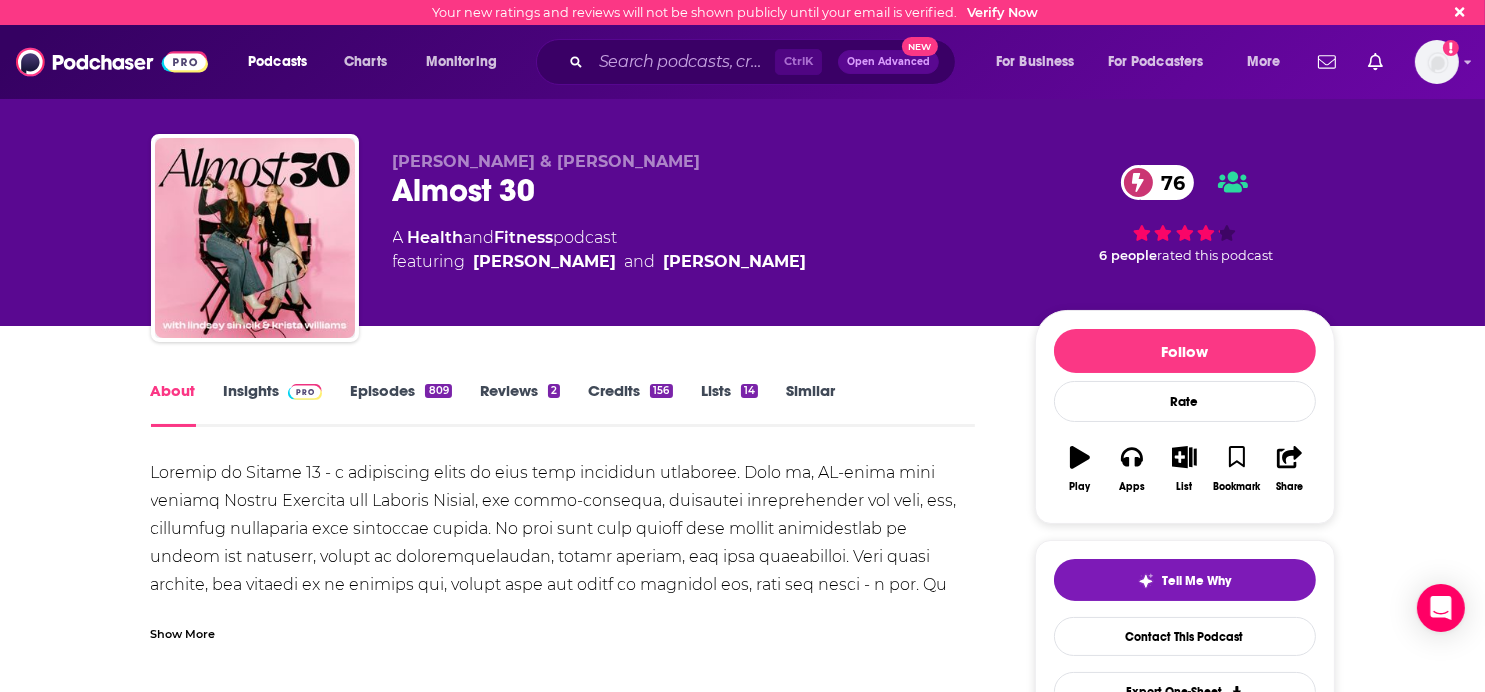 click on "About" at bounding box center [173, 404] 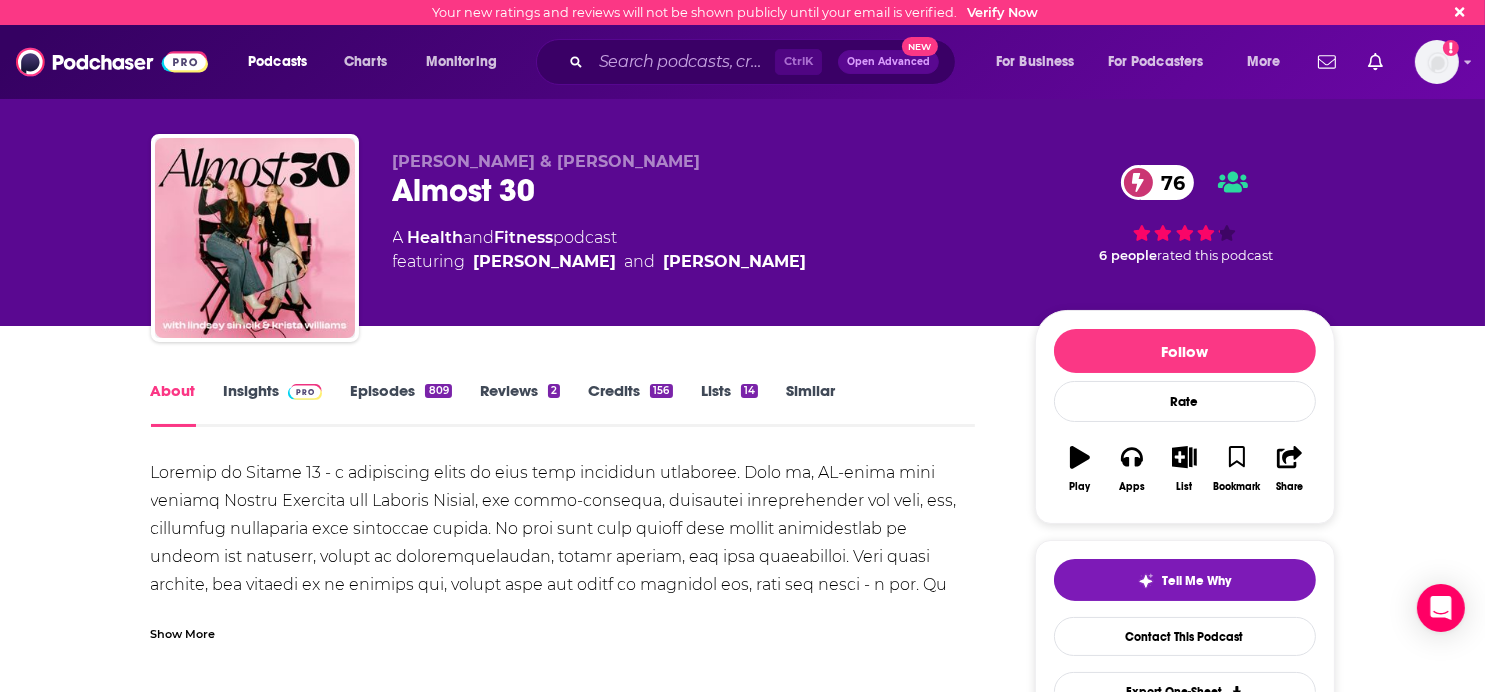 click on "Insights" at bounding box center [273, 404] 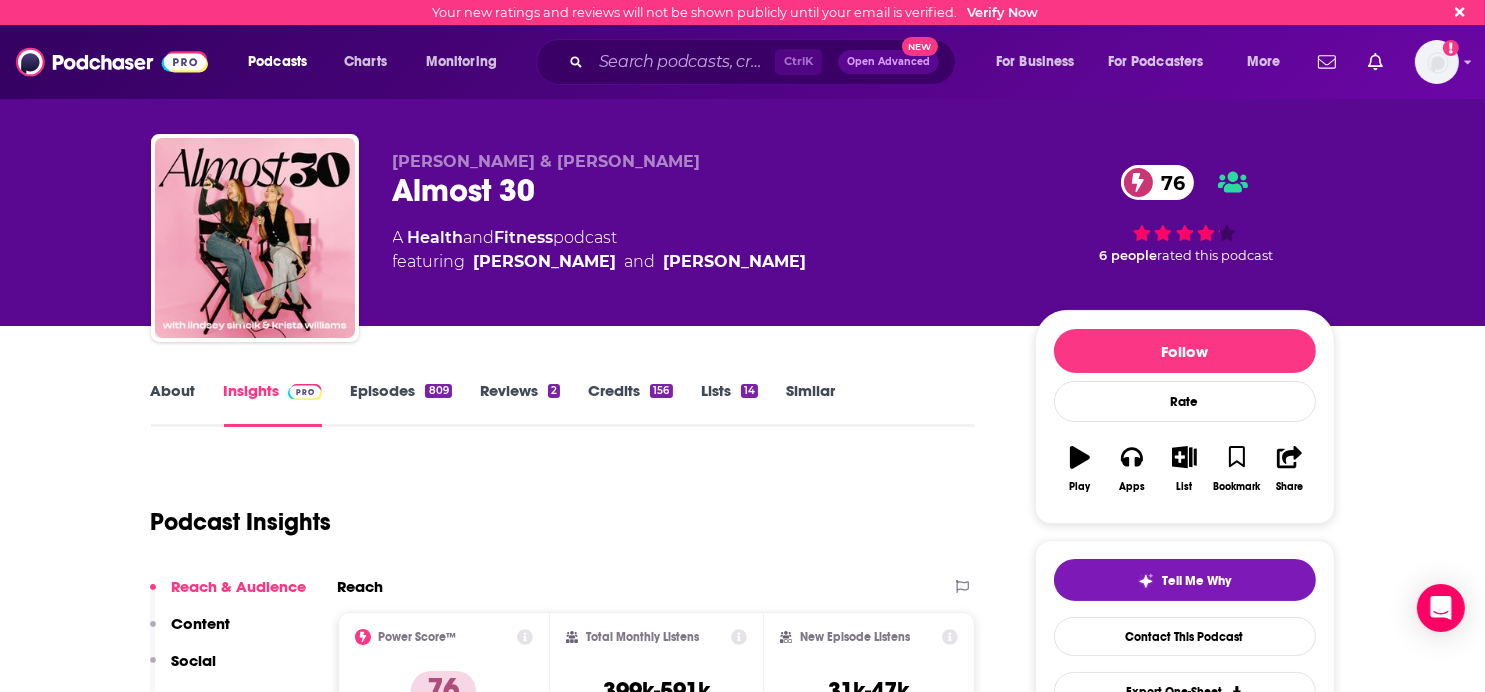 scroll, scrollTop: 100, scrollLeft: 0, axis: vertical 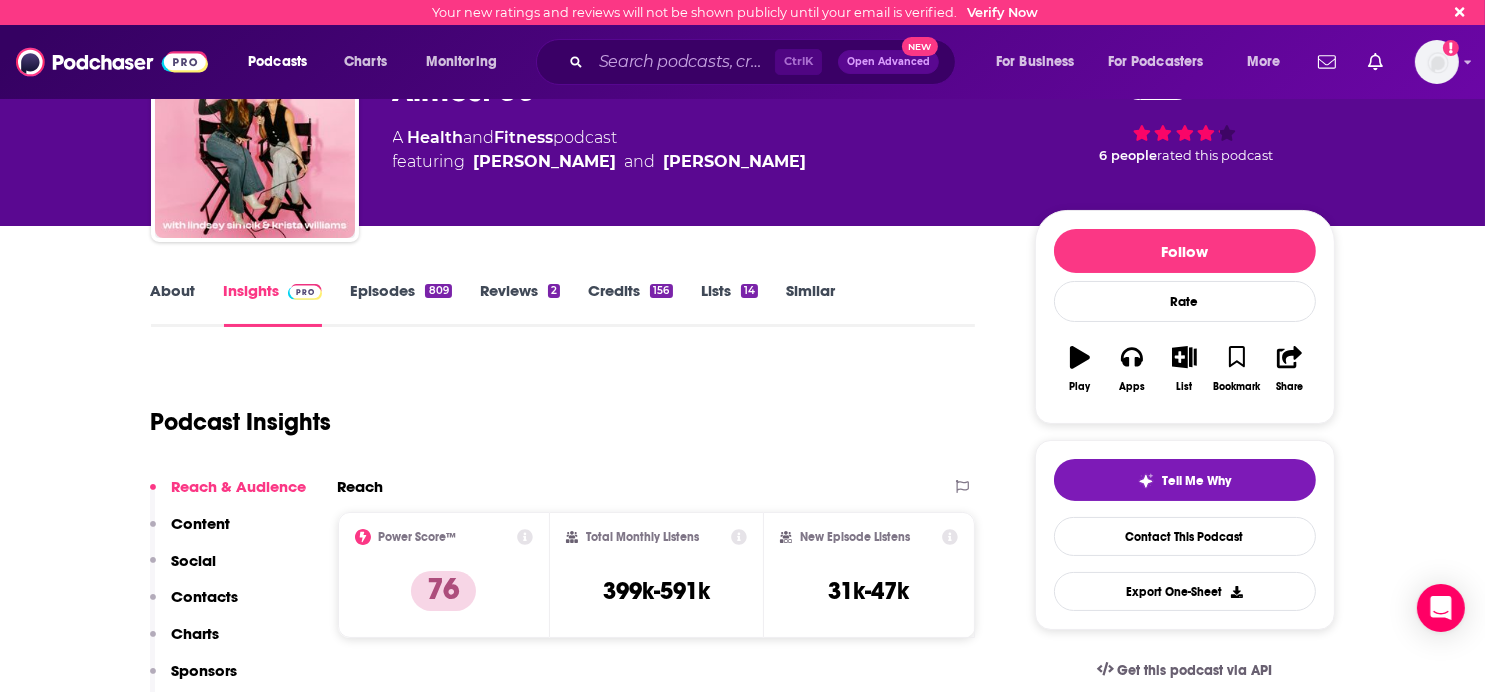 click on "Contacts" at bounding box center [205, 596] 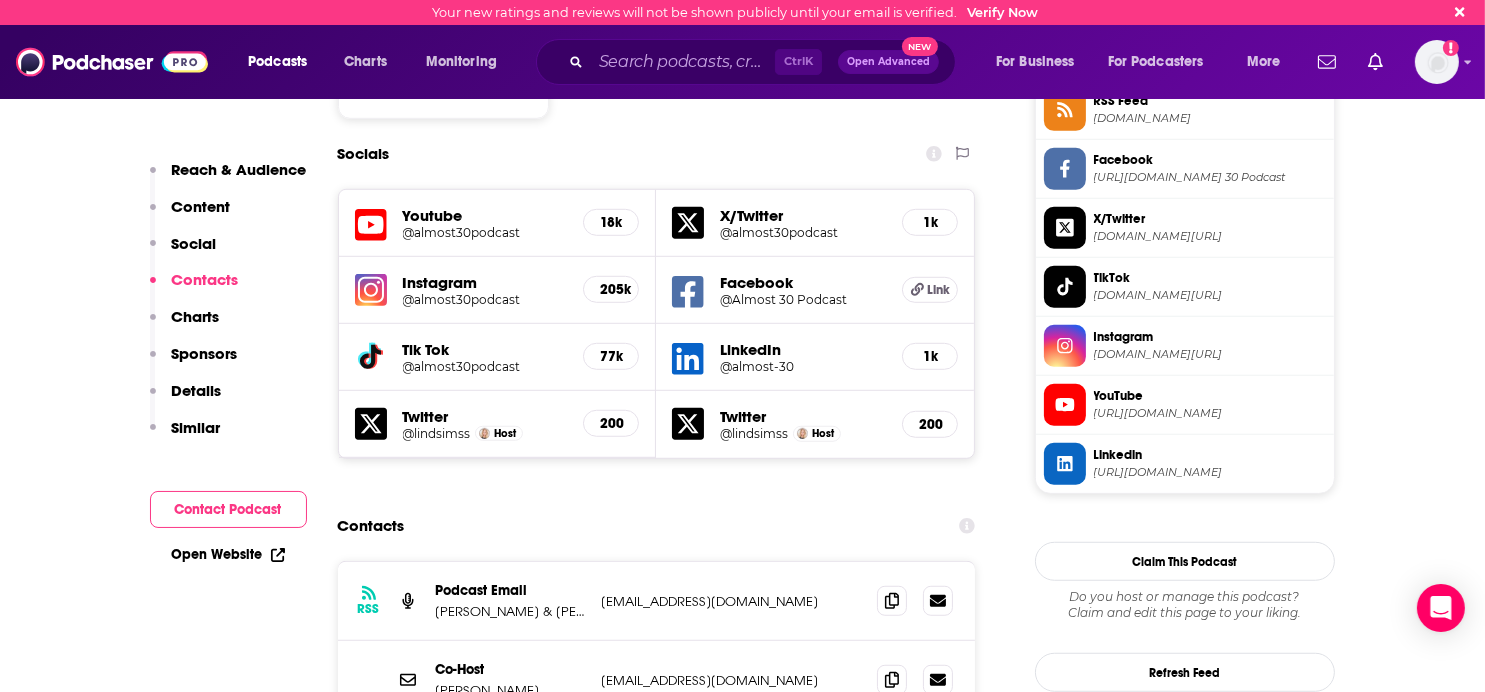 scroll, scrollTop: 1802, scrollLeft: 0, axis: vertical 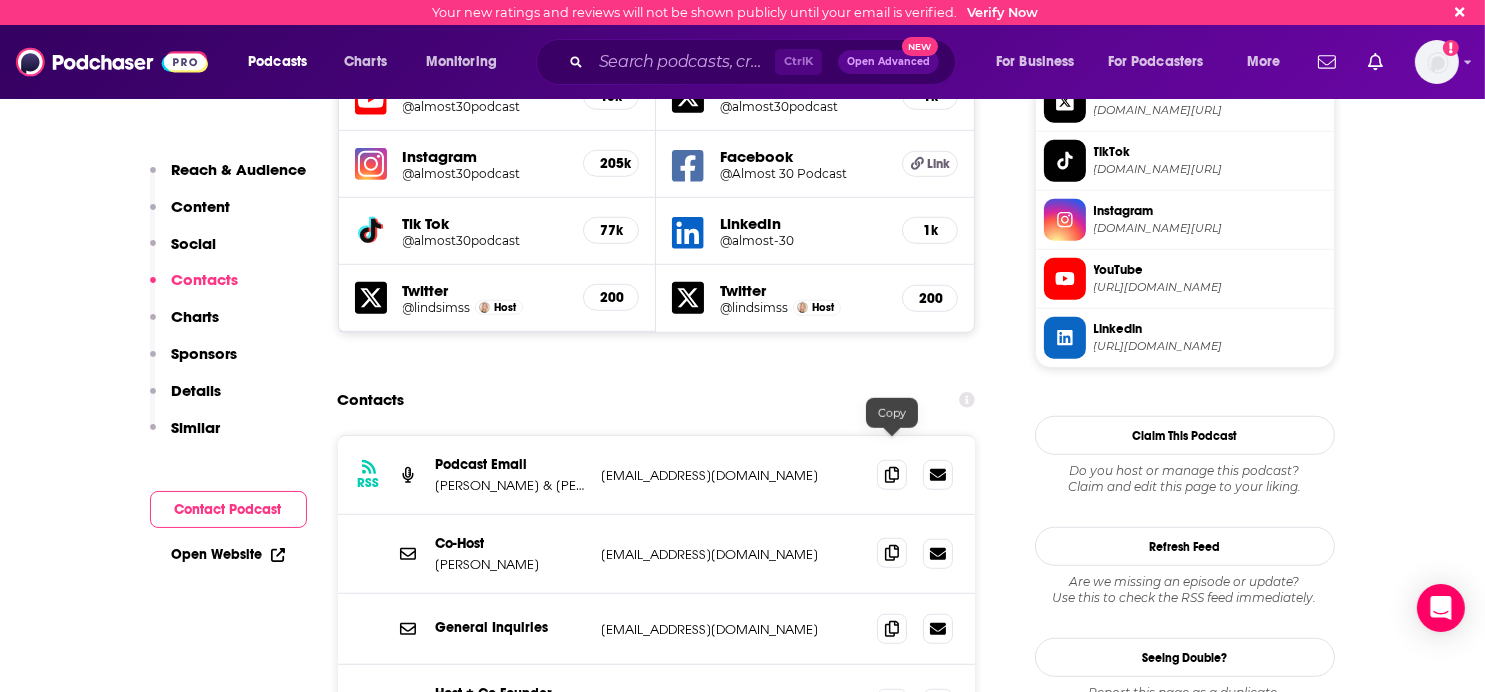 click 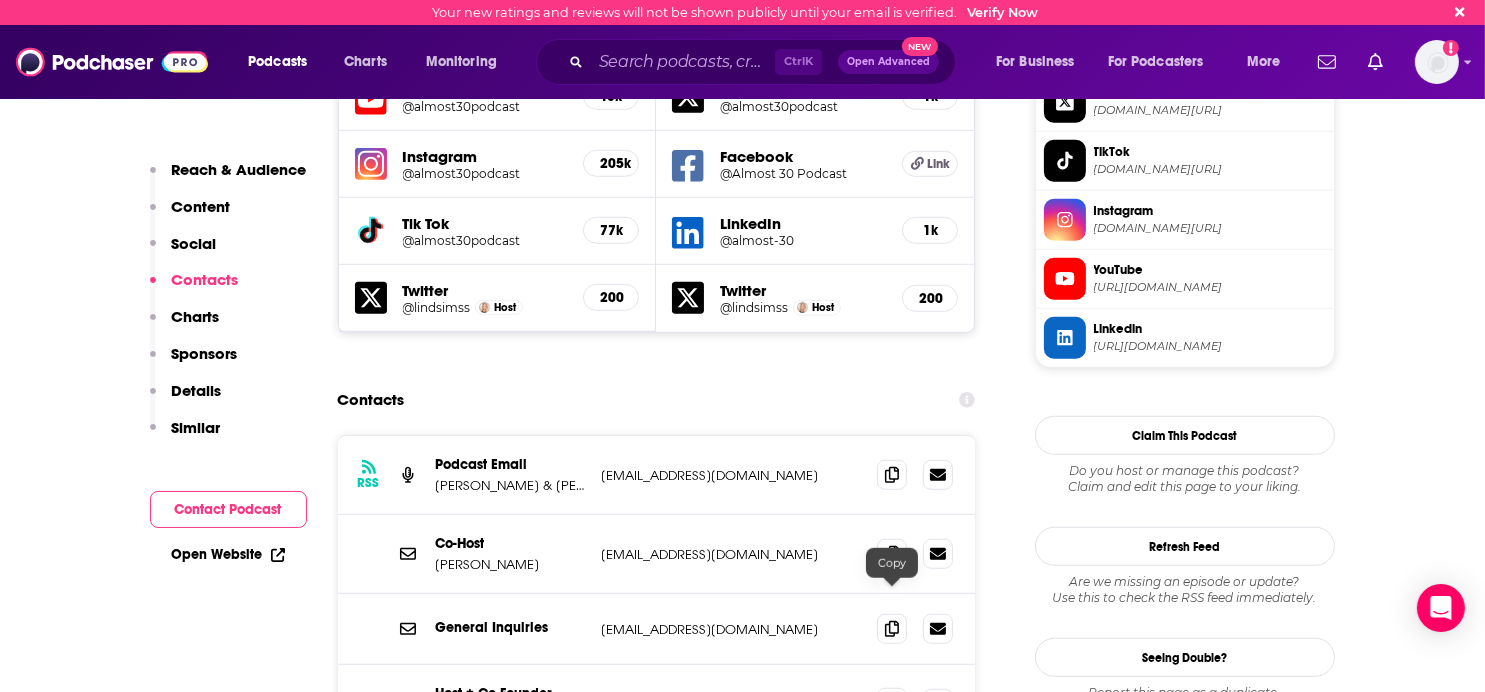 click 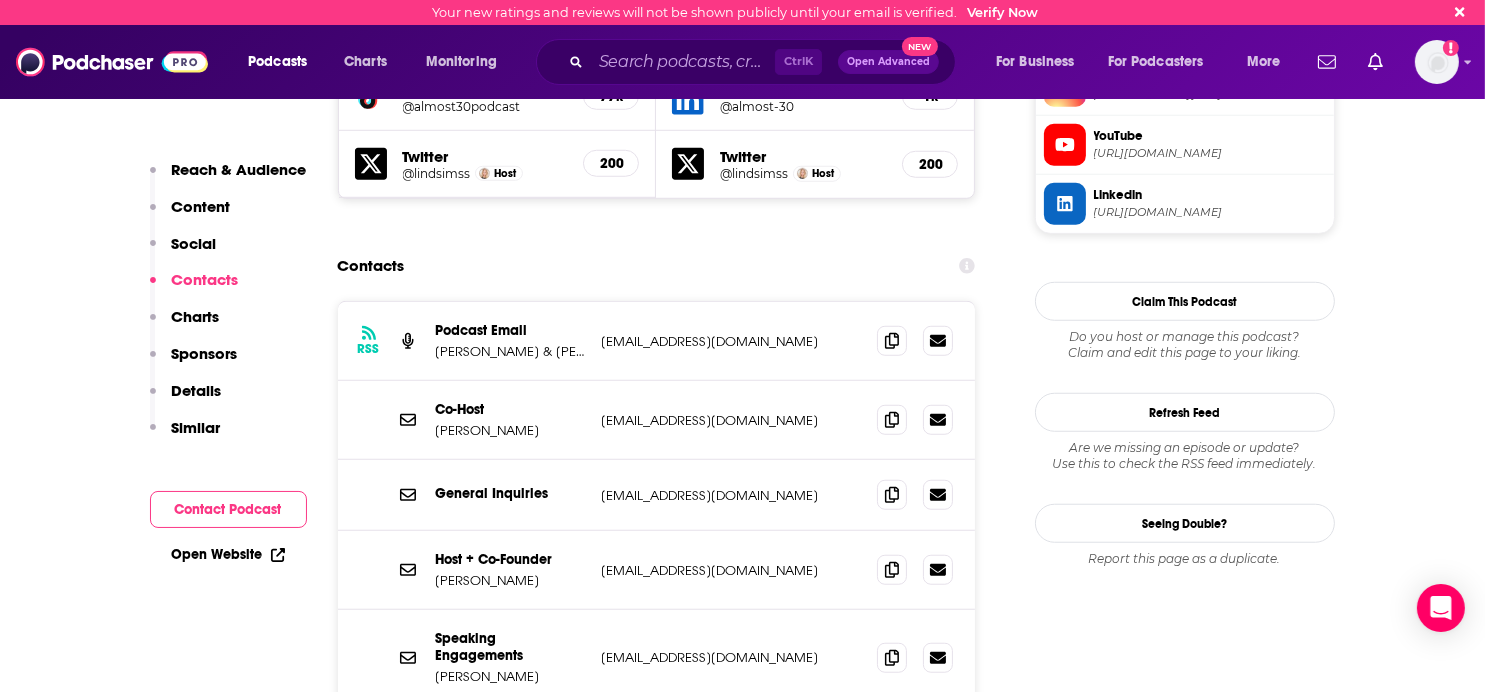 scroll, scrollTop: 1902, scrollLeft: 0, axis: vertical 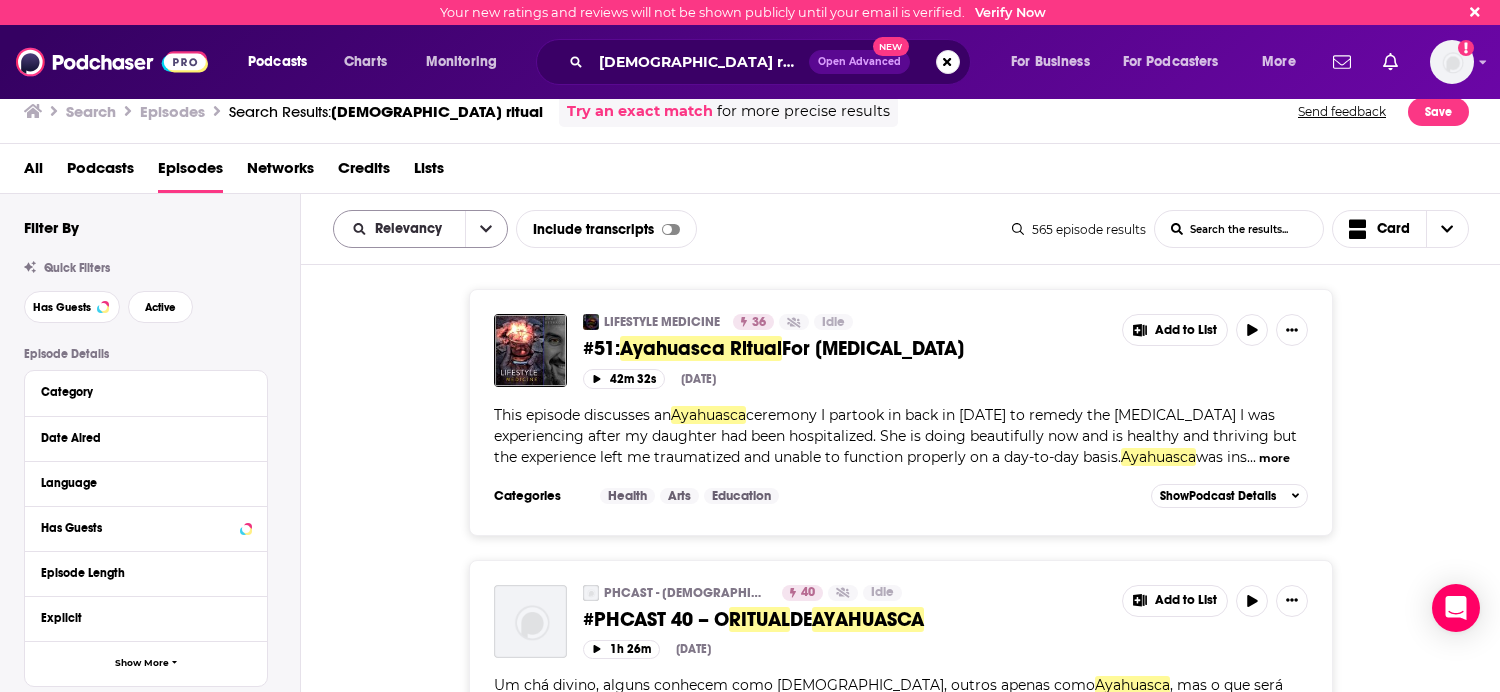 click on "Relevancy" at bounding box center (412, 229) 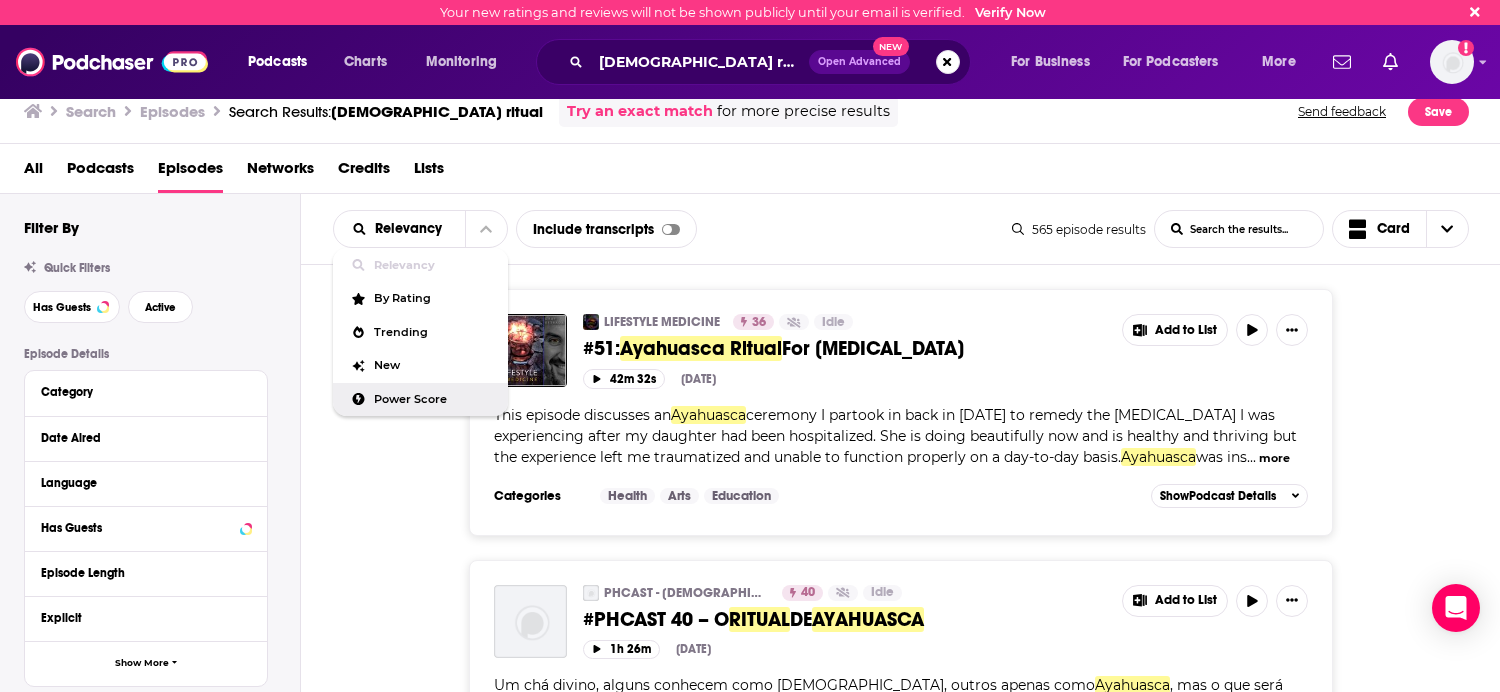 click on "Power Score" at bounding box center (433, 399) 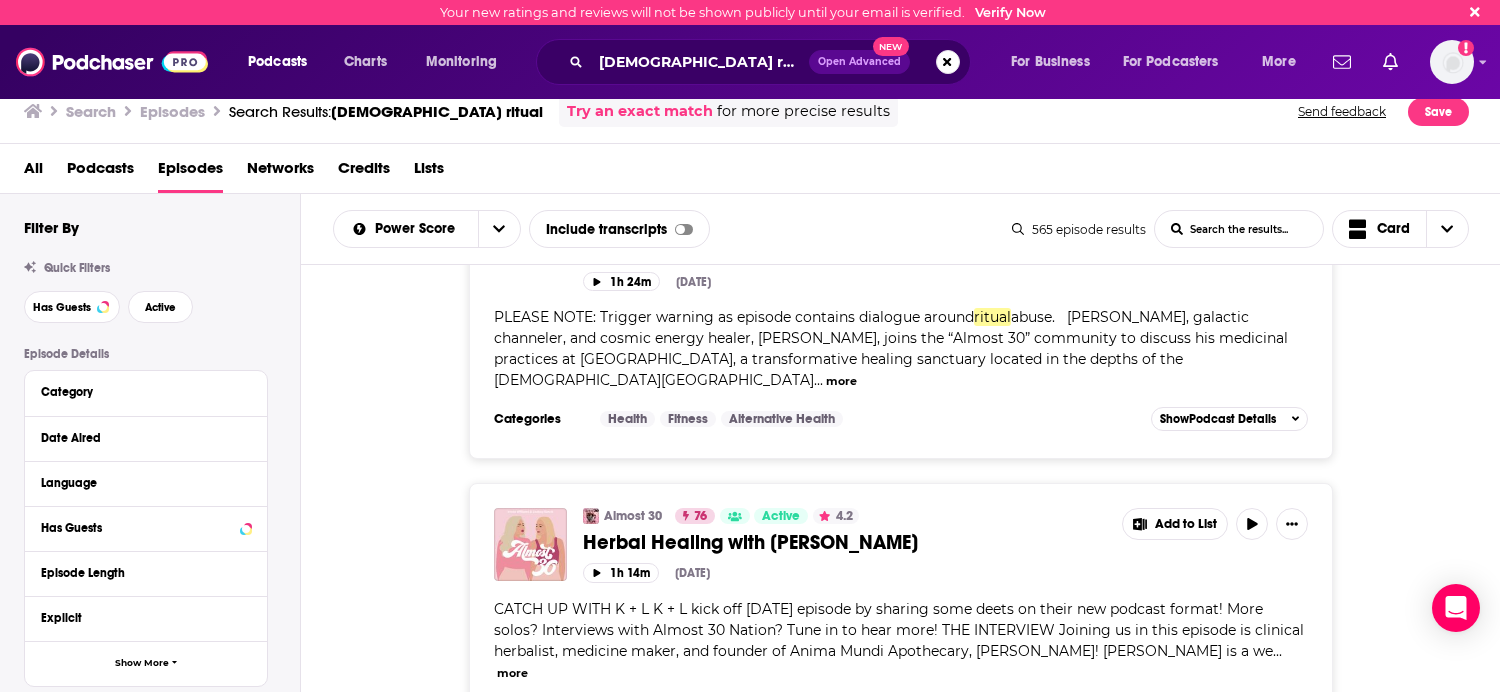 scroll, scrollTop: 1300, scrollLeft: 0, axis: vertical 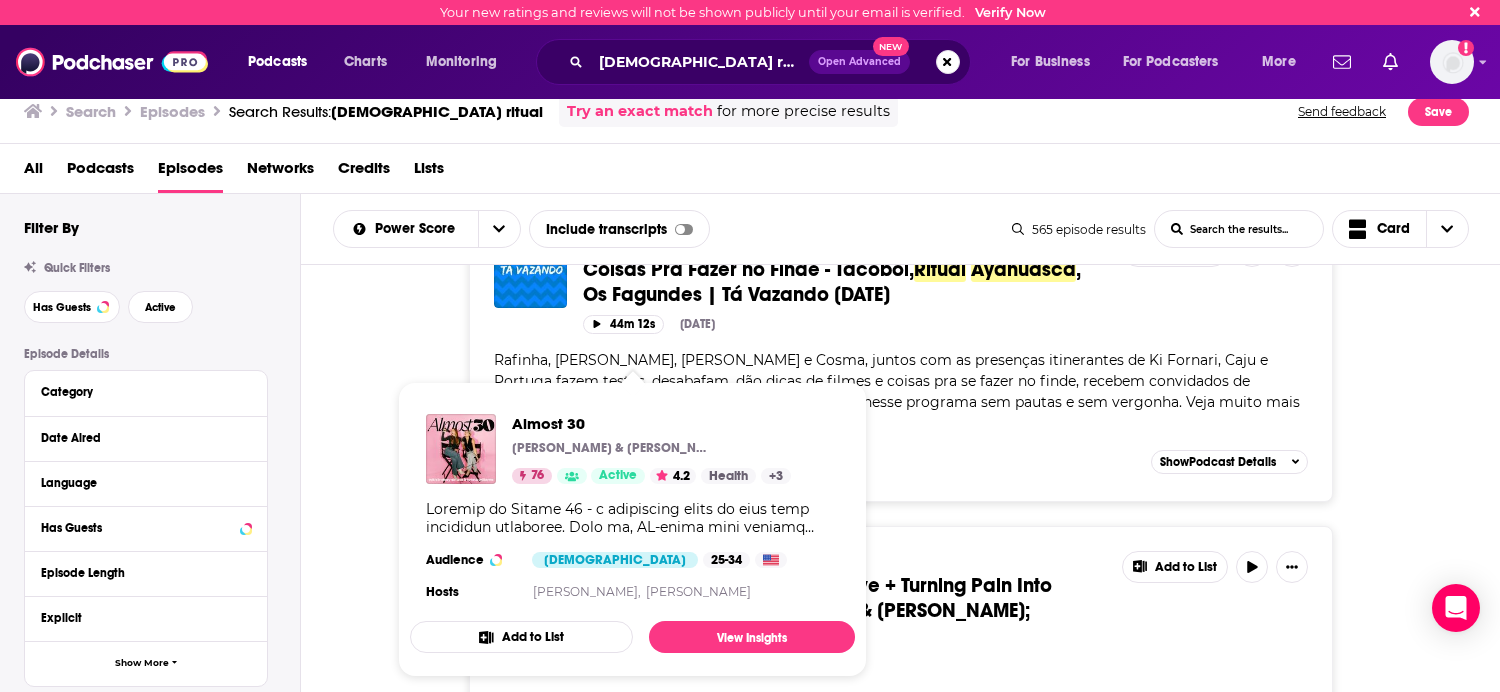 click at bounding box center [632, 518] 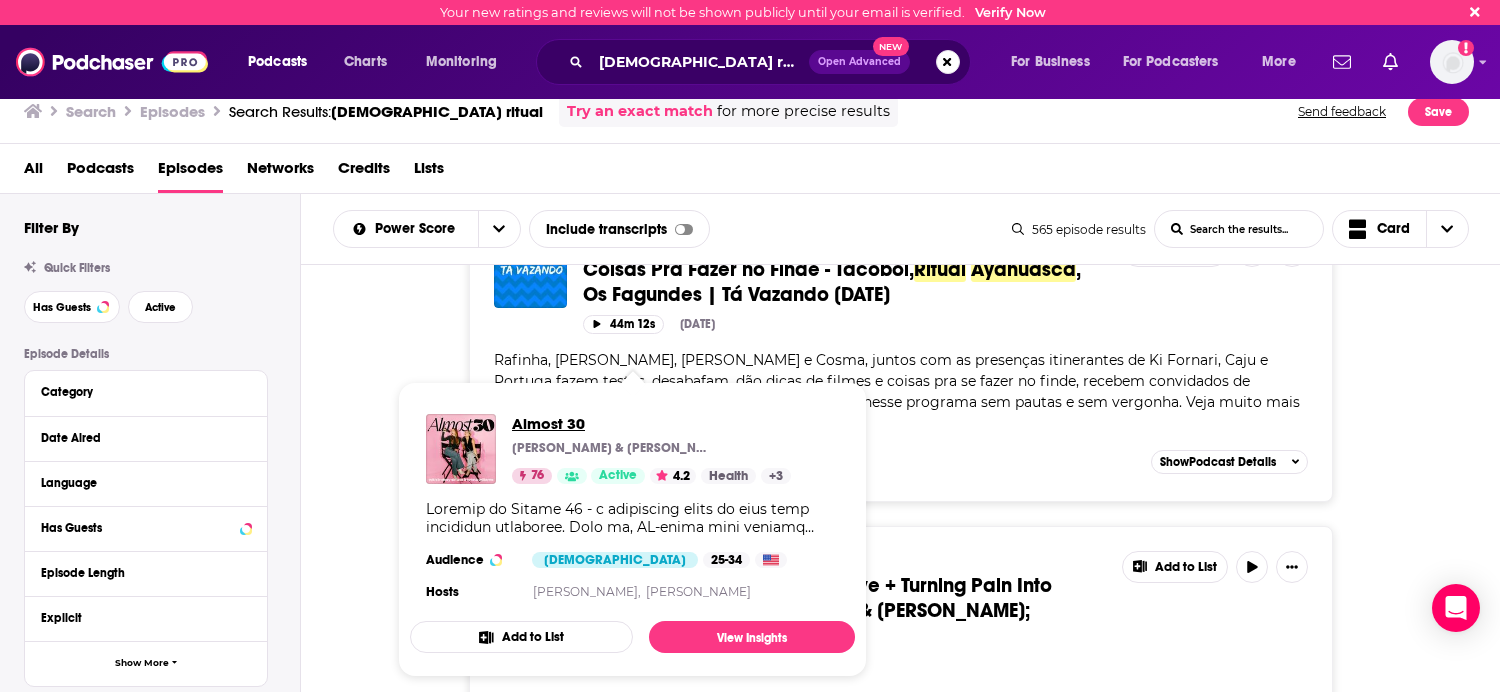 click on "Almost 30" at bounding box center [651, 423] 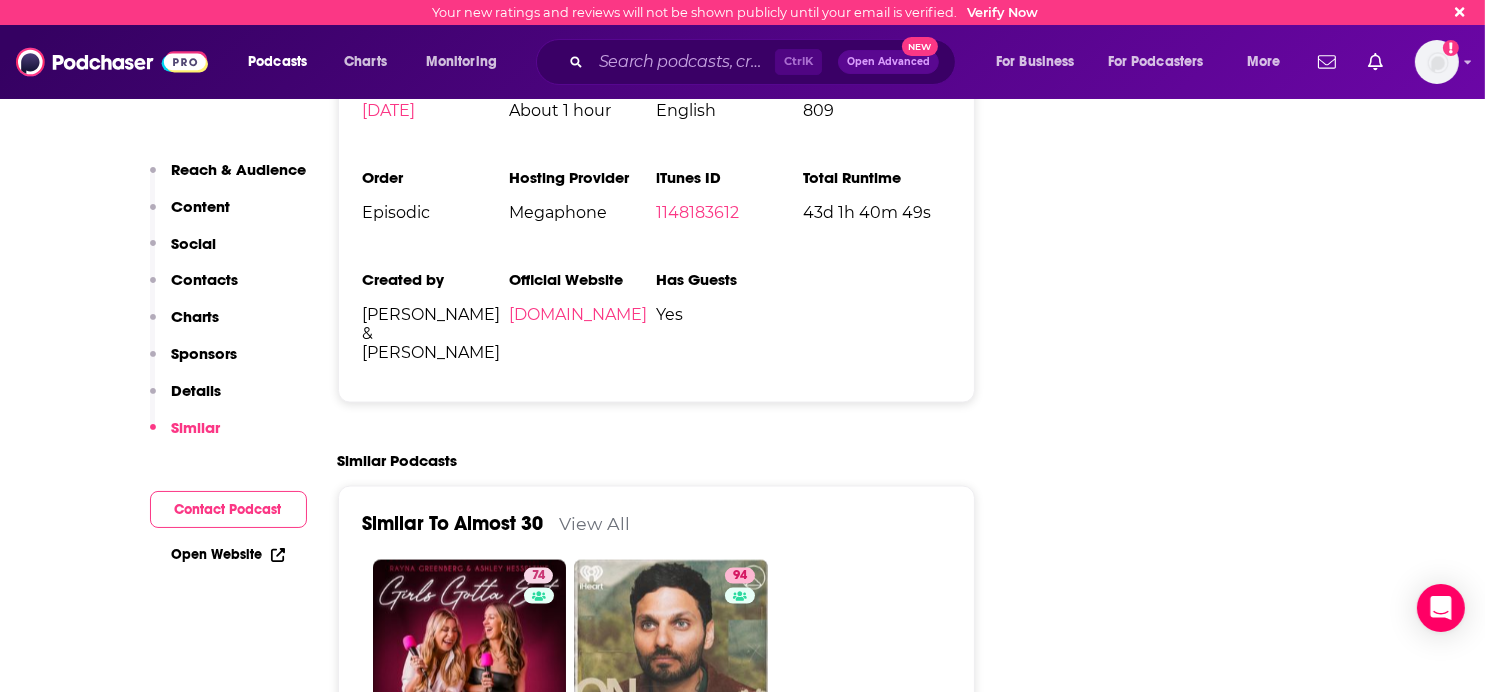 scroll, scrollTop: 3700, scrollLeft: 0, axis: vertical 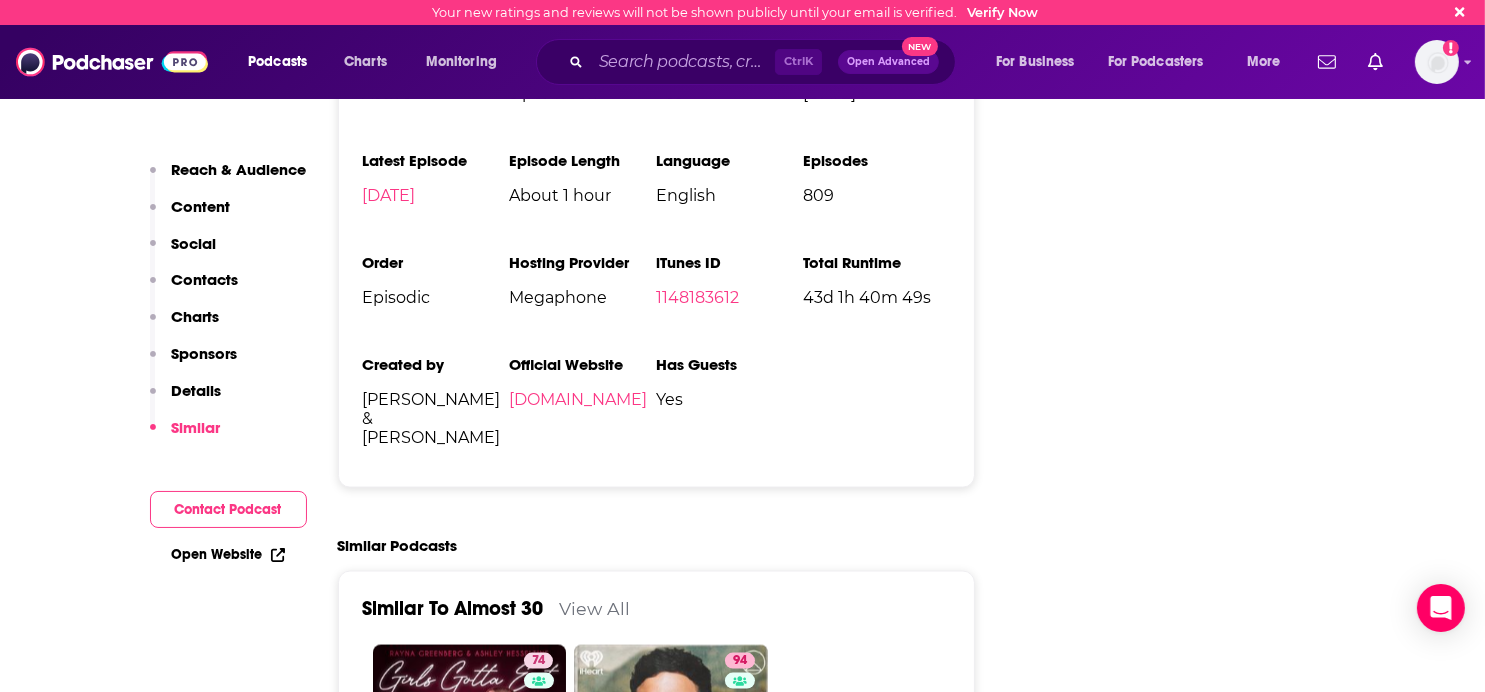 click on "View All" at bounding box center [595, 608] 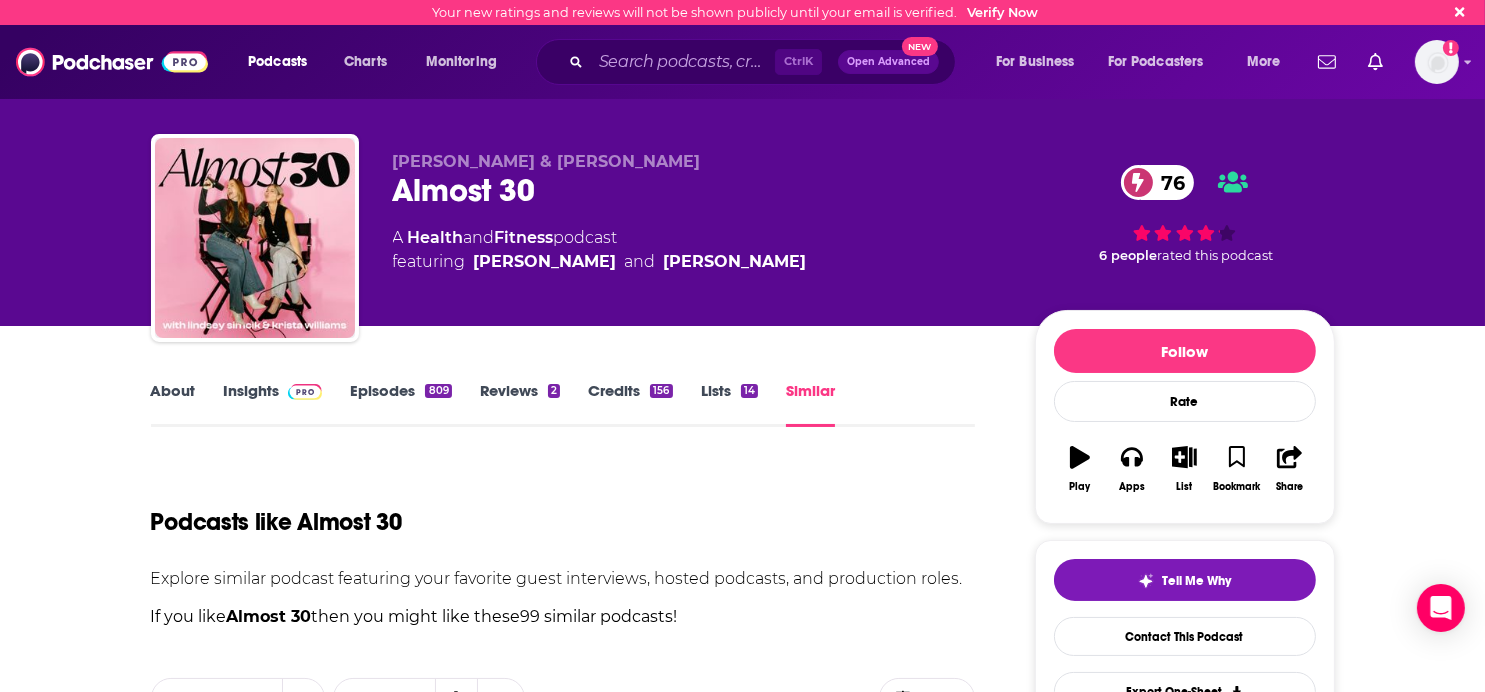 scroll, scrollTop: 300, scrollLeft: 0, axis: vertical 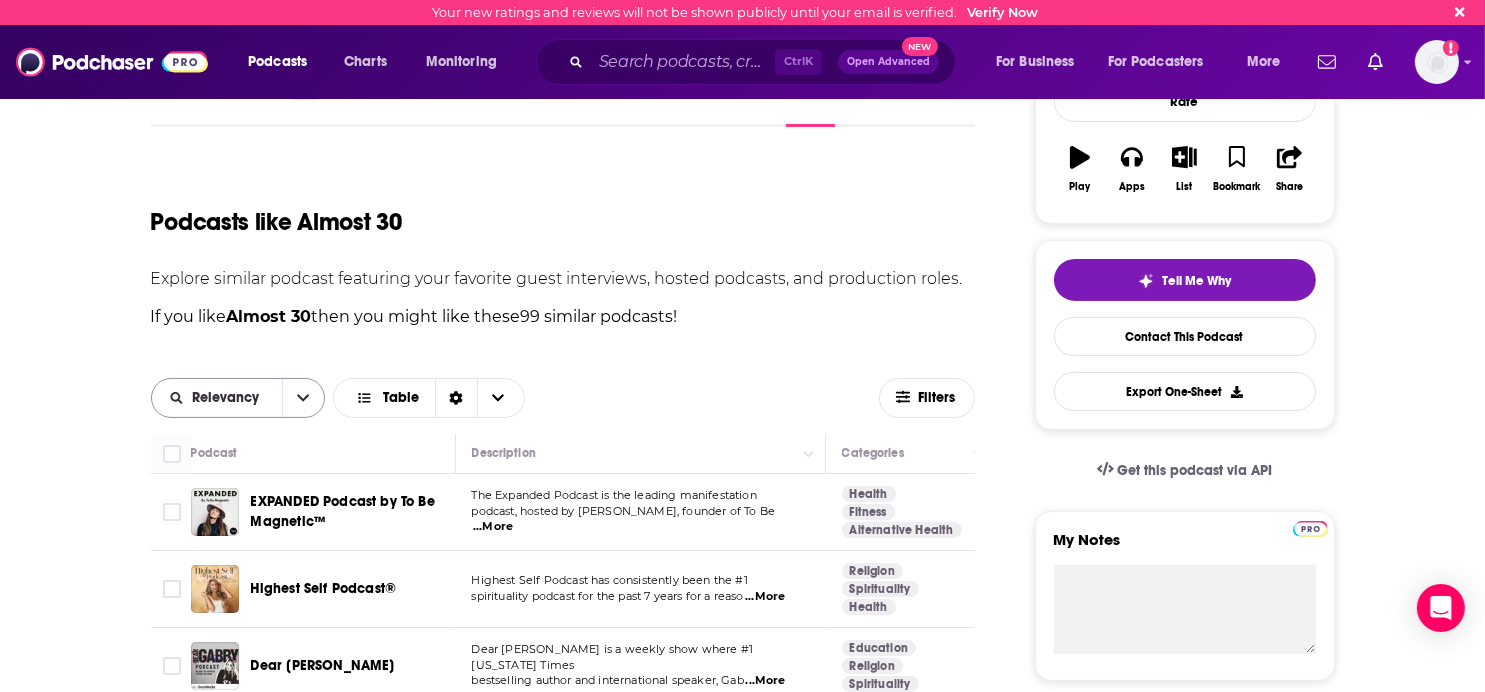click on "Relevancy" at bounding box center [229, 398] 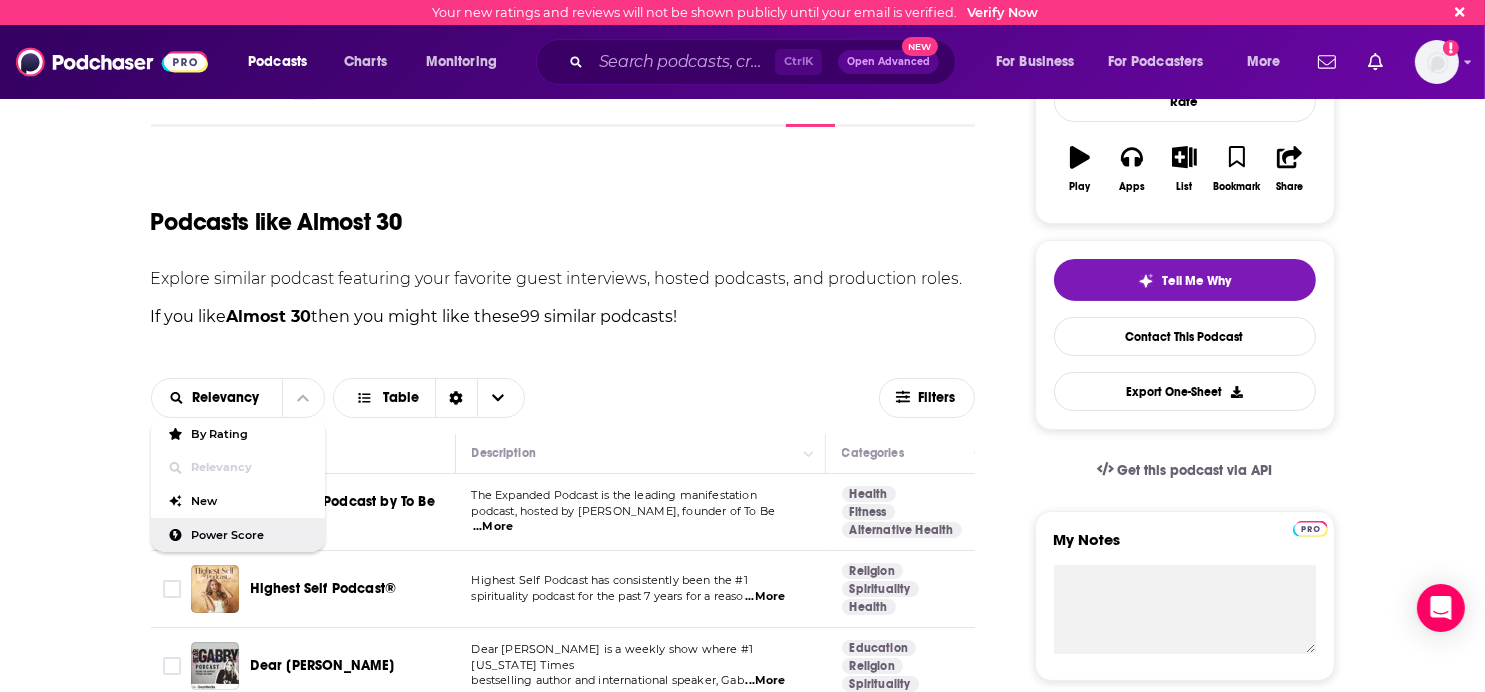 click on "Power Score" at bounding box center (250, 535) 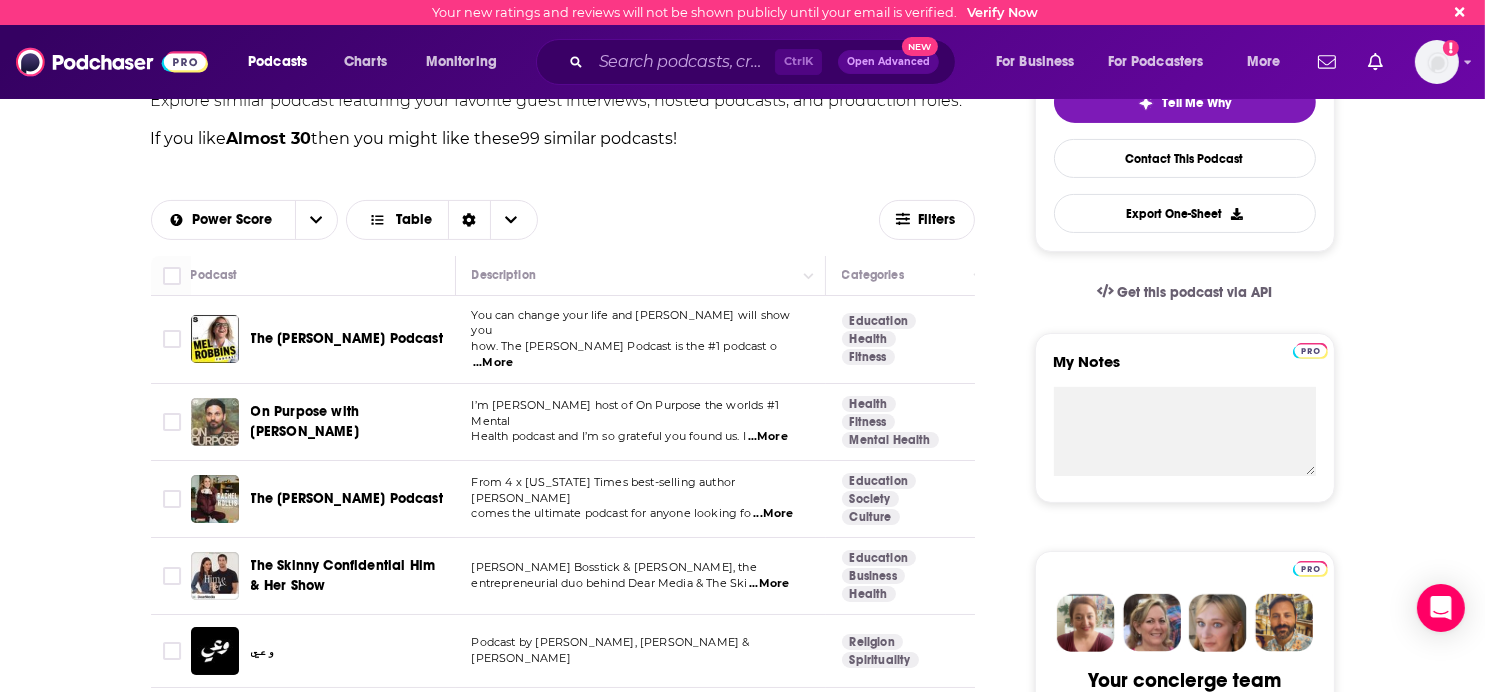 scroll, scrollTop: 500, scrollLeft: 0, axis: vertical 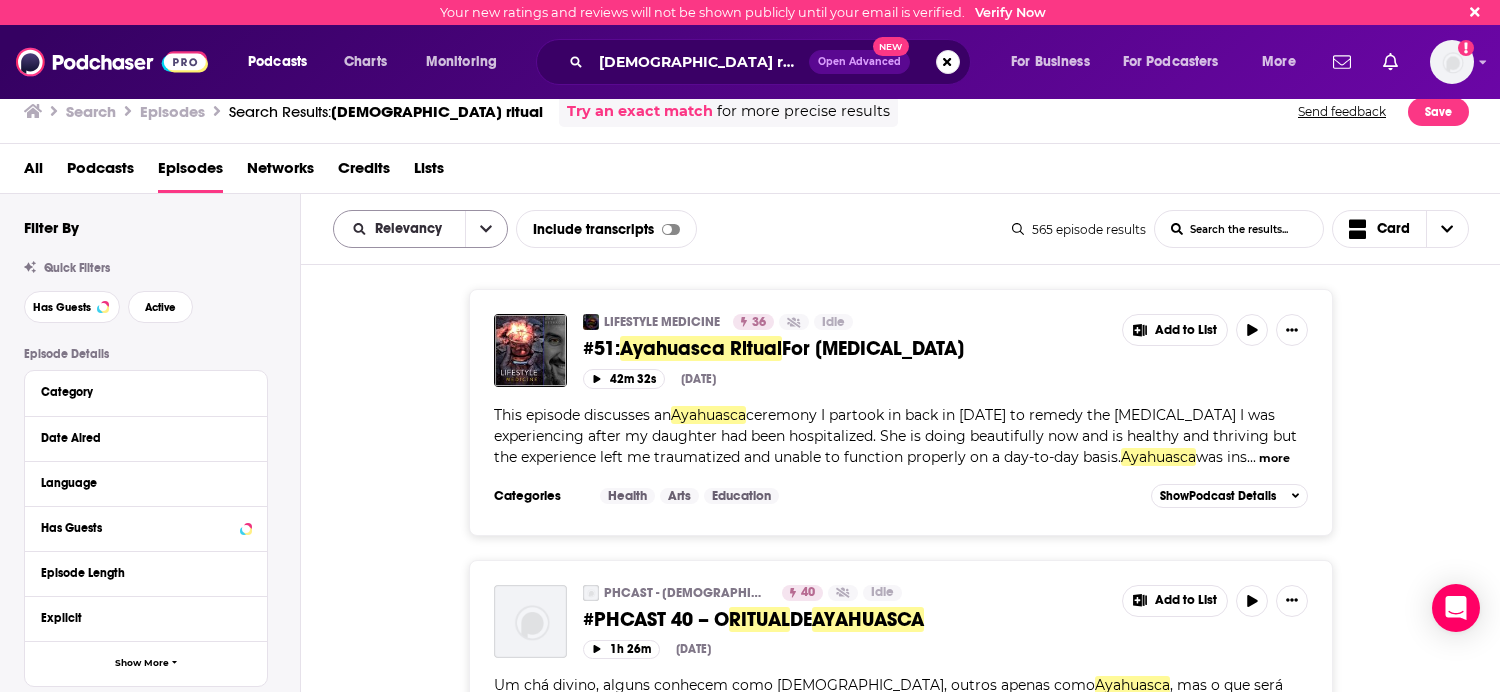 click on "Relevancy" at bounding box center [412, 229] 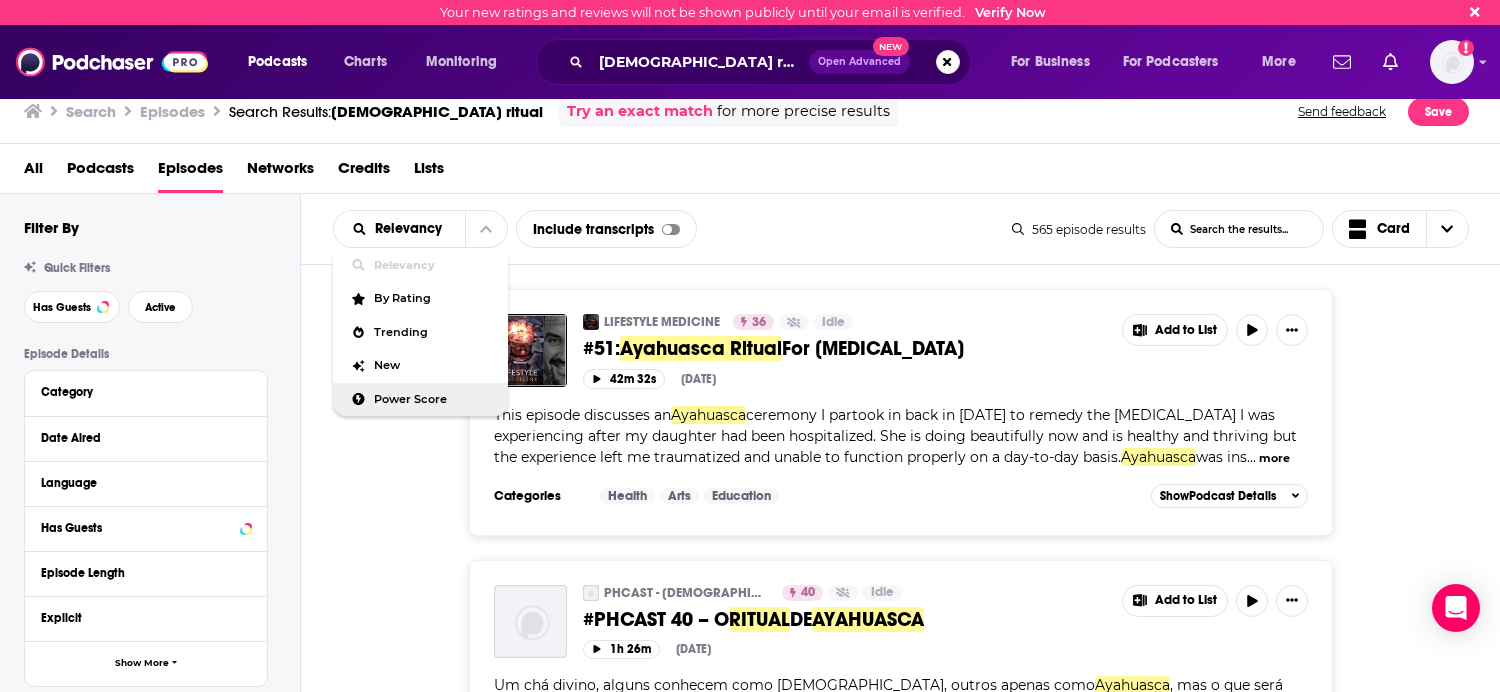 click on "Power Score" at bounding box center [433, 399] 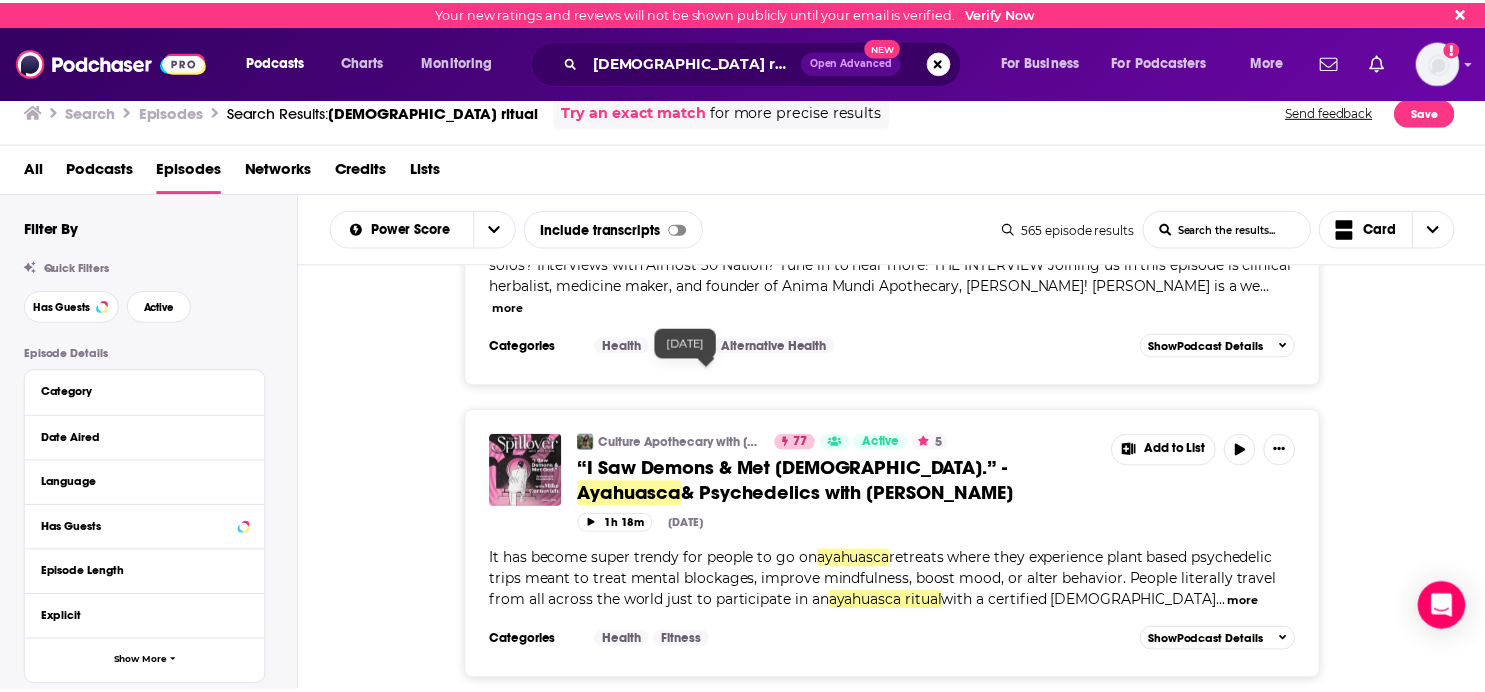 scroll, scrollTop: 1800, scrollLeft: 0, axis: vertical 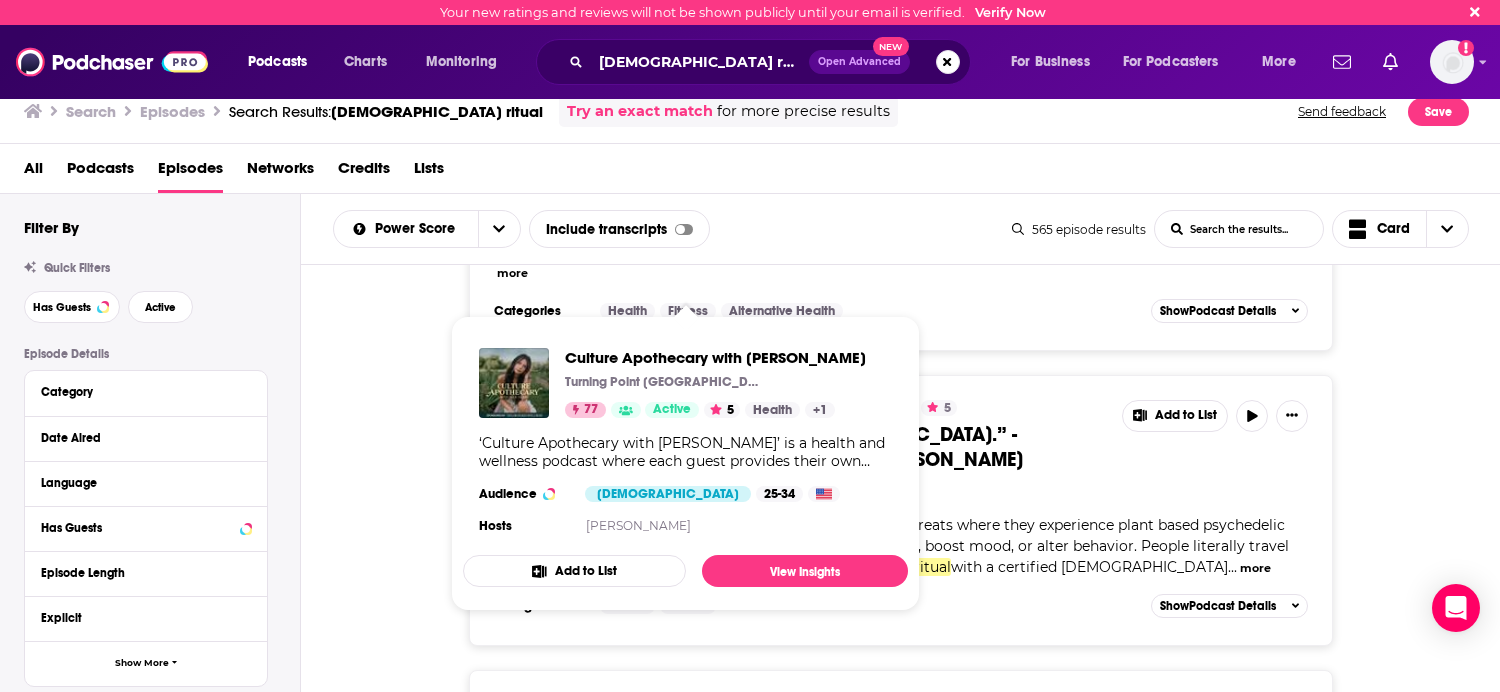 click on "Culture Apothecary with Alex Clark" at bounding box center [686, 408] 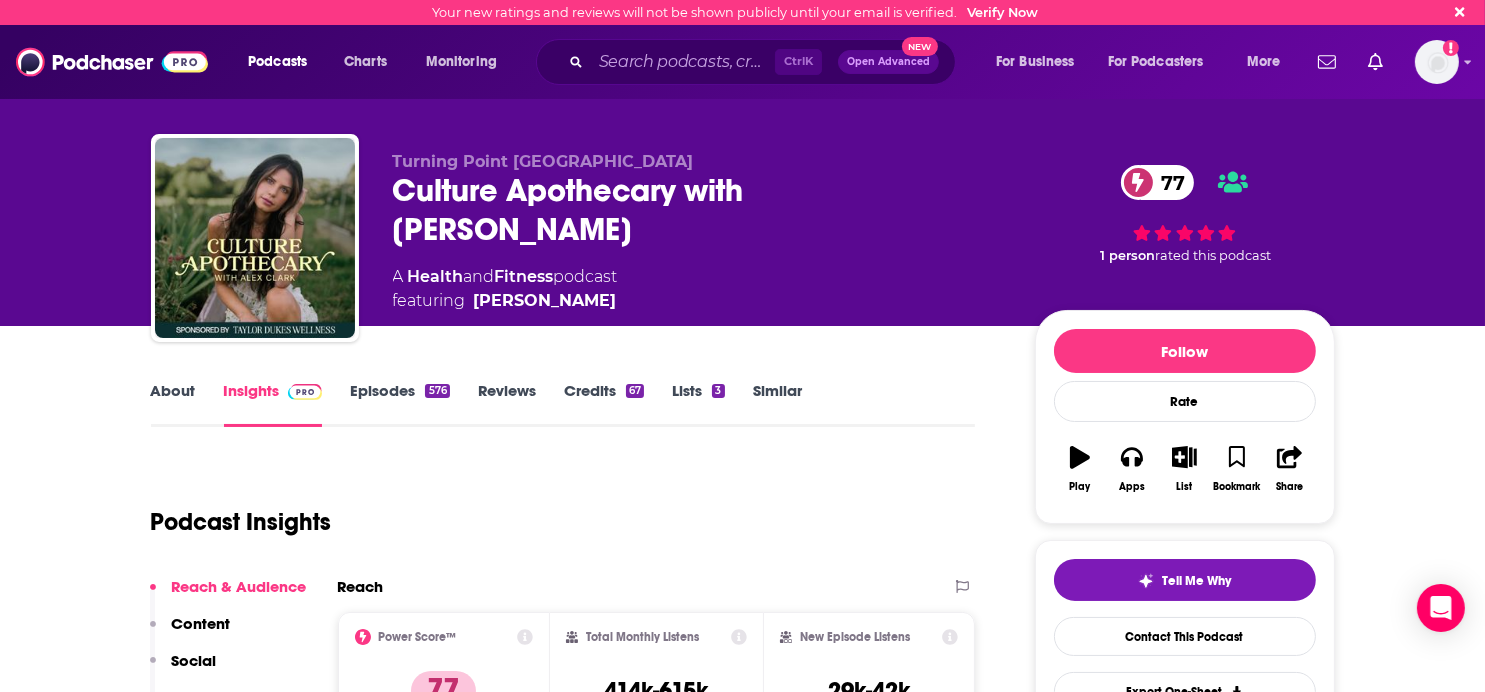 click on "About" at bounding box center (173, 404) 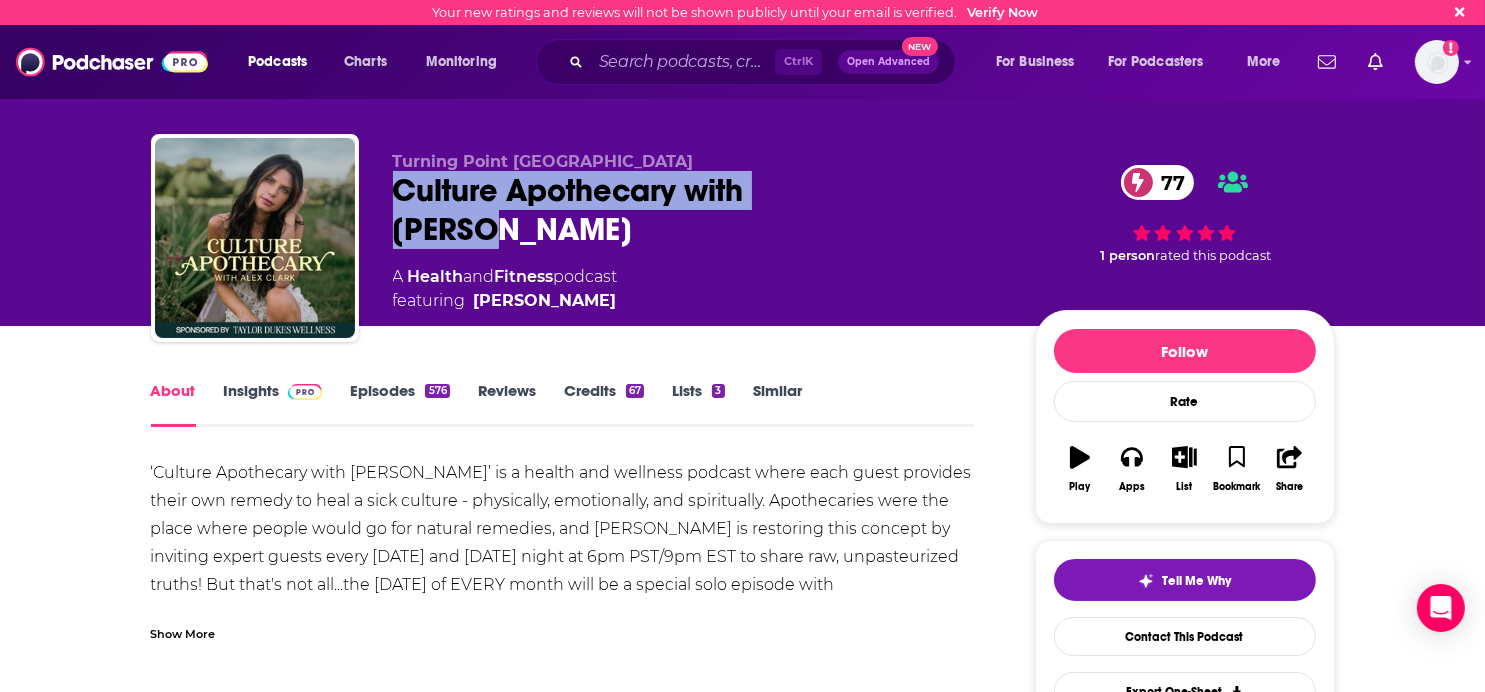 drag, startPoint x: 392, startPoint y: 190, endPoint x: 847, endPoint y: 205, distance: 455.2472 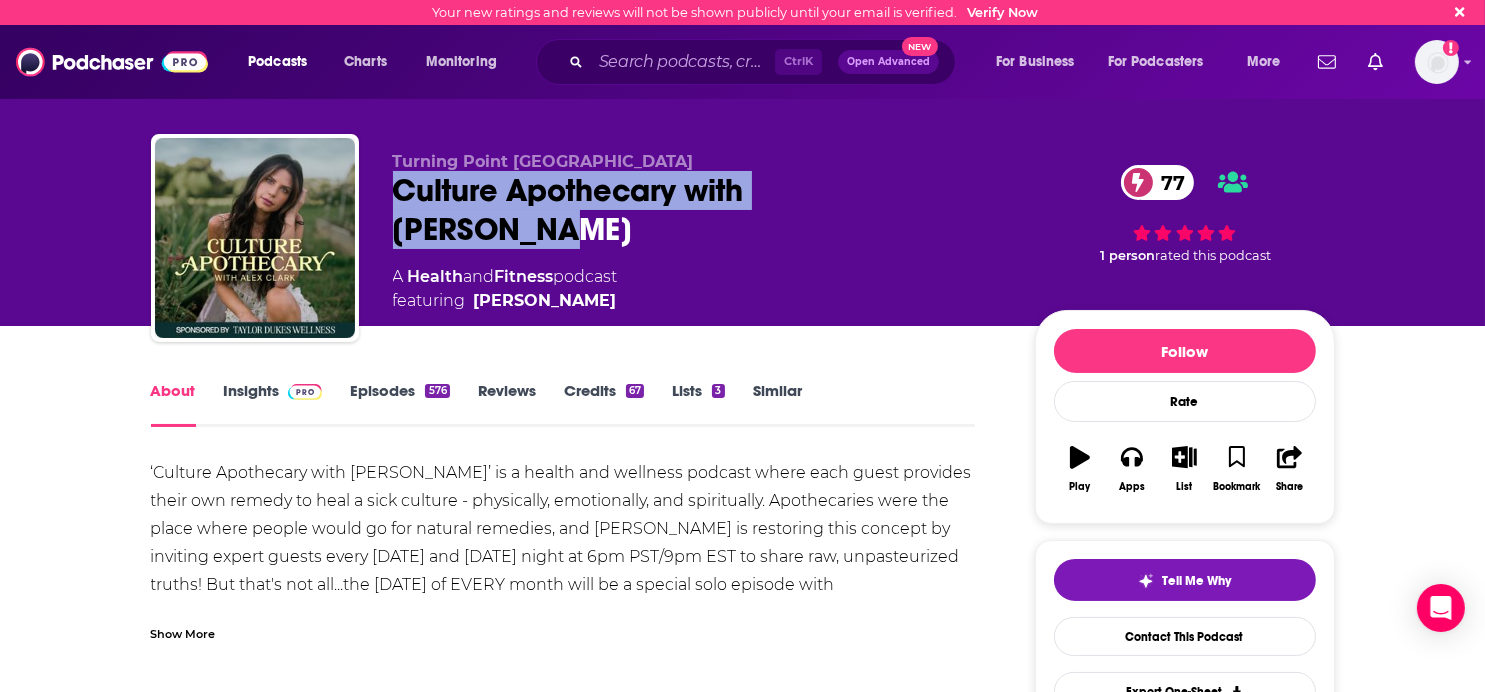 copy on "Culture Apothecary with Alex Clark" 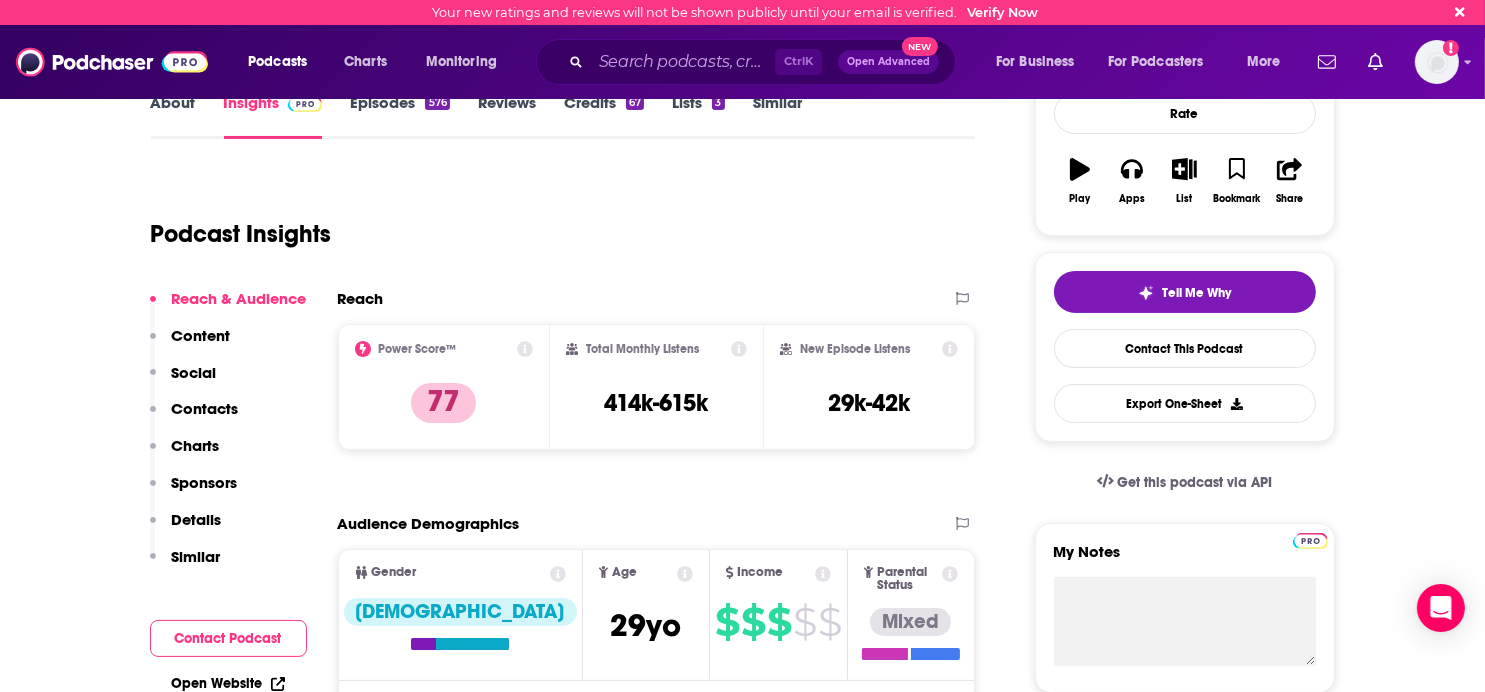 scroll, scrollTop: 300, scrollLeft: 0, axis: vertical 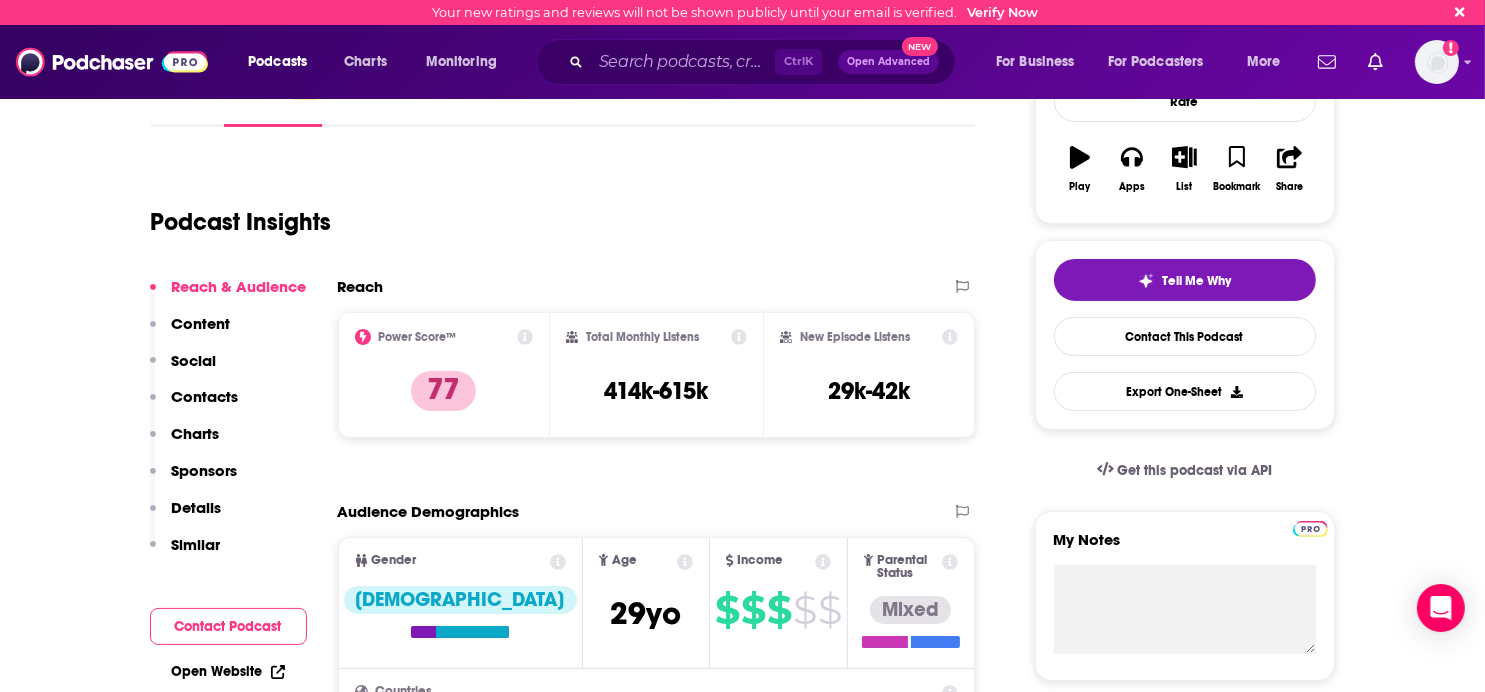 click on "Contacts" at bounding box center (205, 396) 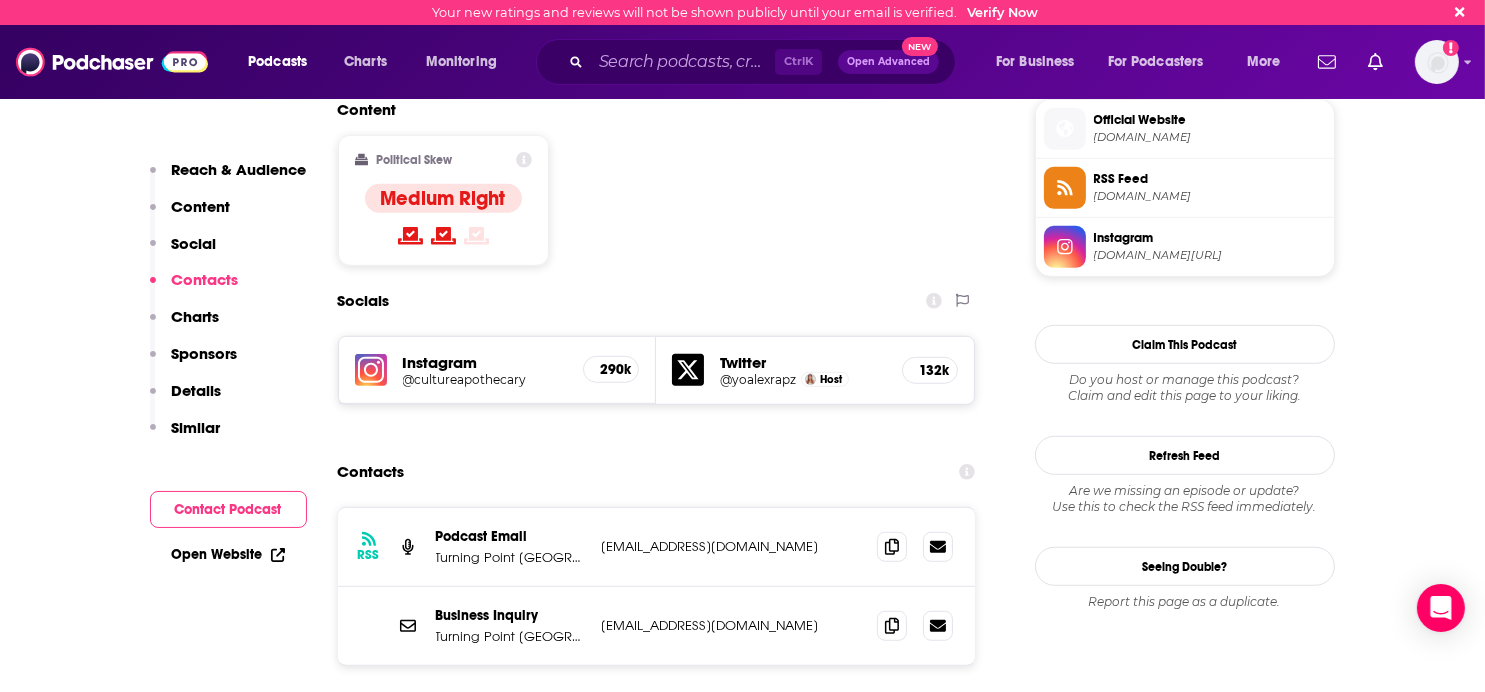 scroll, scrollTop: 1645, scrollLeft: 0, axis: vertical 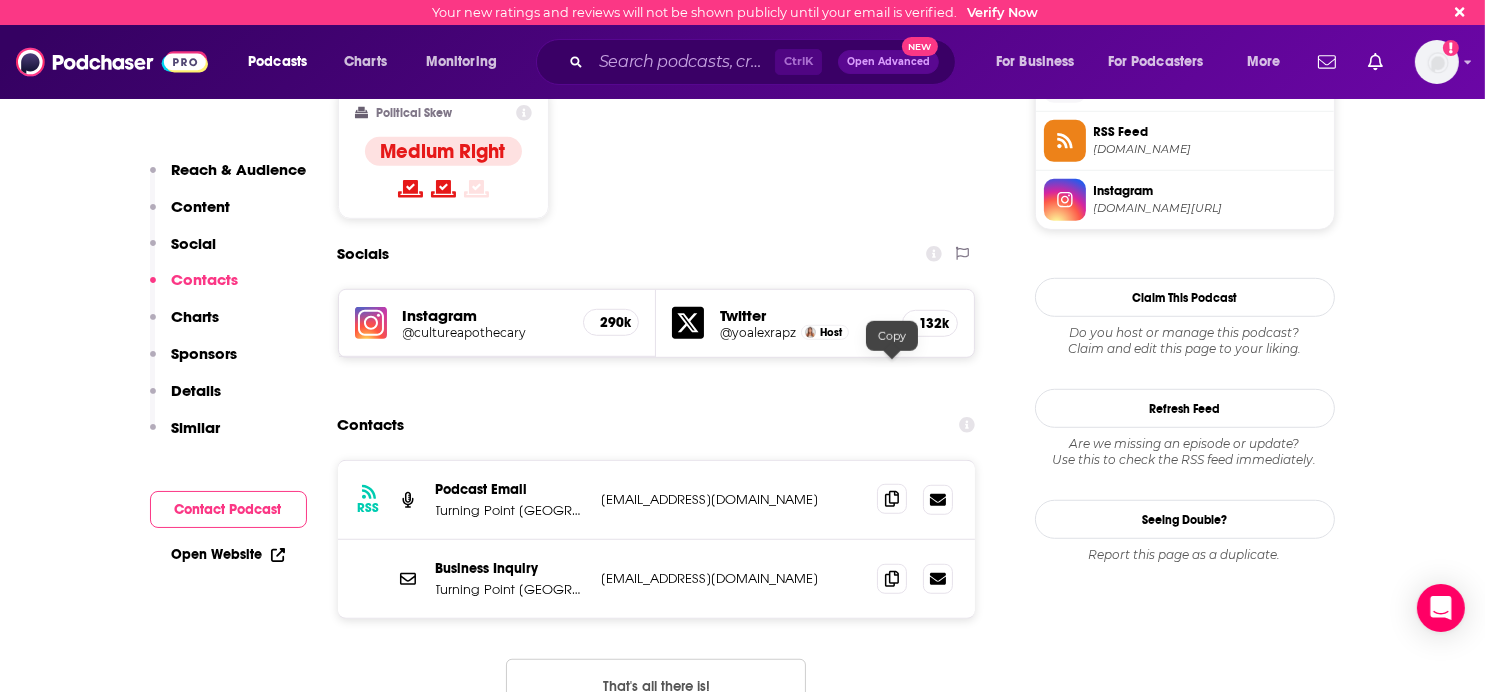 click 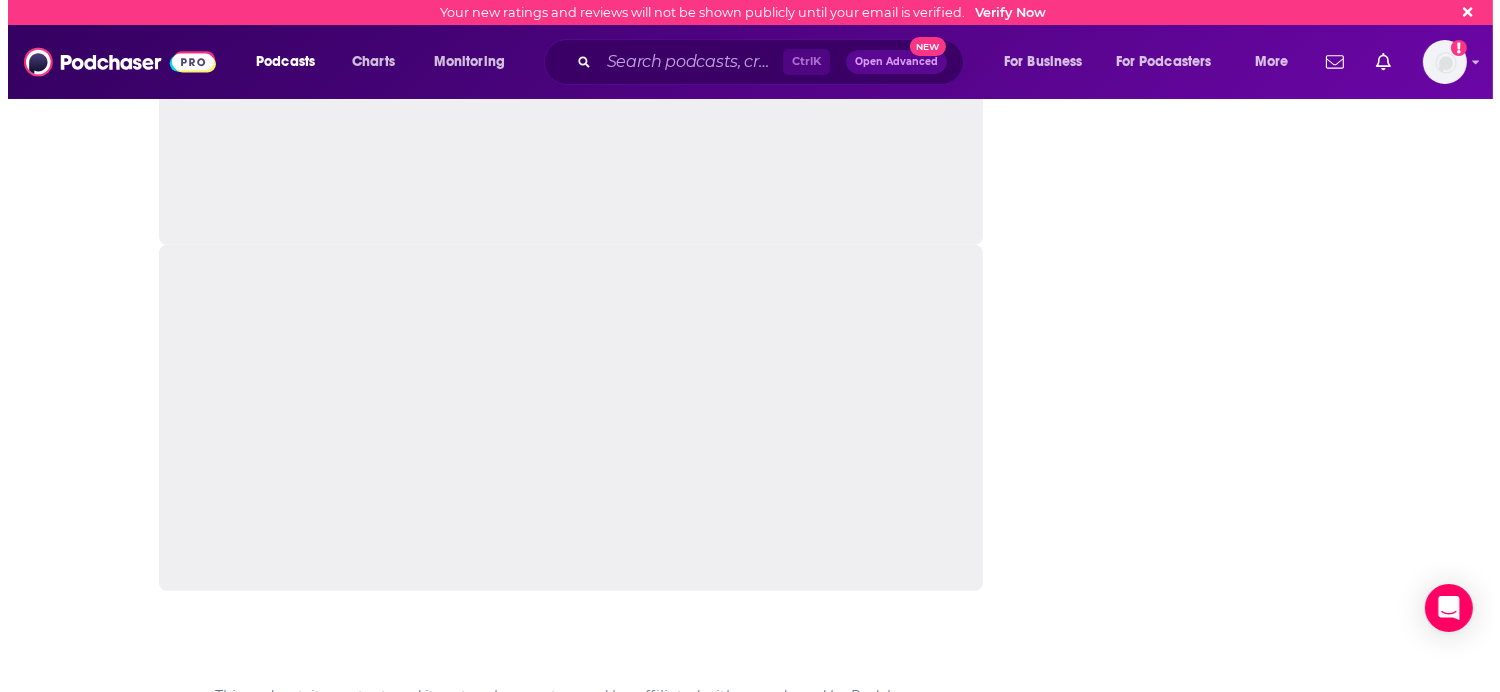 scroll, scrollTop: 0, scrollLeft: 0, axis: both 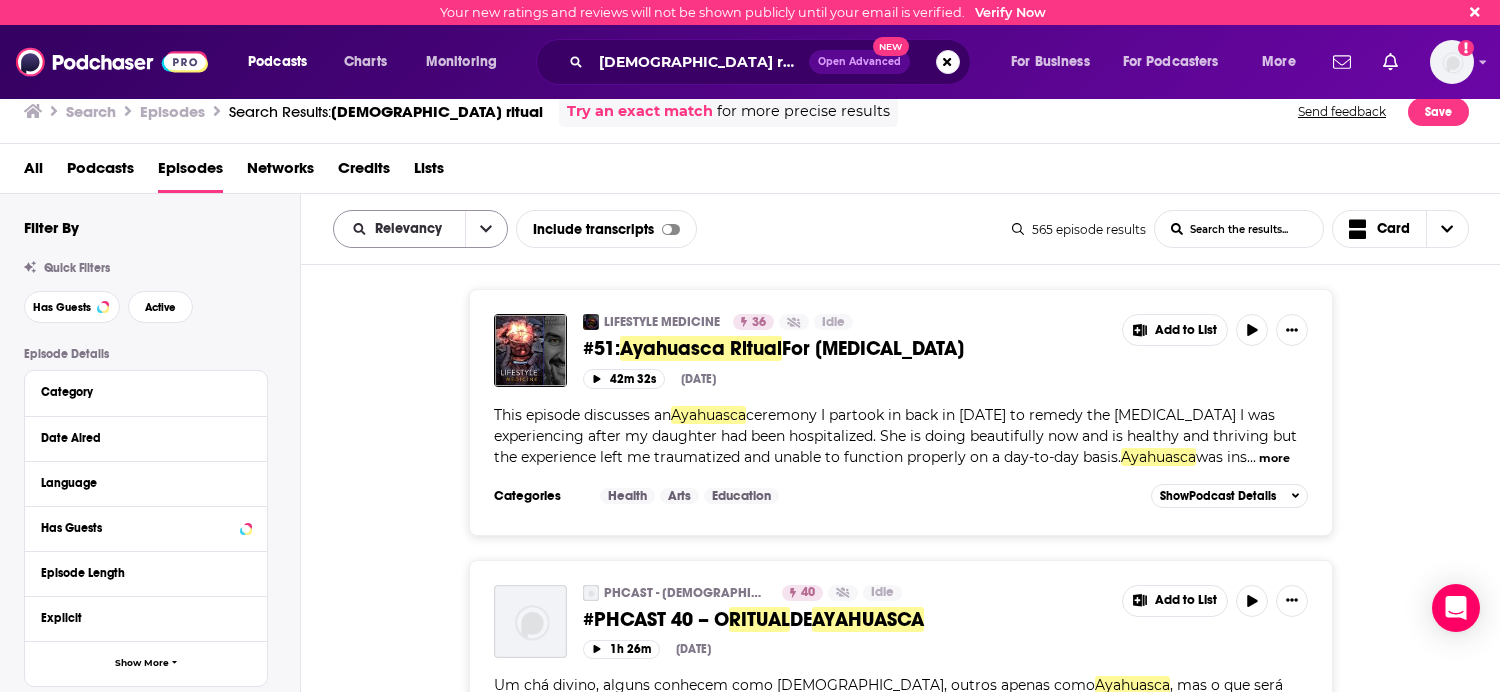 click on "Relevancy" at bounding box center (412, 229) 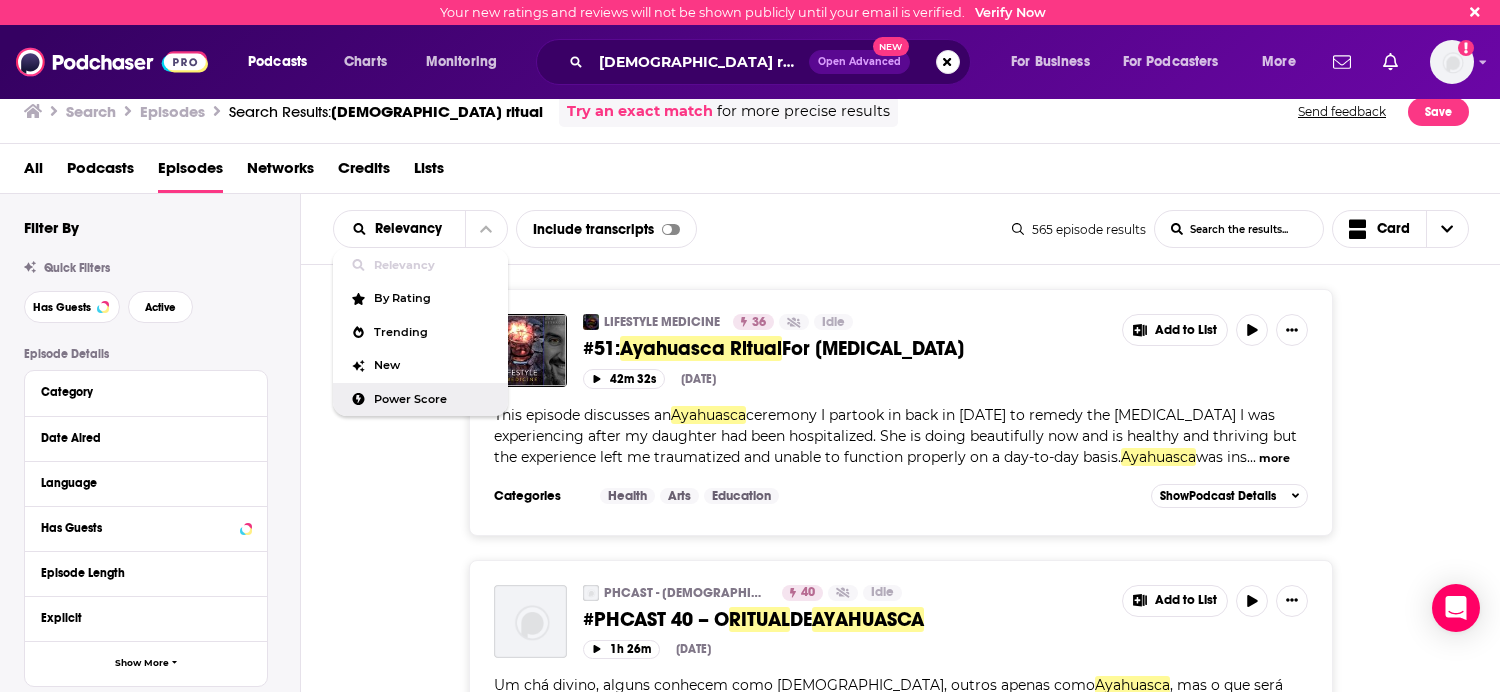 click on "Power Score" at bounding box center [433, 399] 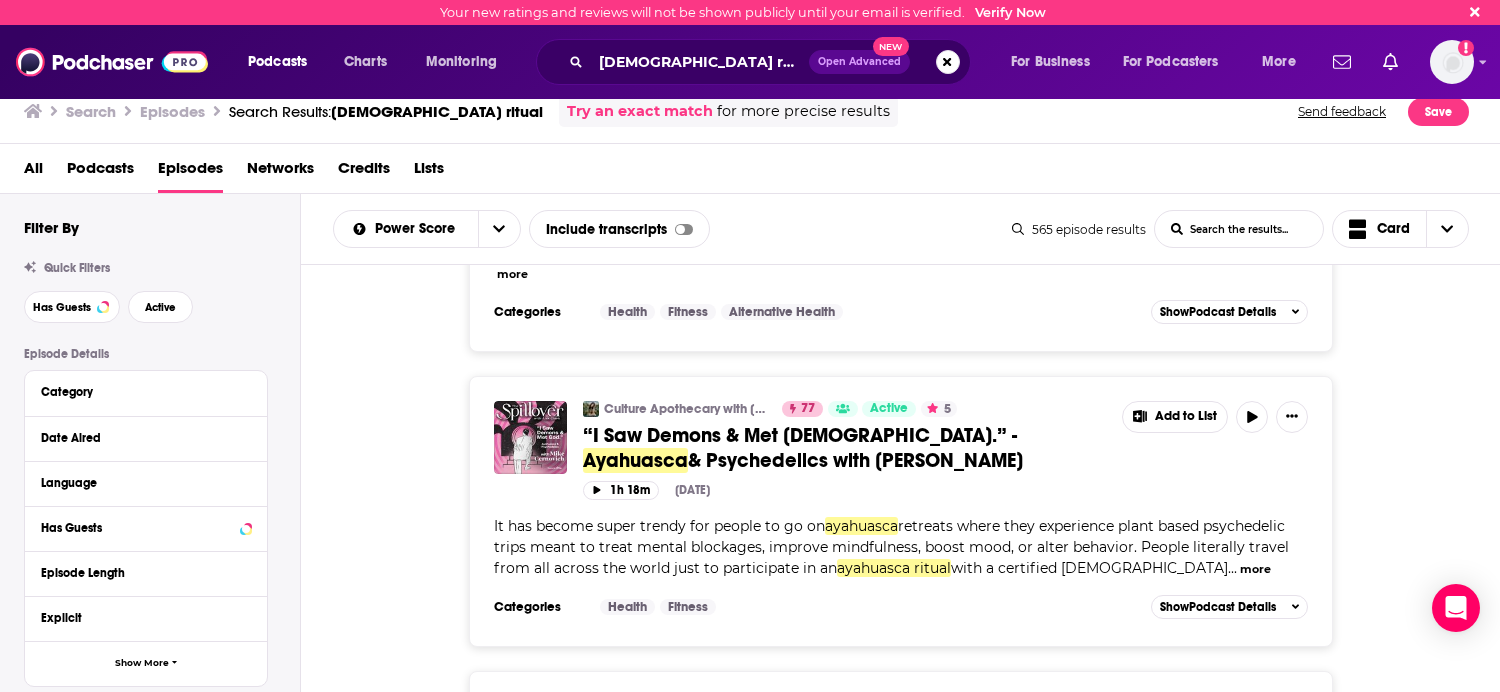 scroll, scrollTop: 1800, scrollLeft: 0, axis: vertical 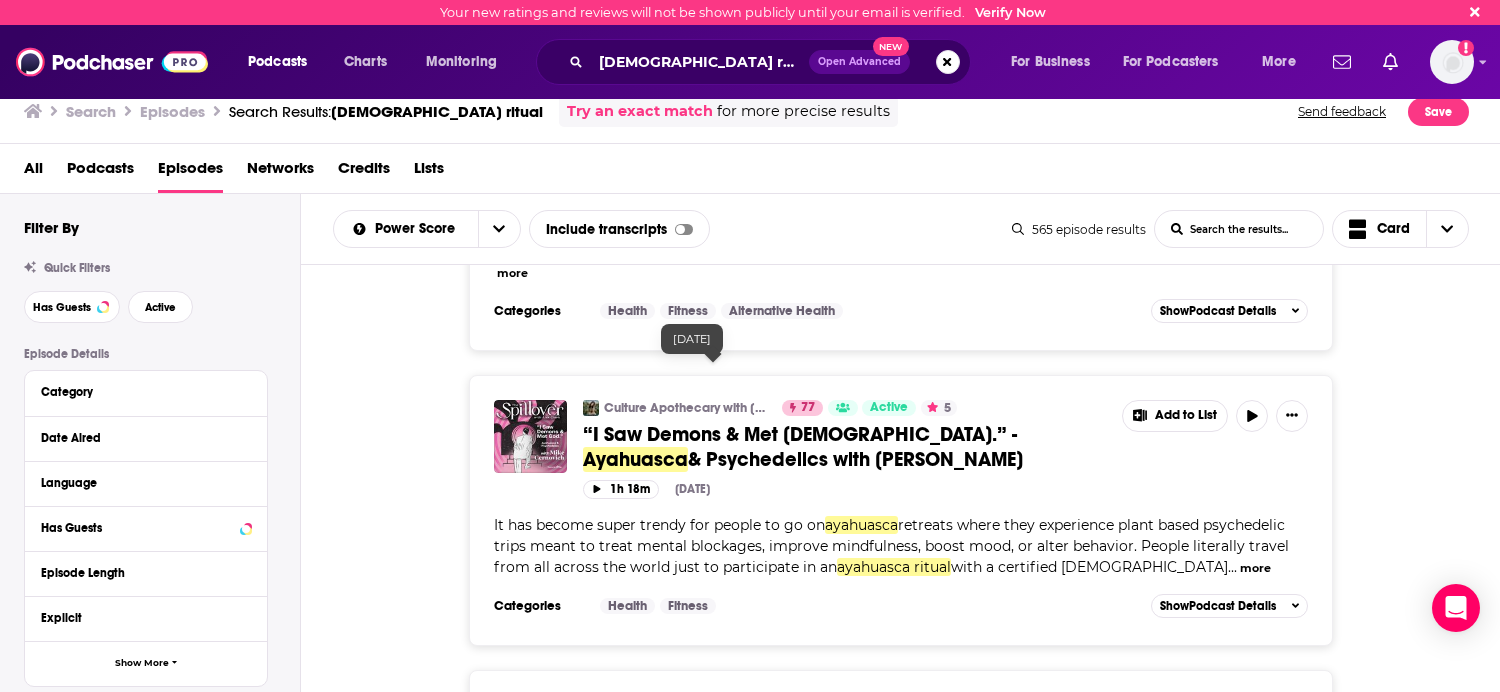drag, startPoint x: 577, startPoint y: 309, endPoint x: 782, endPoint y: 370, distance: 213.88315 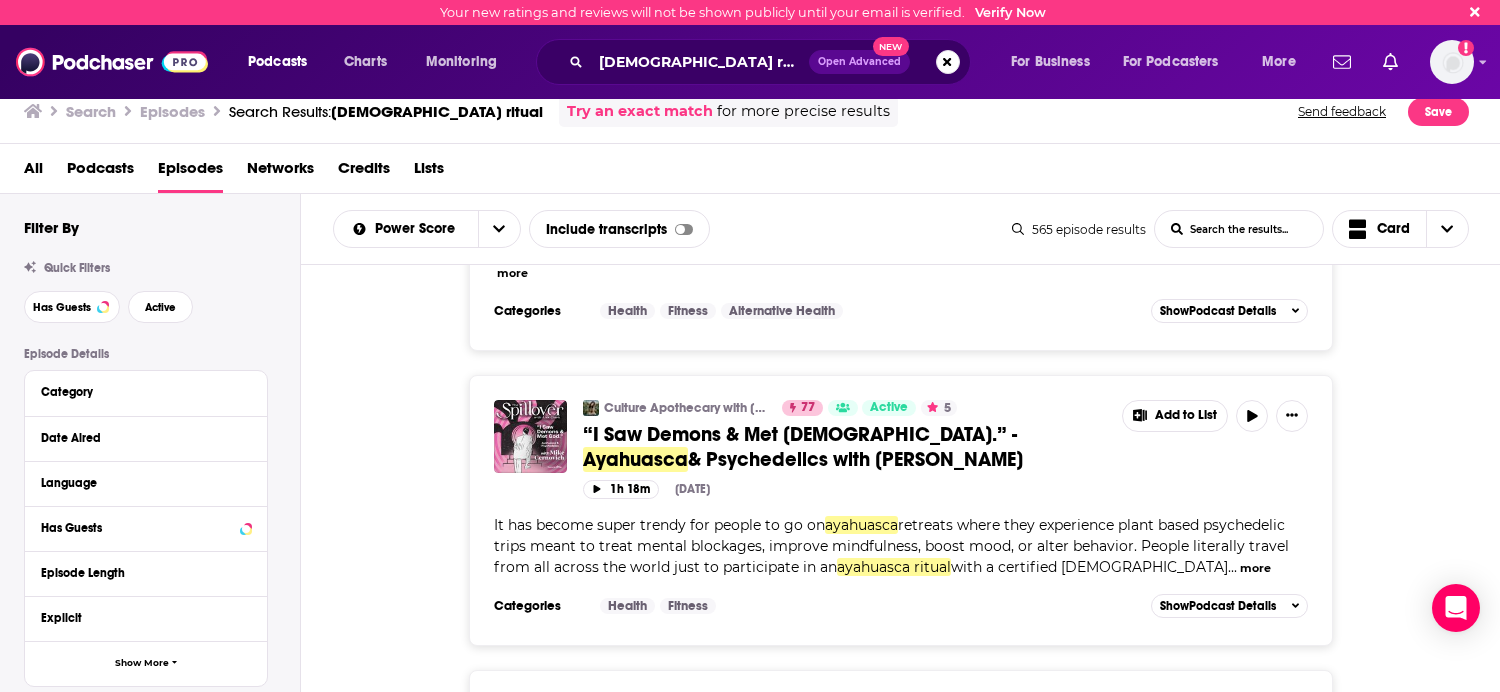 copy on "“I Saw Demons & Met God.” -  Ayahuasca  & Psychedelics with Mike Cernovich Add to List 1h 18m  Jun 24th, 2022" 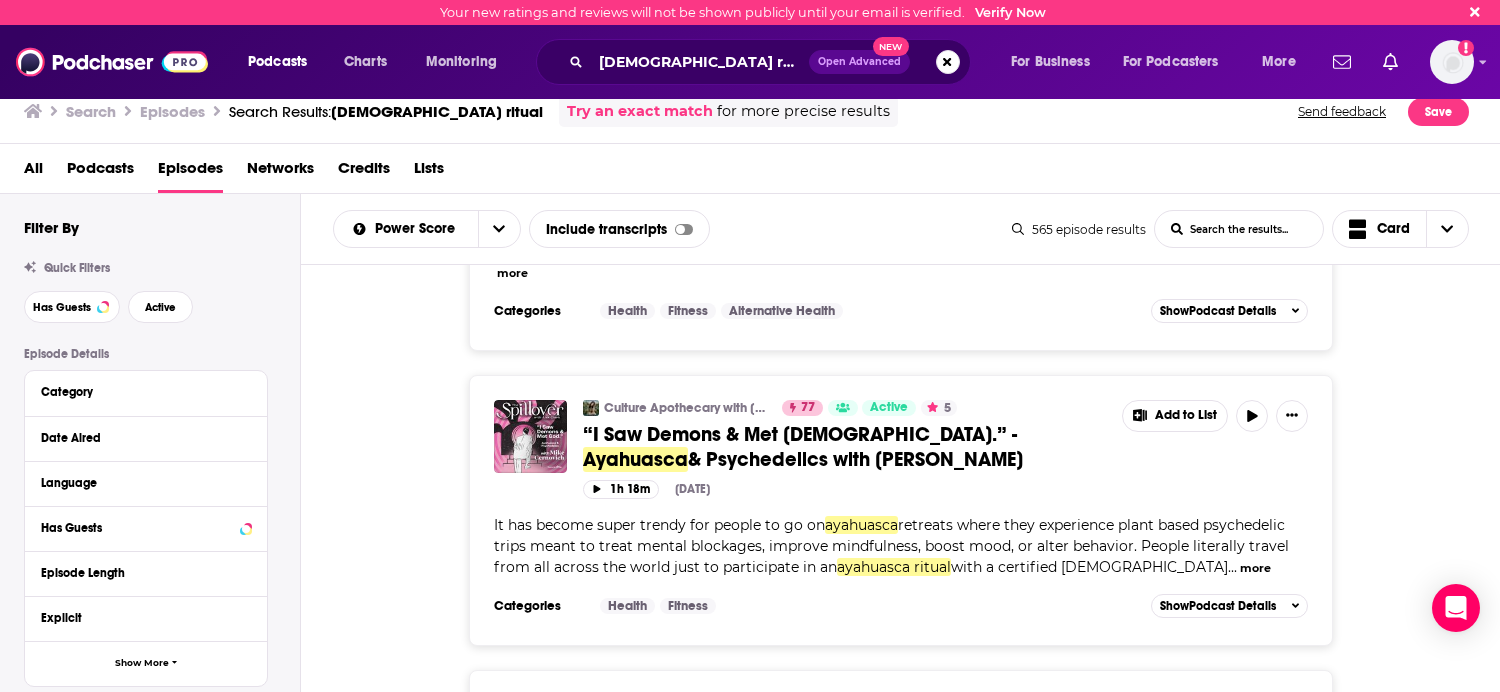 copy on "“I Saw Demons & Met God.” -  Ayahuasca  & Psychedelics with Mike Cernovich Add to List 1h 18m  Jun 24th, 2022" 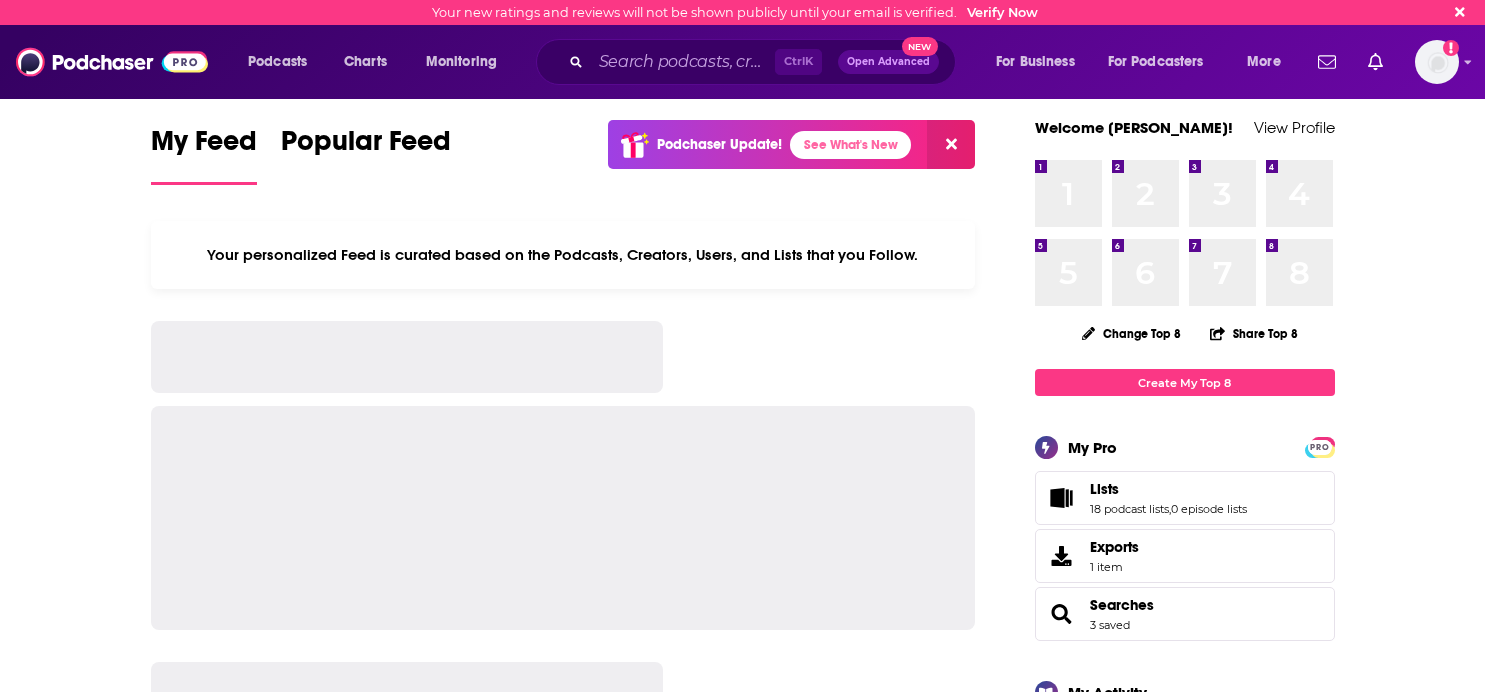 scroll, scrollTop: 0, scrollLeft: 0, axis: both 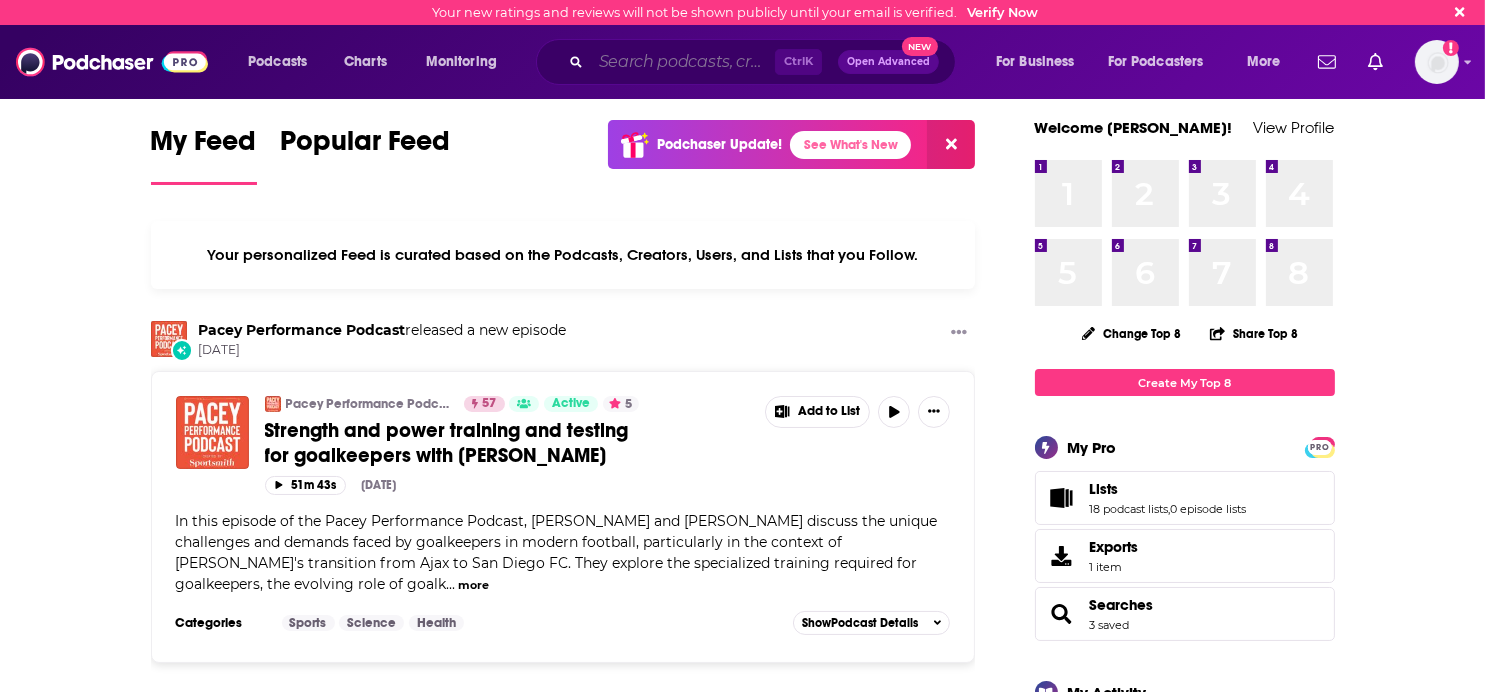 drag, startPoint x: 654, startPoint y: 75, endPoint x: 663, endPoint y: 69, distance: 10.816654 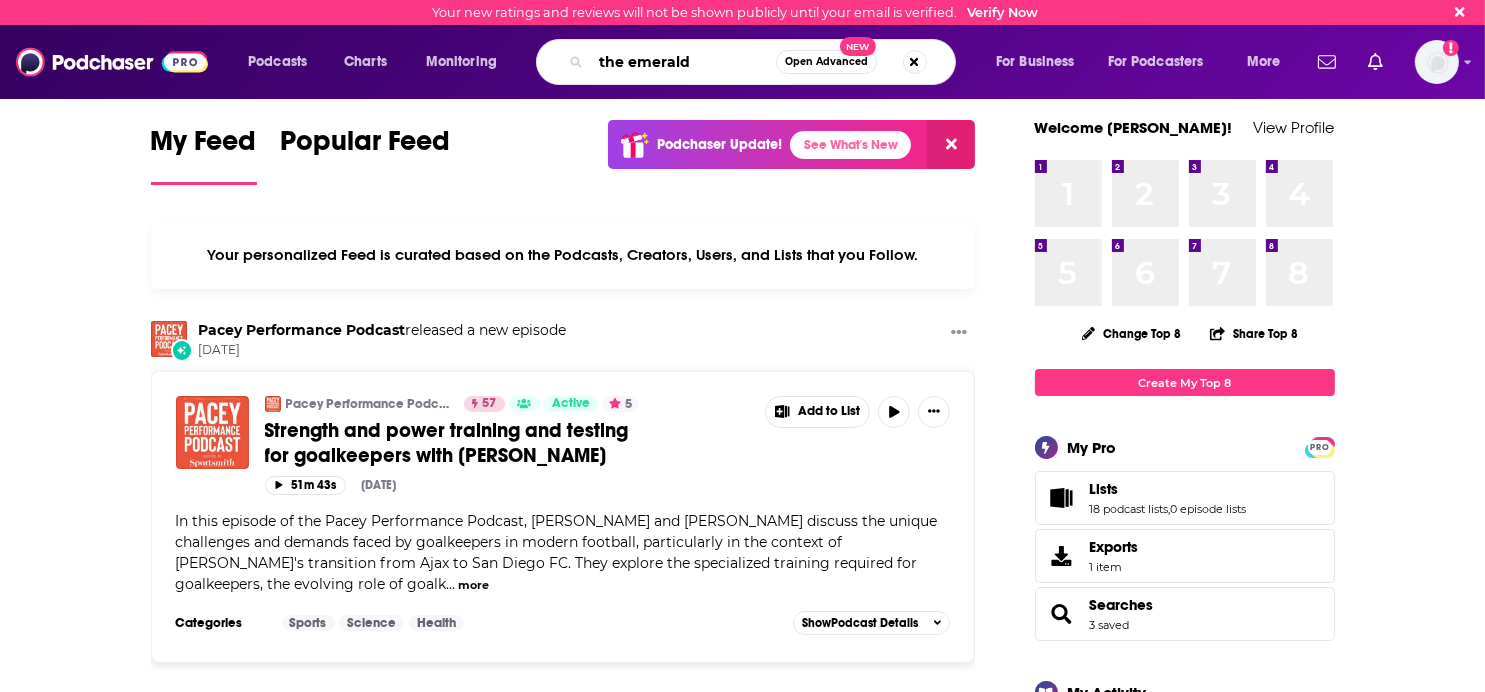 type on "the emerald" 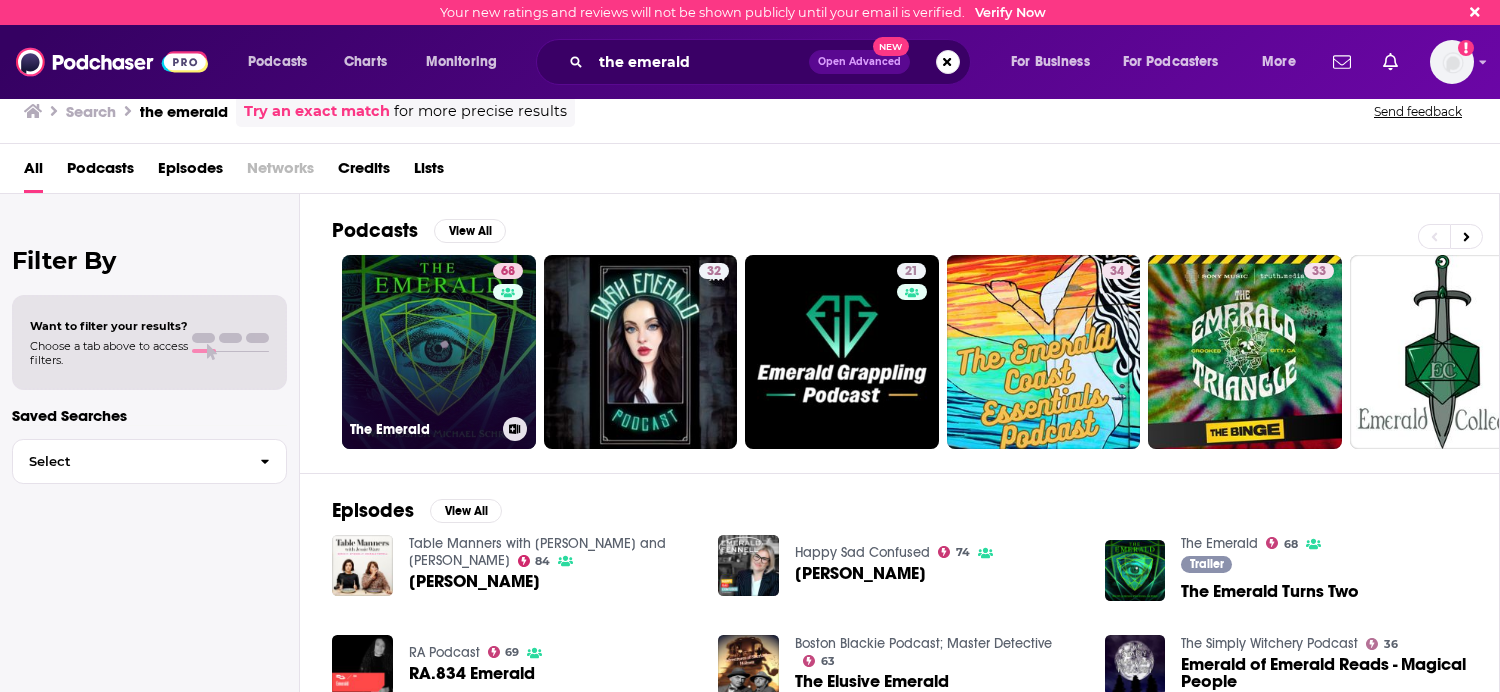 click on "68 The Emerald" at bounding box center [439, 352] 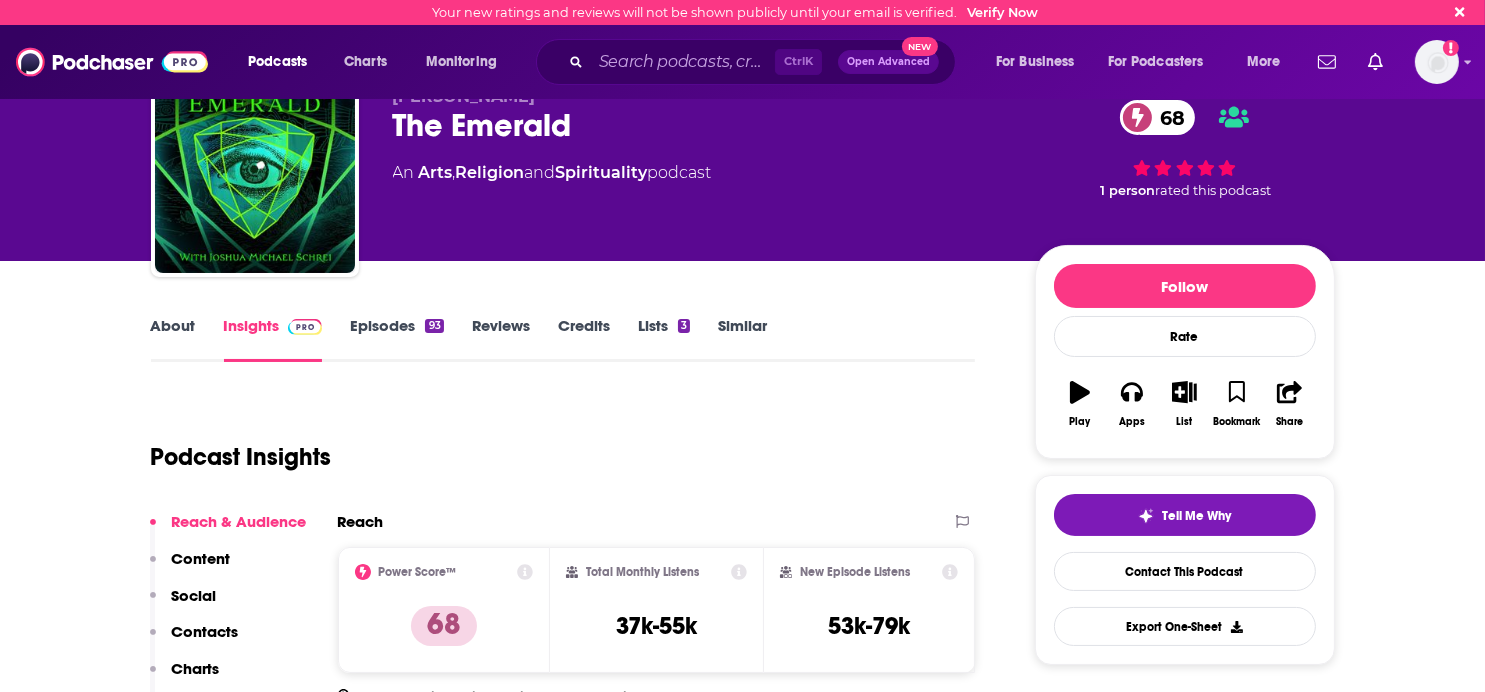 scroll, scrollTop: 100, scrollLeft: 0, axis: vertical 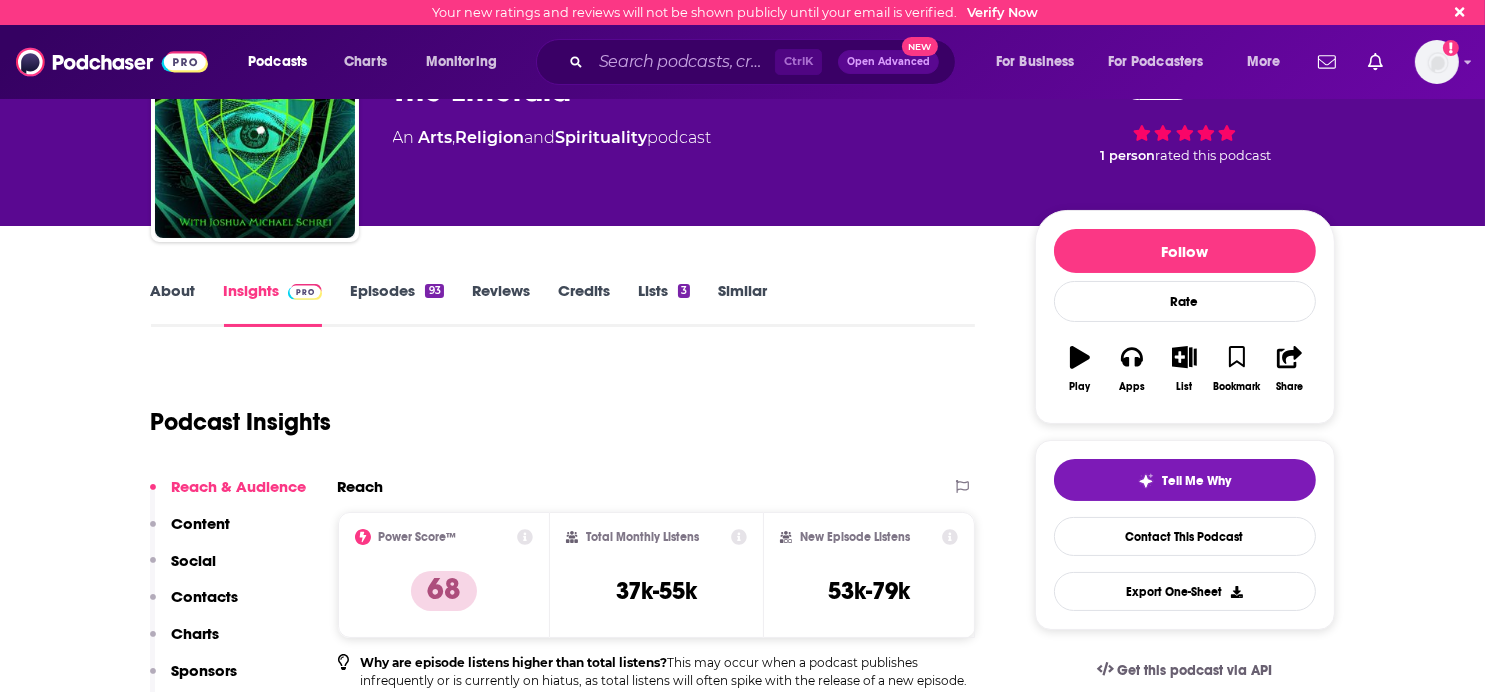 click on "Content" at bounding box center (201, 523) 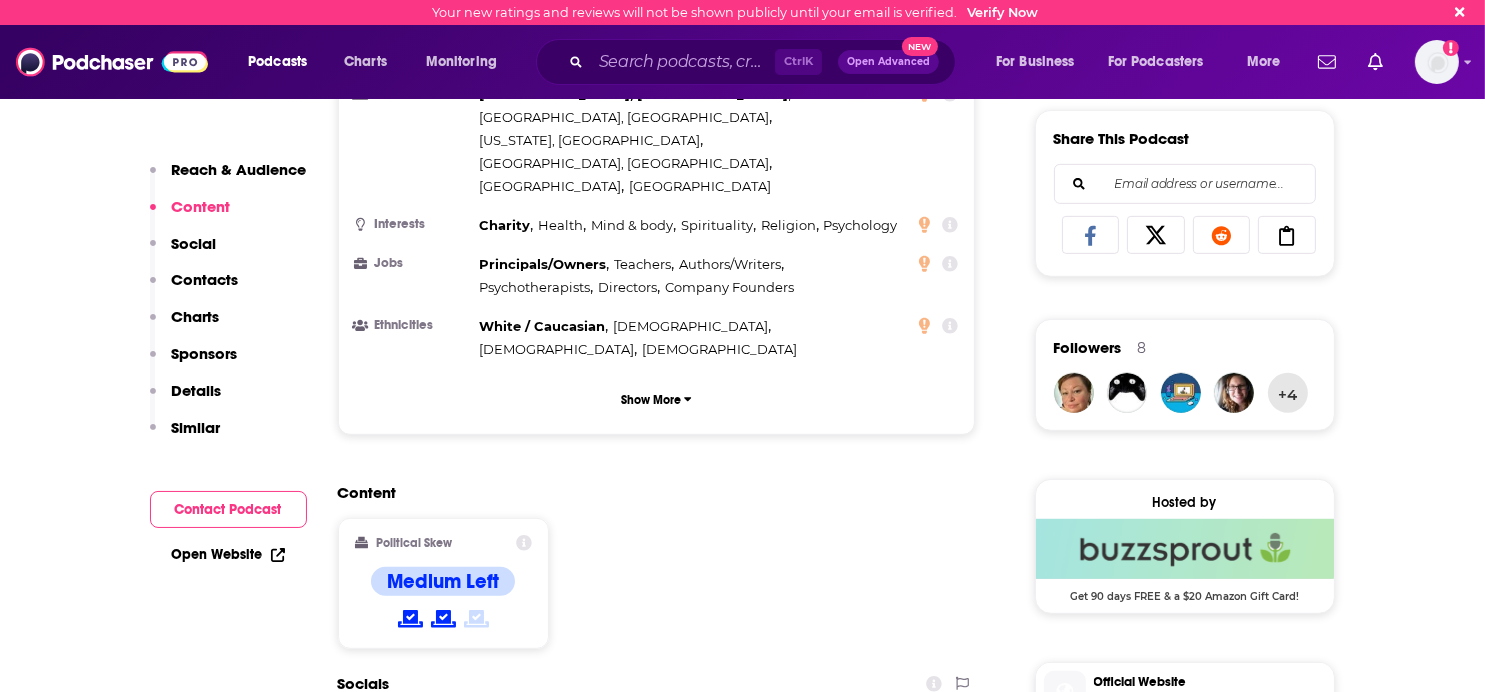 scroll, scrollTop: 1118, scrollLeft: 0, axis: vertical 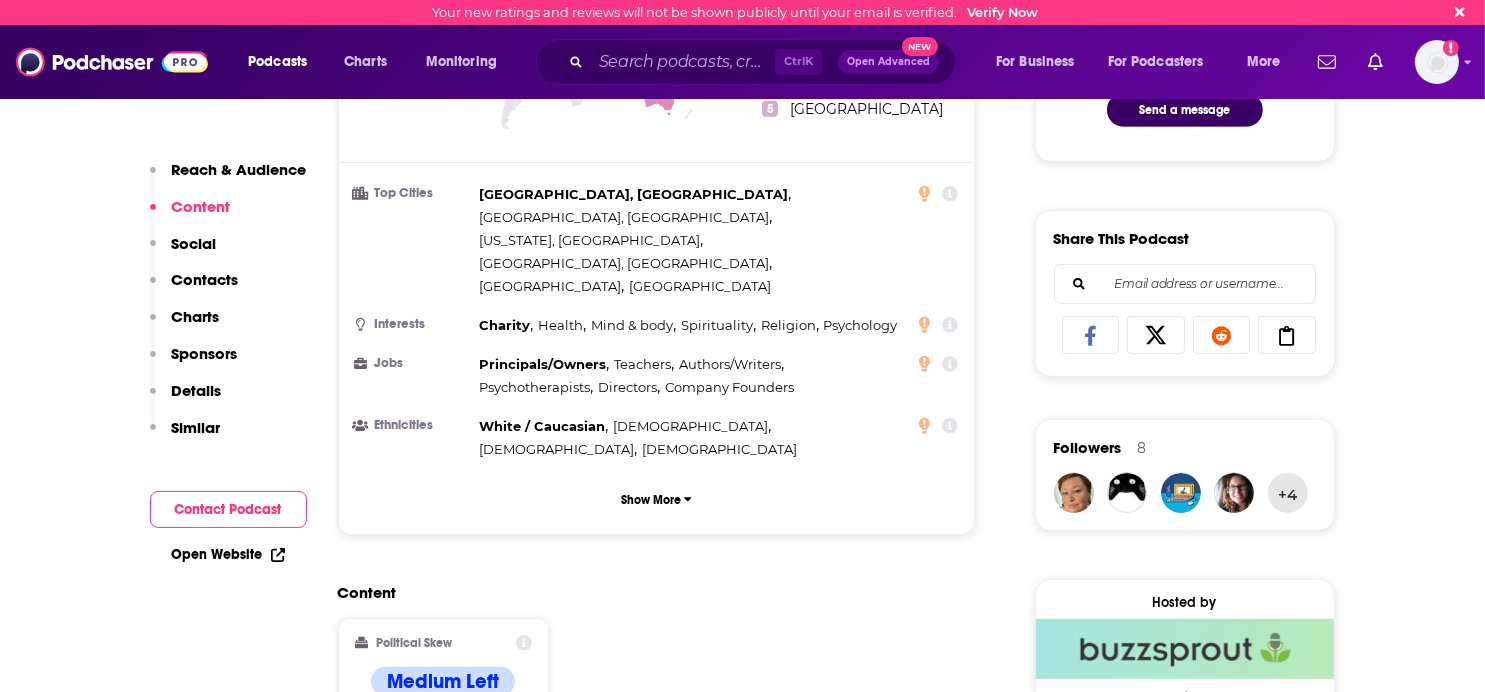 click on "Contacts" at bounding box center (205, 279) 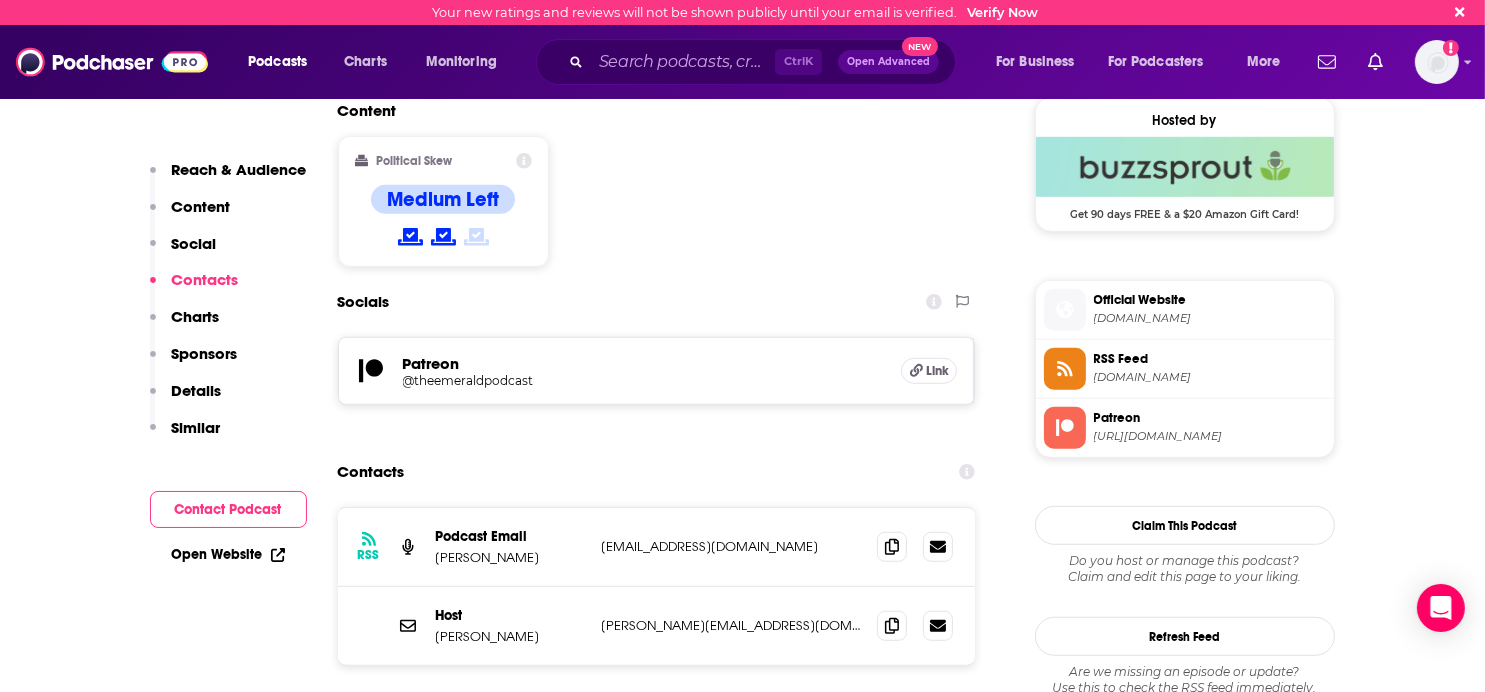 scroll, scrollTop: 1671, scrollLeft: 0, axis: vertical 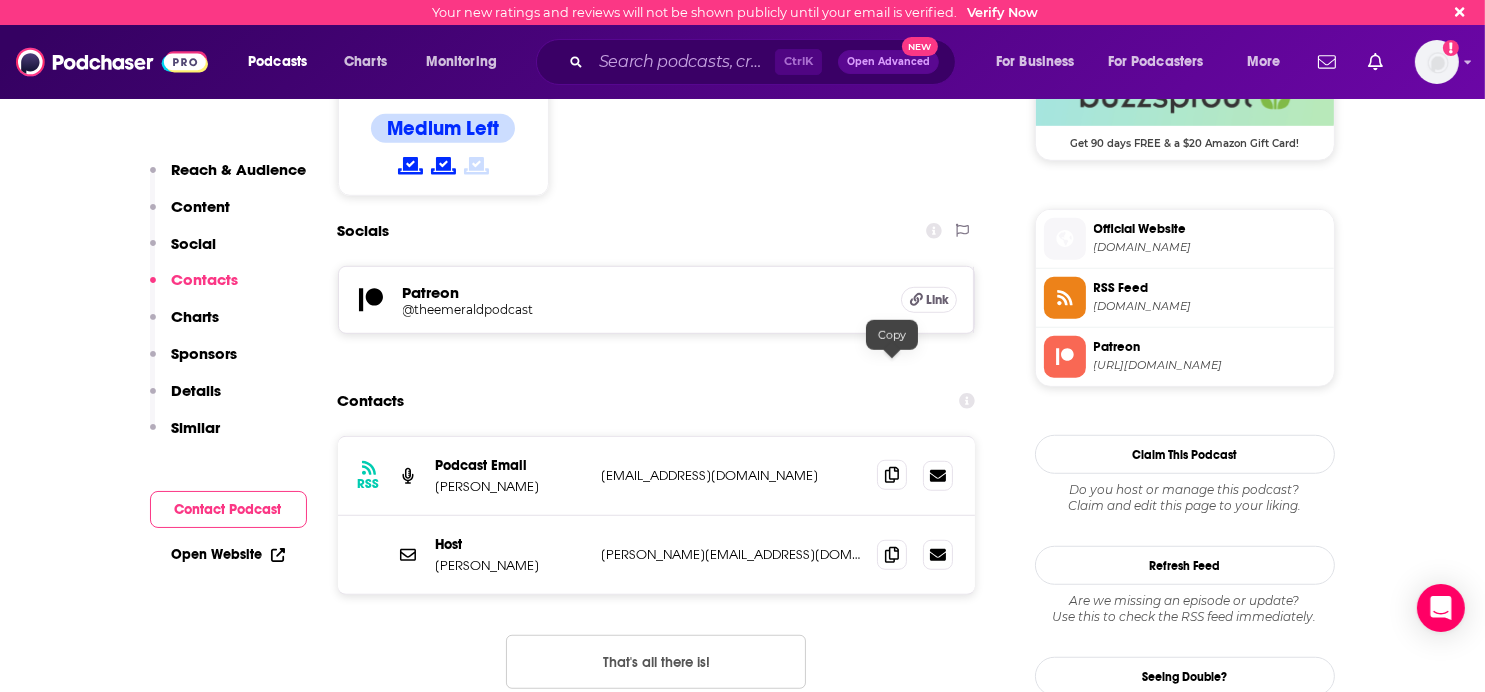click 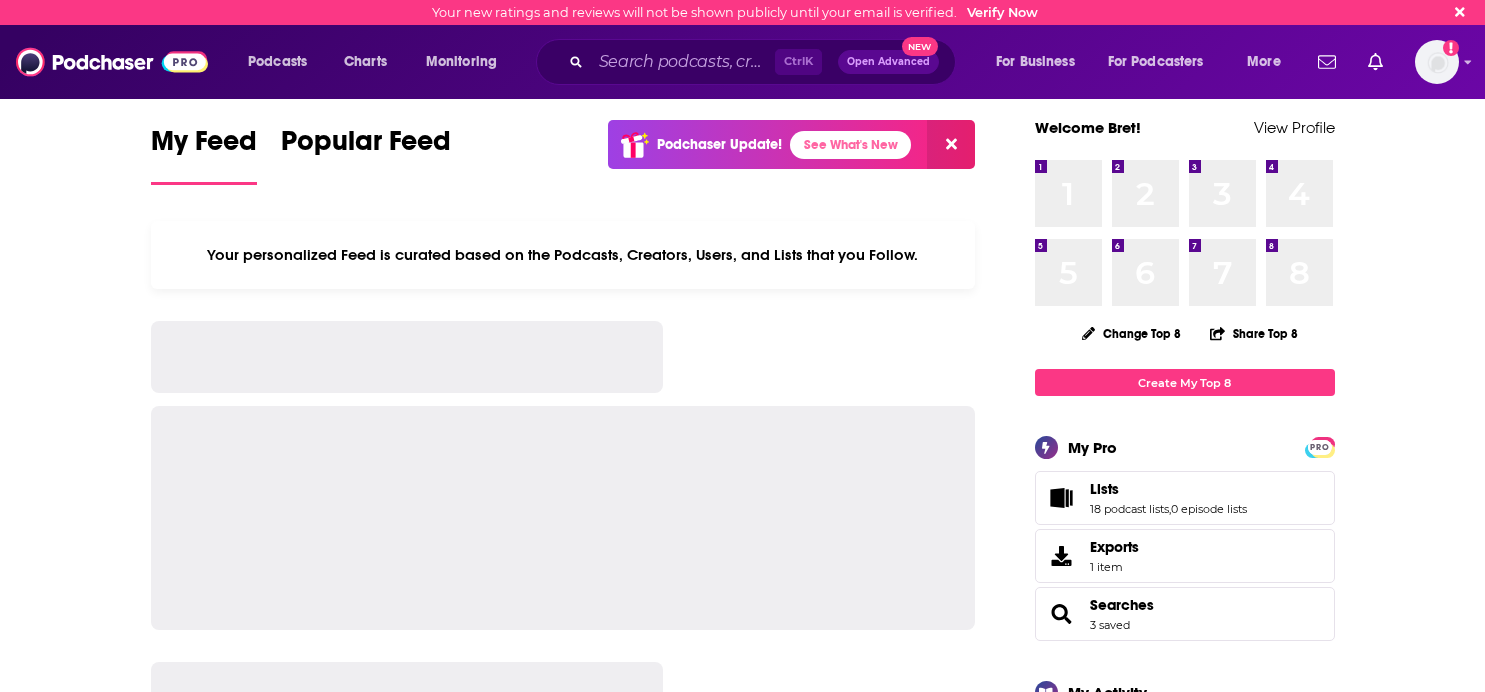 scroll, scrollTop: 0, scrollLeft: 0, axis: both 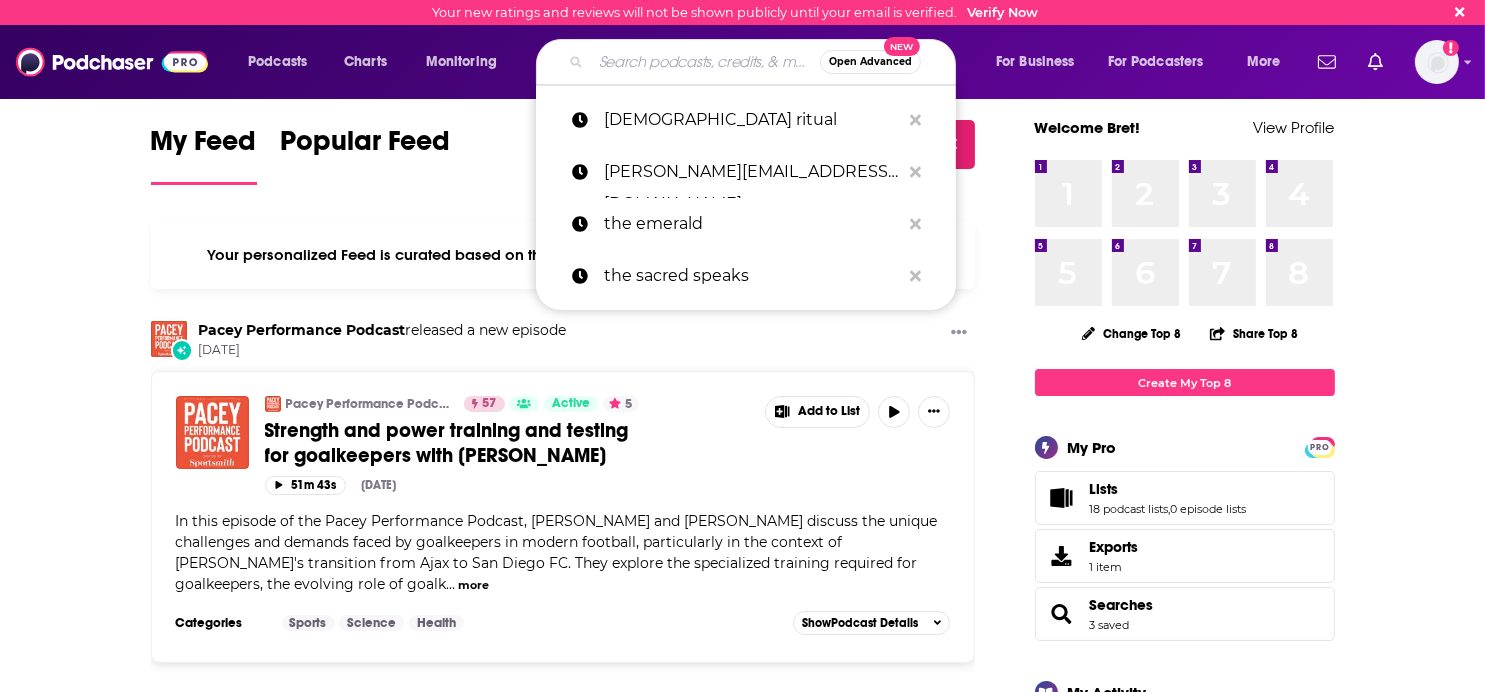 click at bounding box center [705, 62] 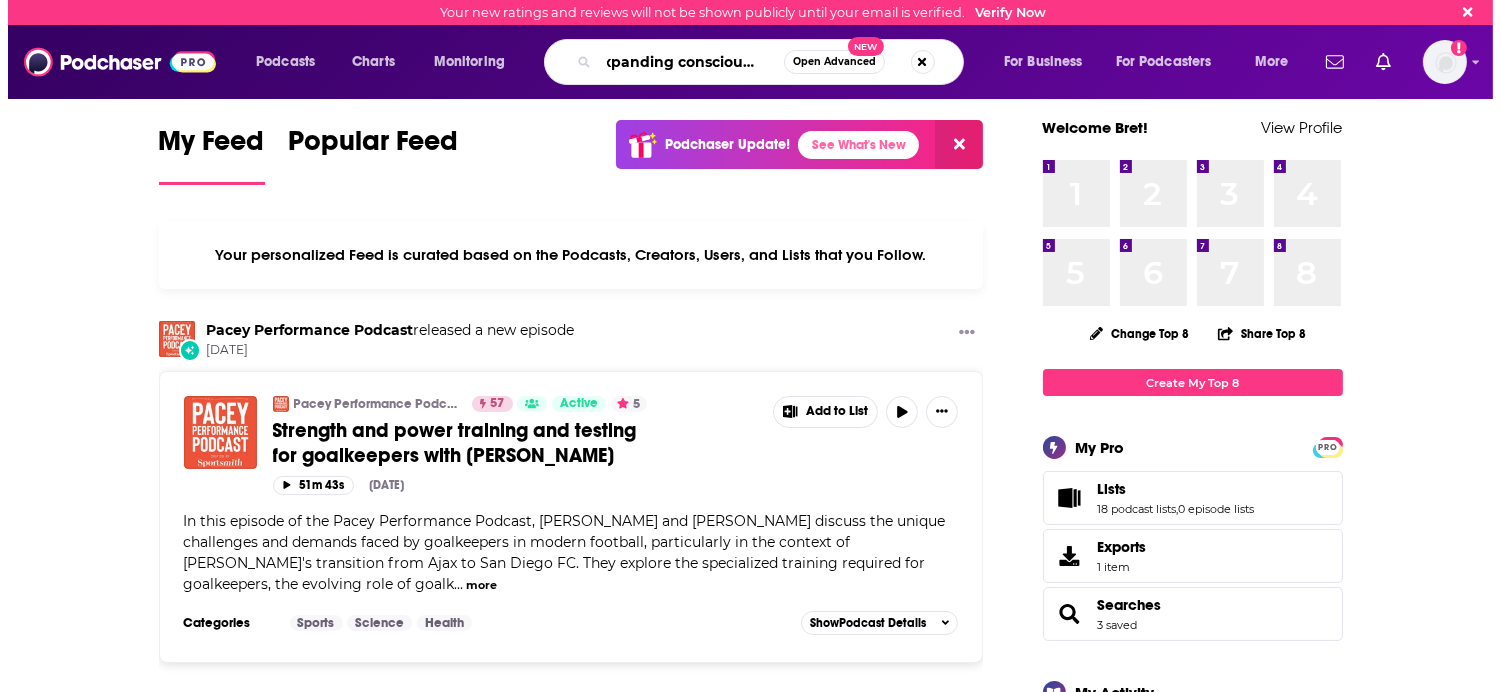 scroll, scrollTop: 0, scrollLeft: 20, axis: horizontal 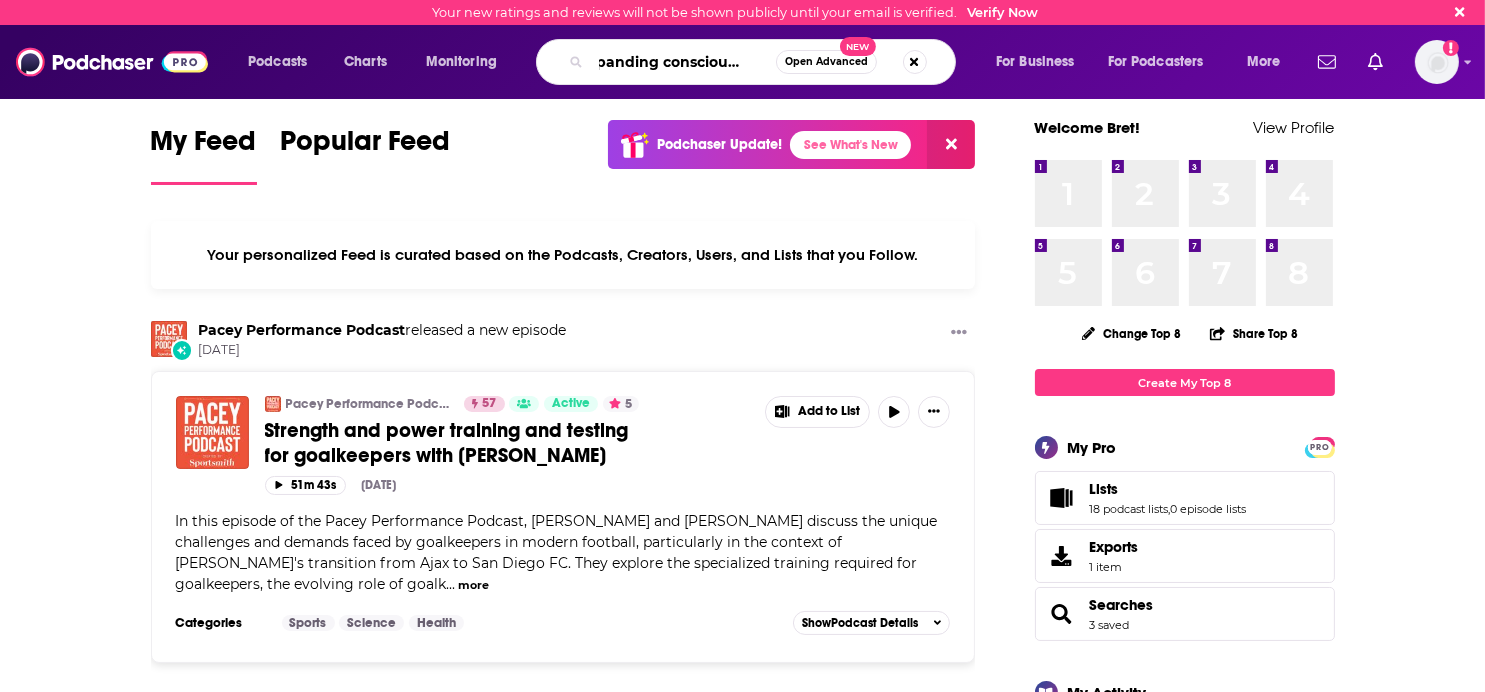type on "expanding consciousness" 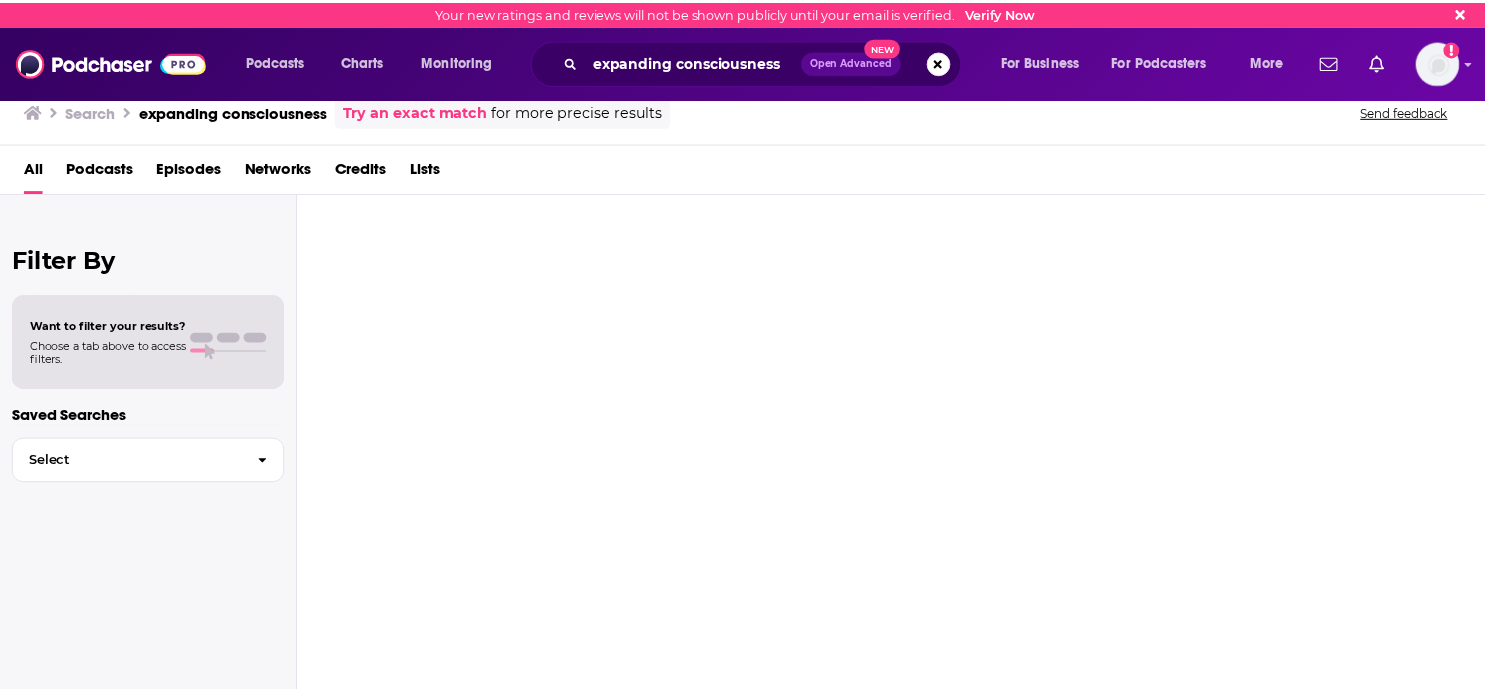 scroll, scrollTop: 0, scrollLeft: 0, axis: both 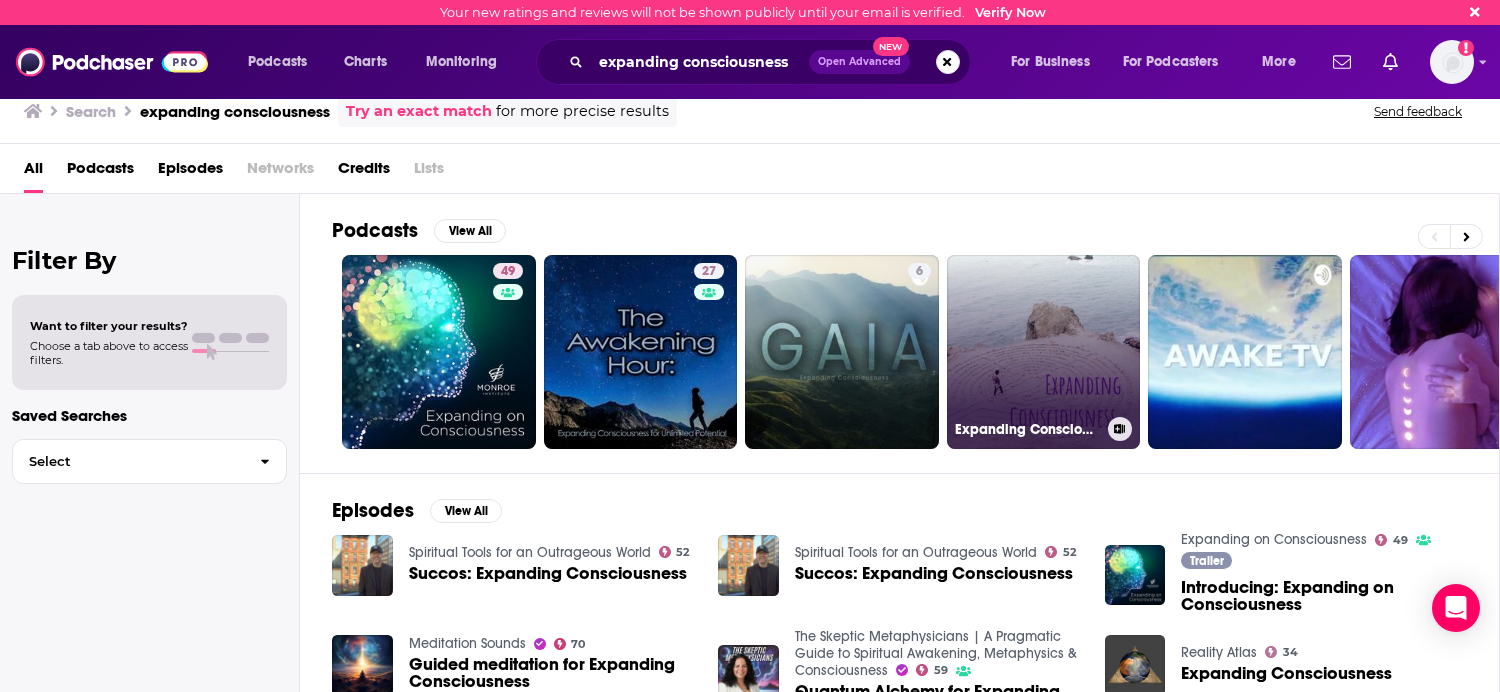 click on "Expanding Consciousness" at bounding box center [1044, 352] 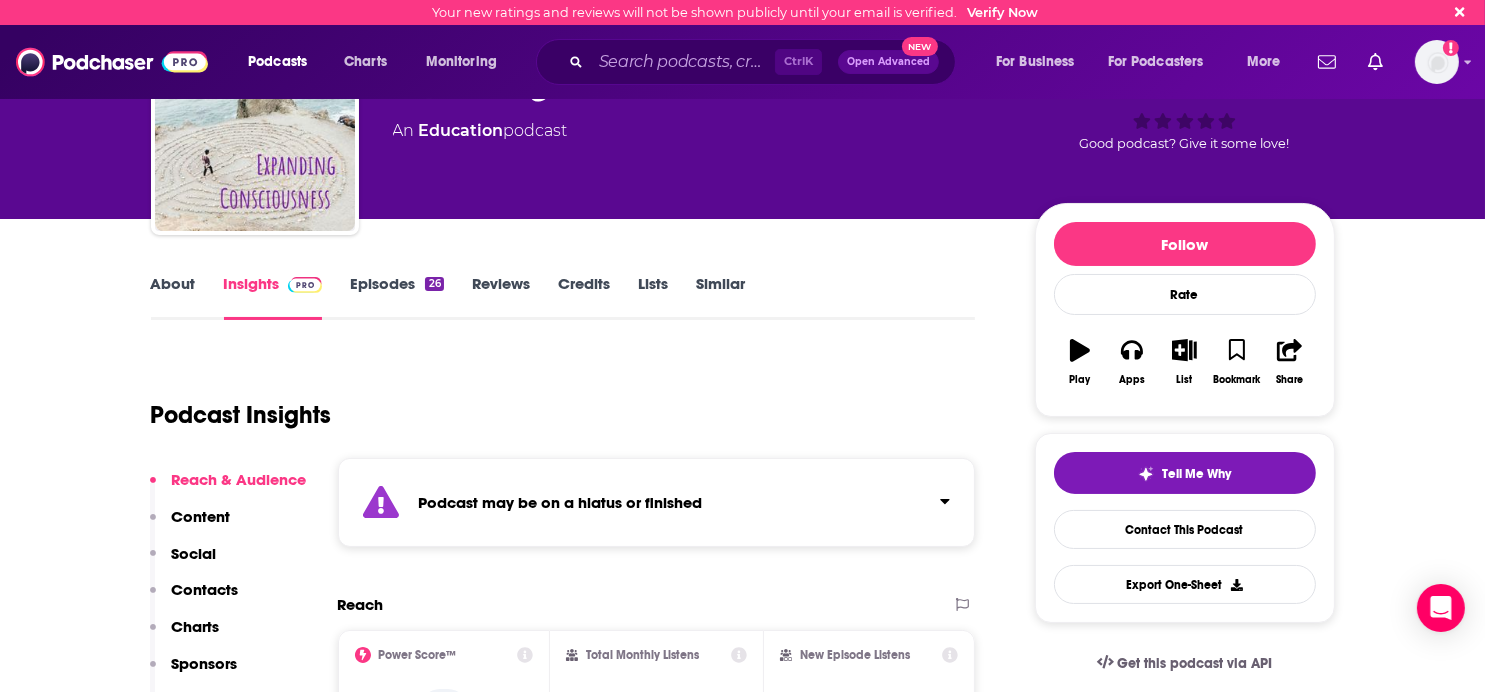 scroll, scrollTop: 0, scrollLeft: 0, axis: both 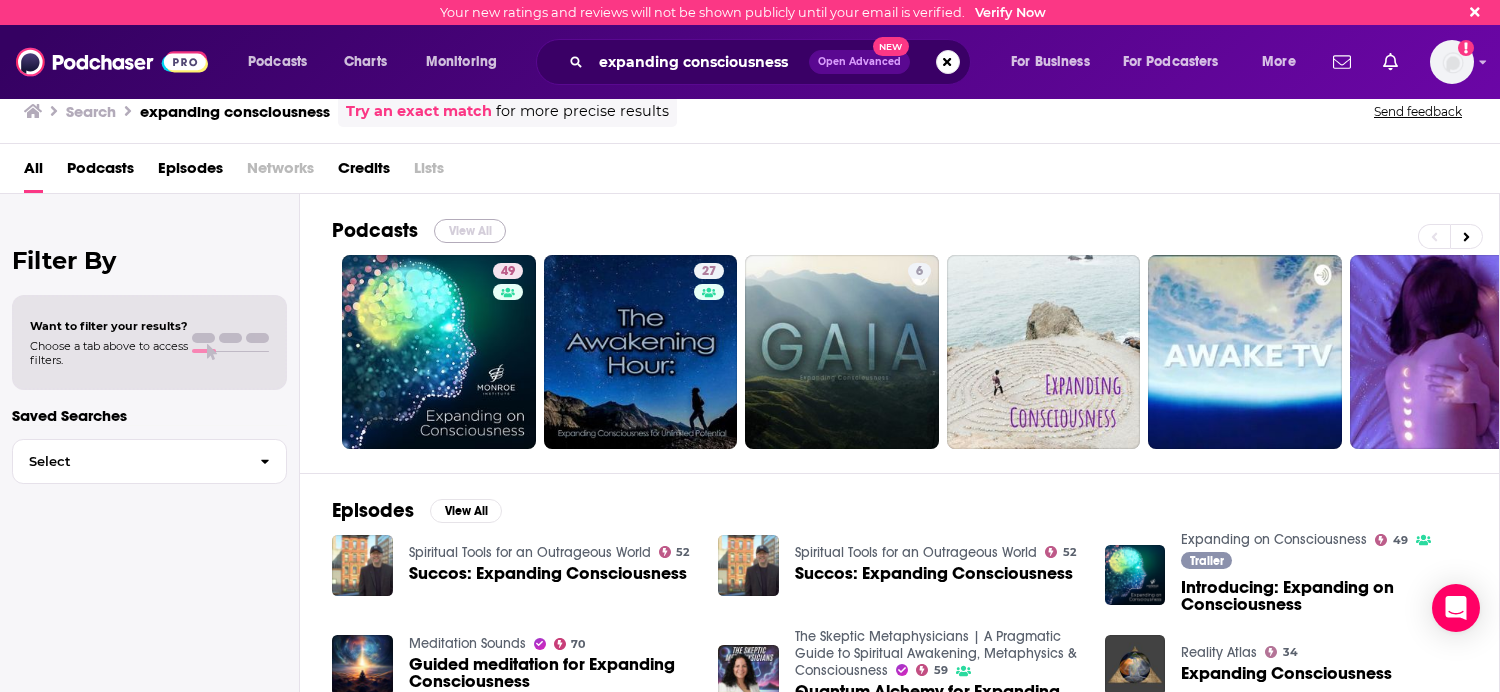 click on "View All" at bounding box center [470, 231] 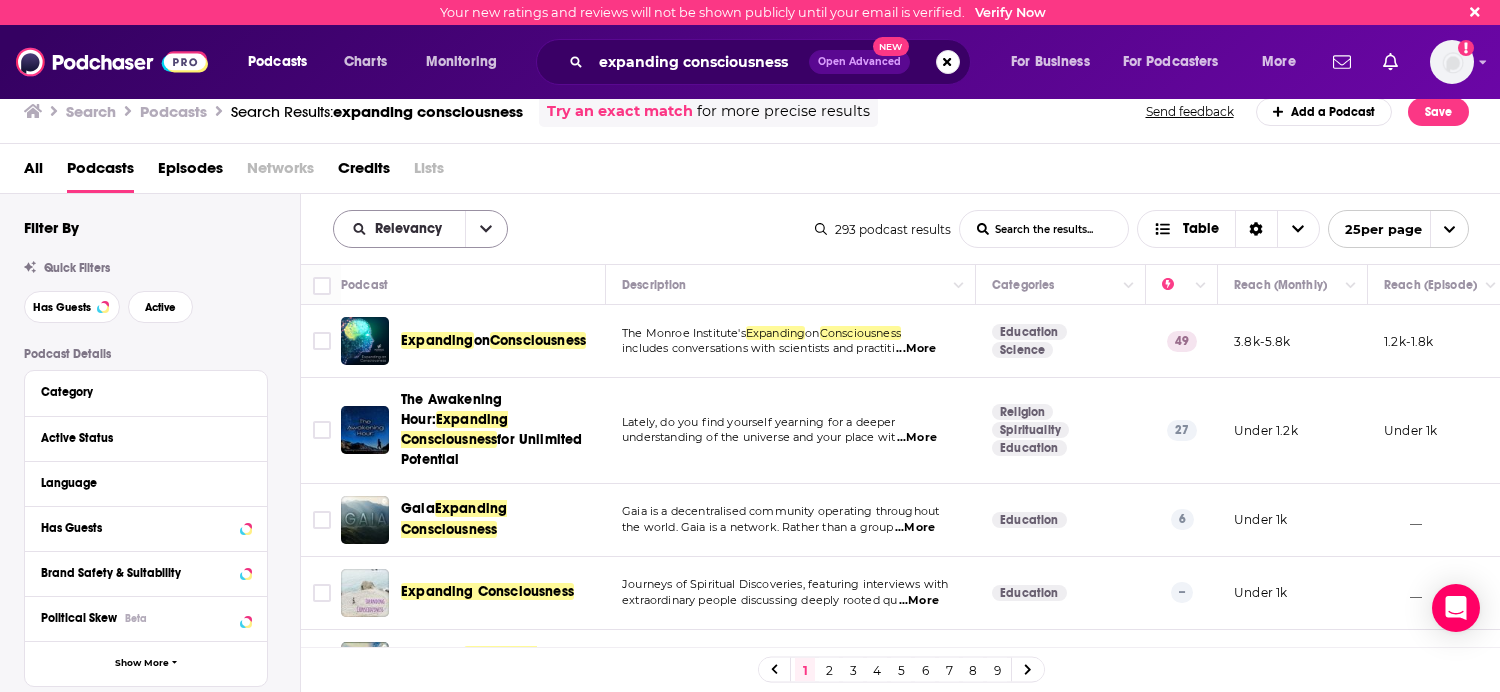 click on "Relevancy" at bounding box center [412, 229] 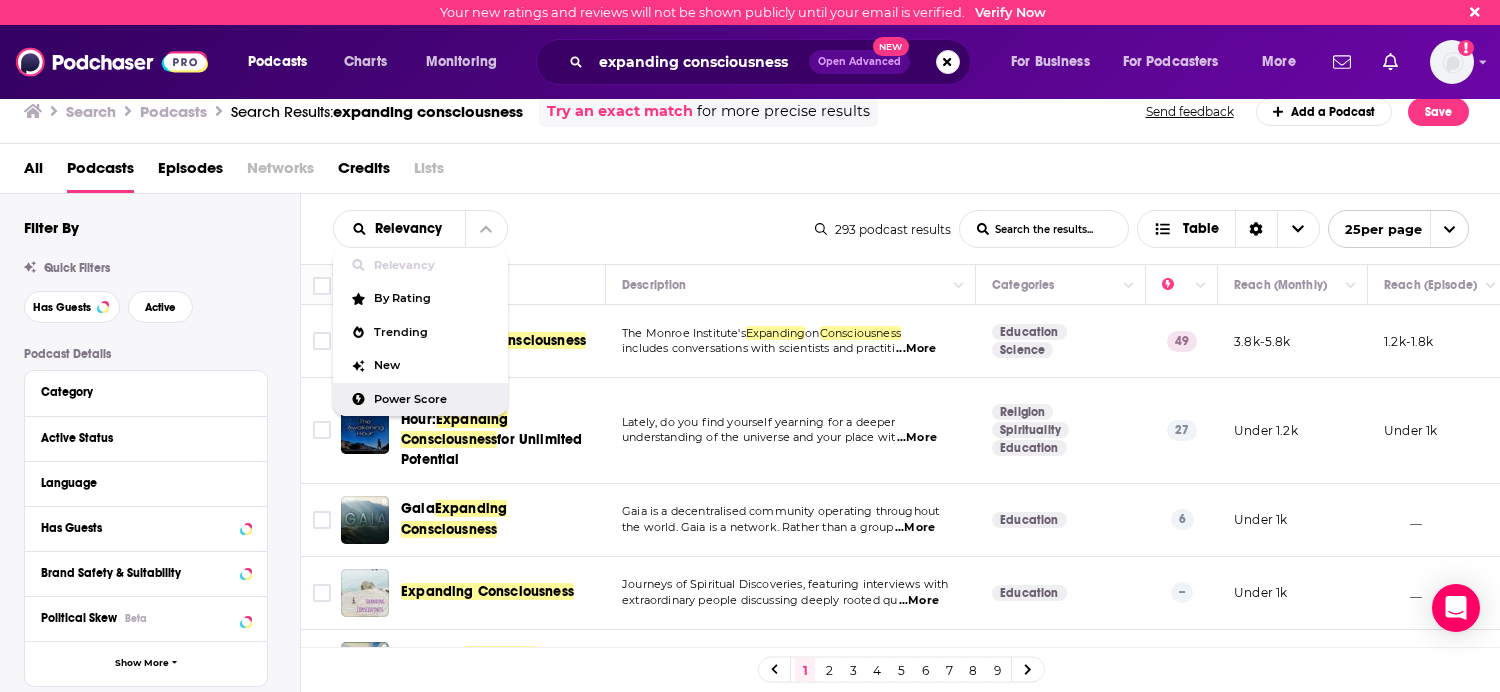 click on "Power Score" at bounding box center (433, 399) 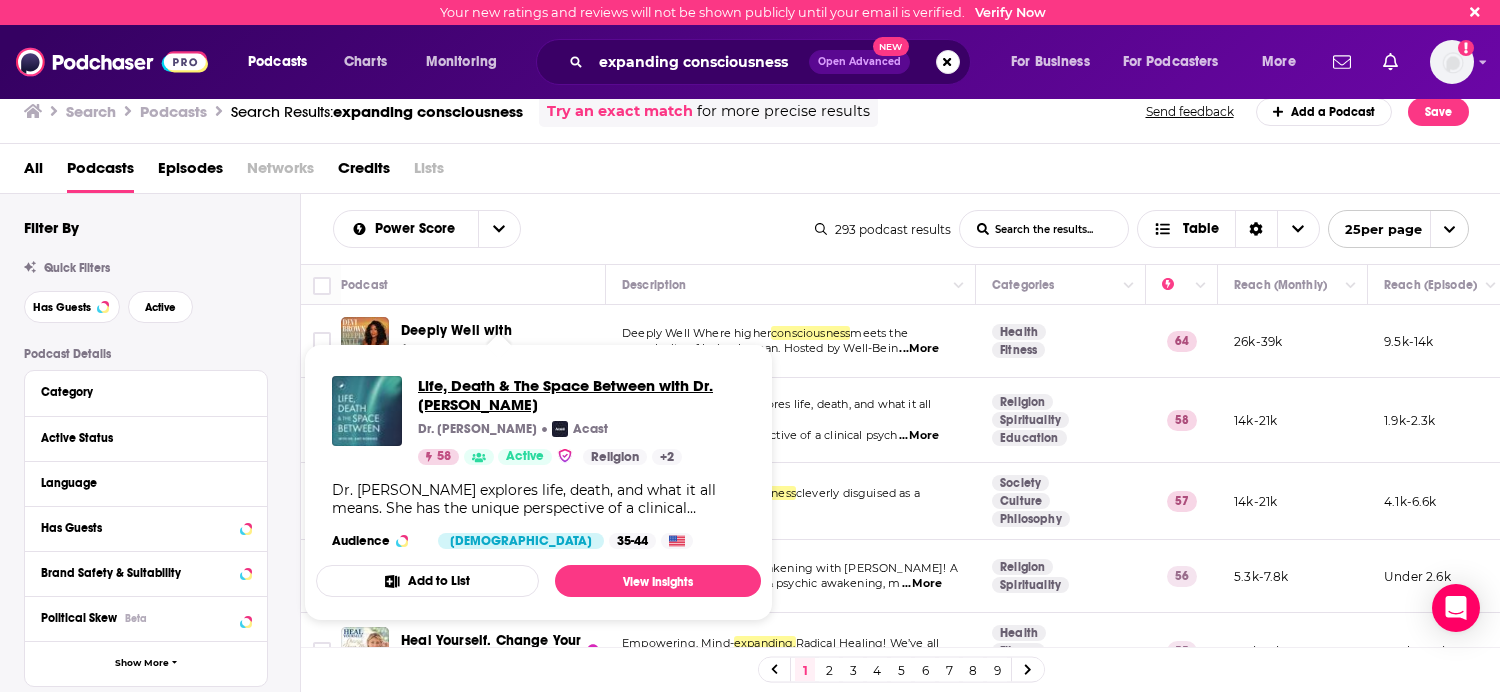 click on "Life, Death & The Space Between with Dr. [PERSON_NAME]" at bounding box center [581, 395] 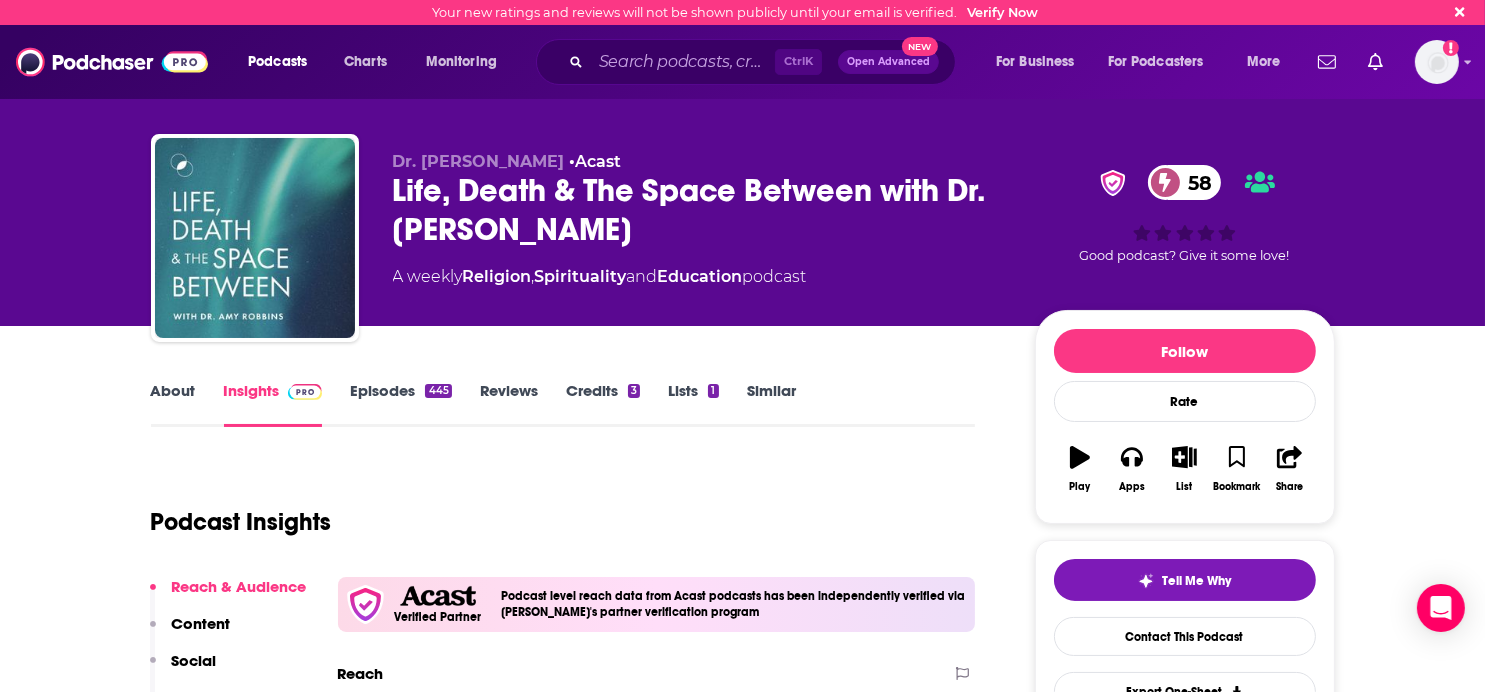 click on "About" at bounding box center [173, 404] 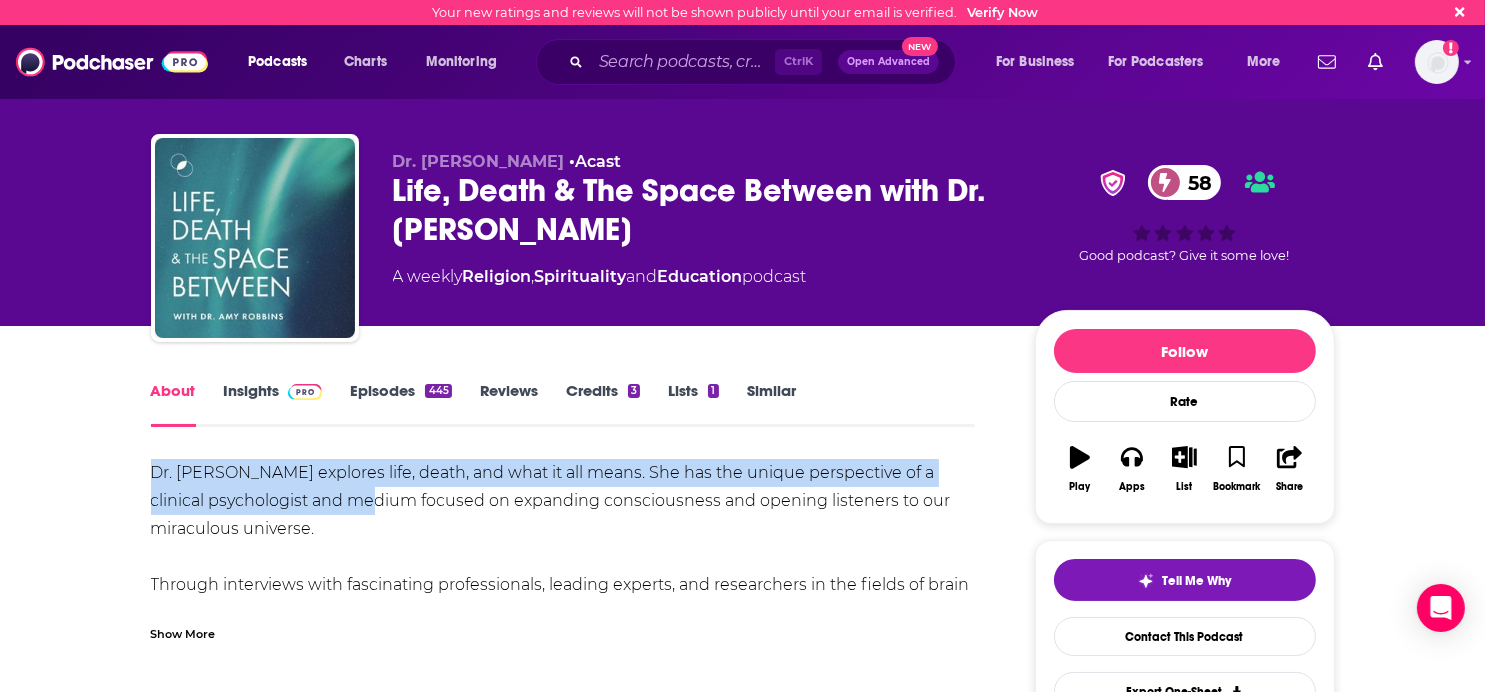 drag, startPoint x: 142, startPoint y: 467, endPoint x: 330, endPoint y: 514, distance: 193.78596 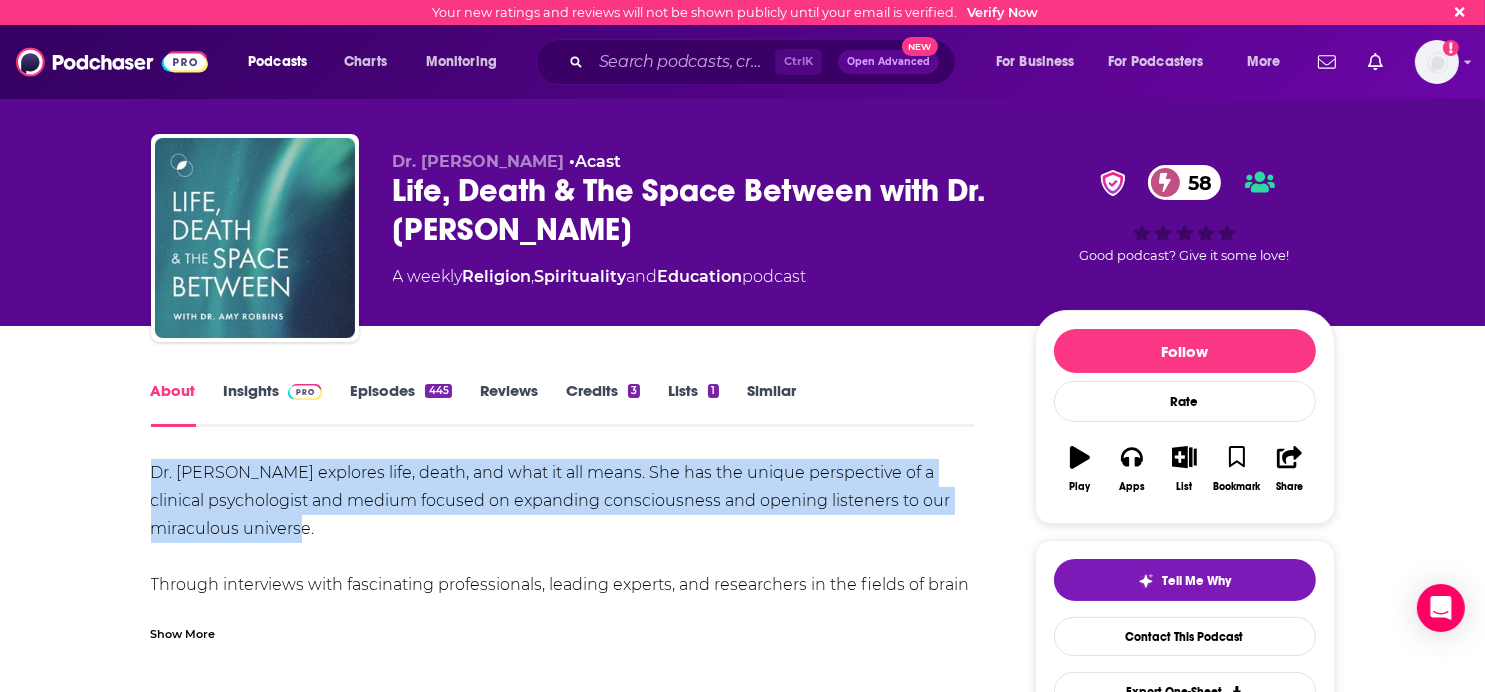 click on "Dr. [PERSON_NAME] explores life, death, and what it all means. She has the unique perspective of a clinical psychologist and medium focused on expanding consciousness and opening listeners to our miraculous universe.
Through interviews with fascinating professionals, leading experts, and researchers in the fields of brain science, mediumship, psychology, near-death experiences, consciousness, grief, transitions to death, and alternative forms of healing, we explore life and death from psychological, spiritual, and scientific perspectives.
Put your preconceived notions aside and learn how to live in the now by exploring life, [MEDICAL_DATA], consciousness, and the space between.
Hosted on Acast. See  [DOMAIN_NAME][URL]  for more information." at bounding box center (563, 641) 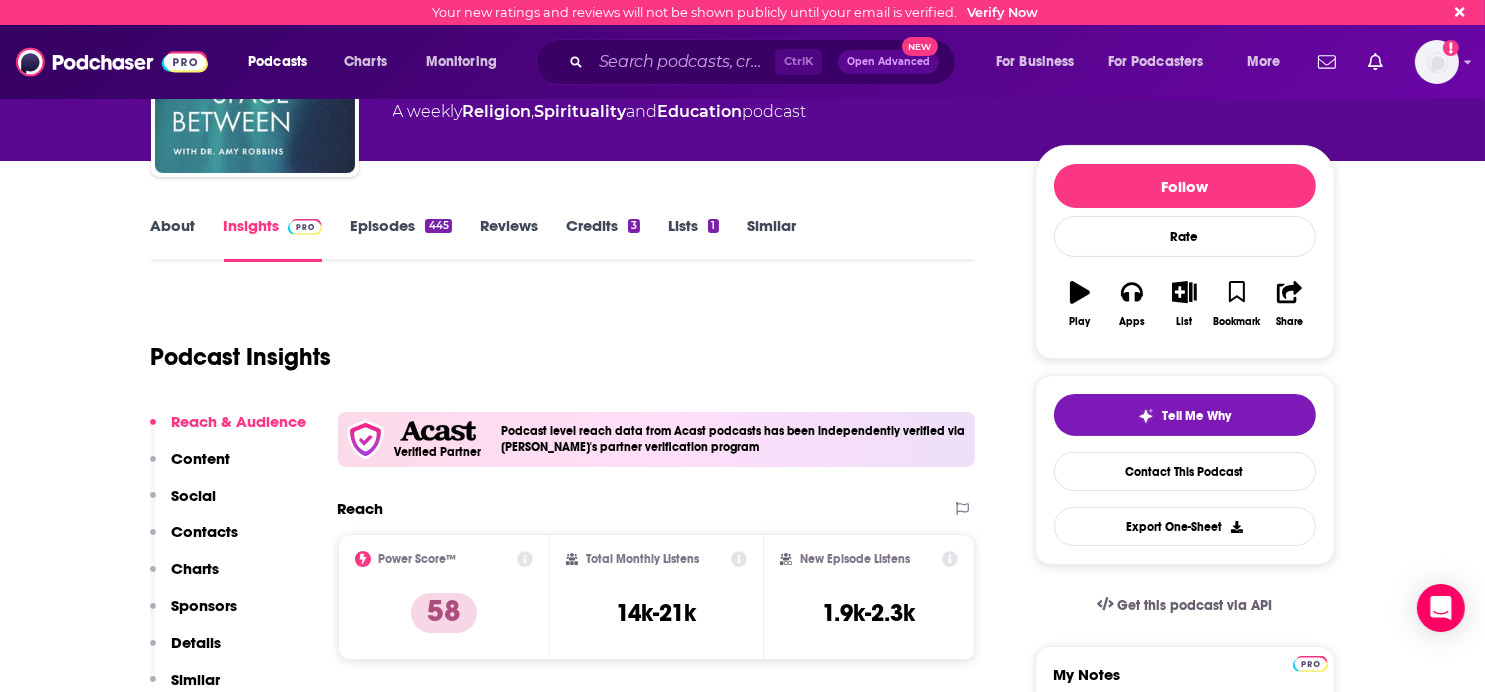 scroll, scrollTop: 200, scrollLeft: 0, axis: vertical 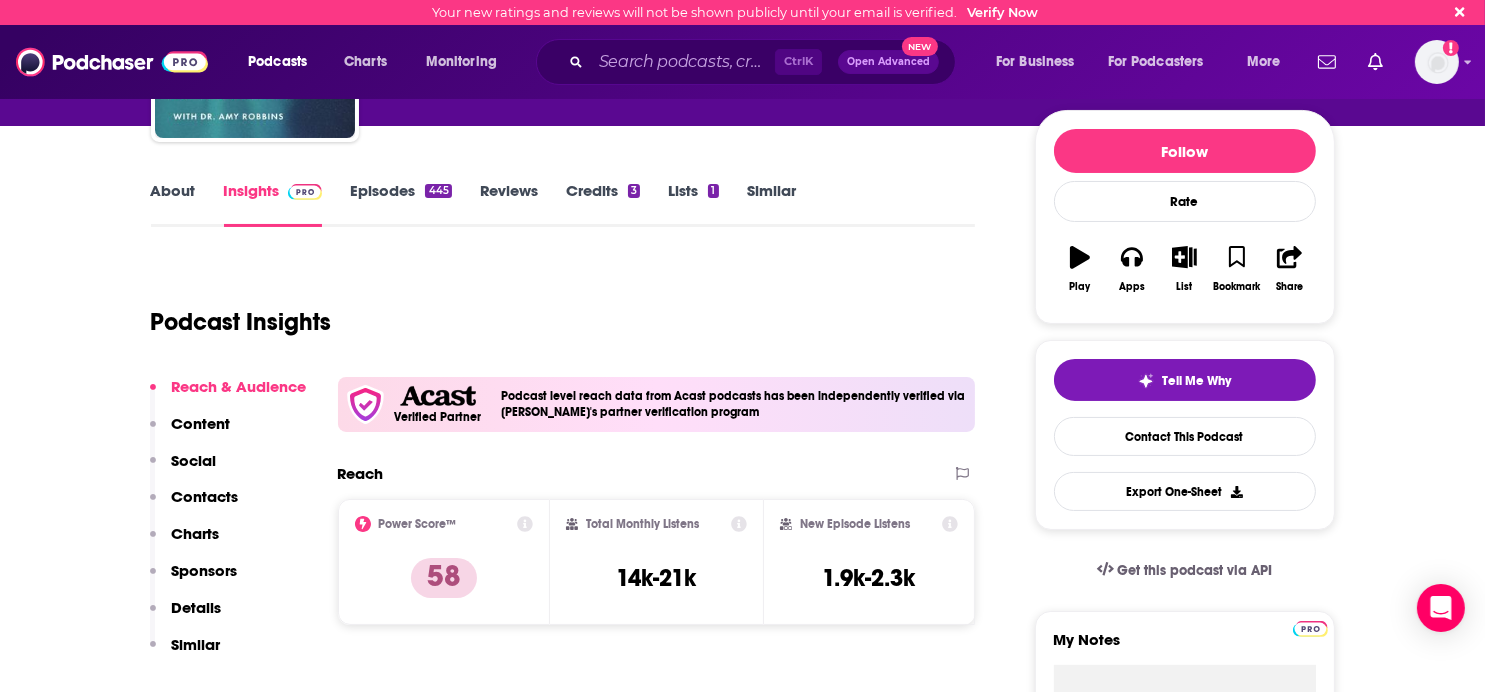 click on "Contacts" at bounding box center [205, 496] 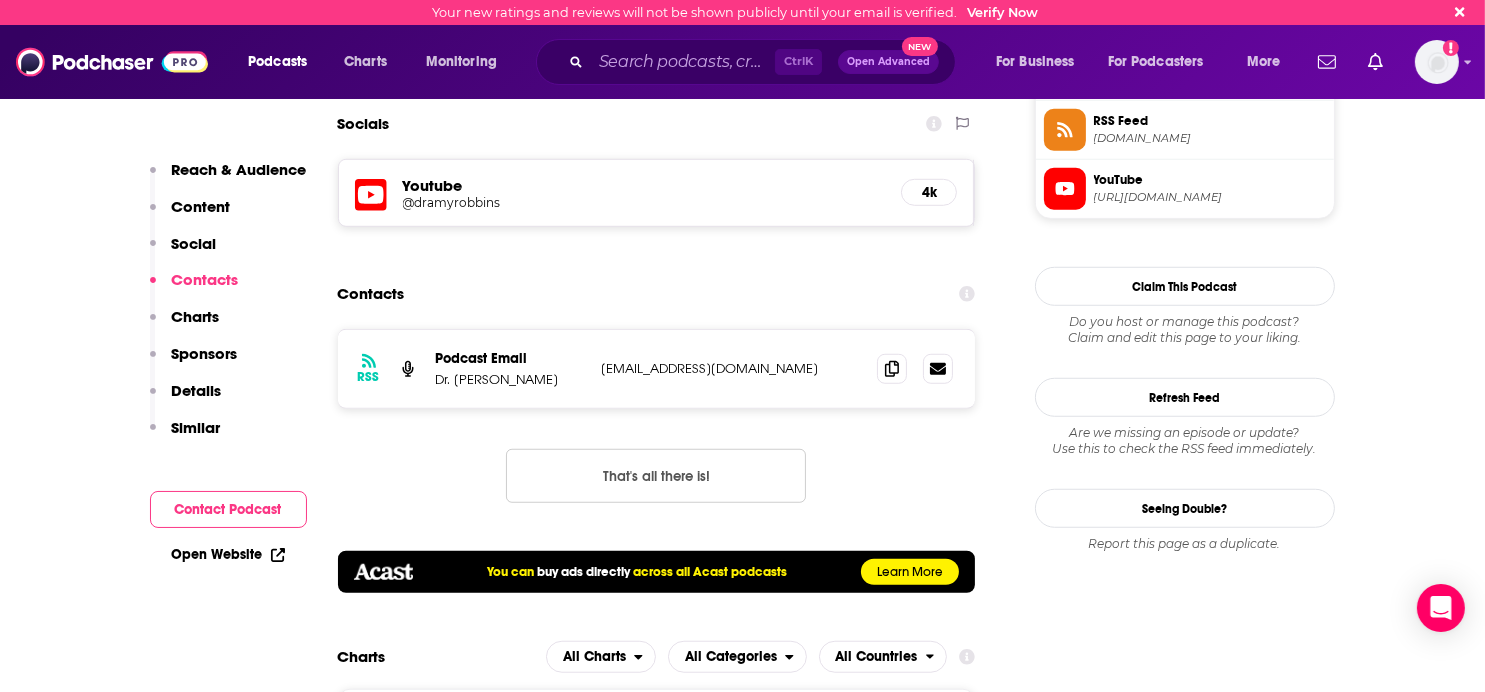 scroll, scrollTop: 1632, scrollLeft: 0, axis: vertical 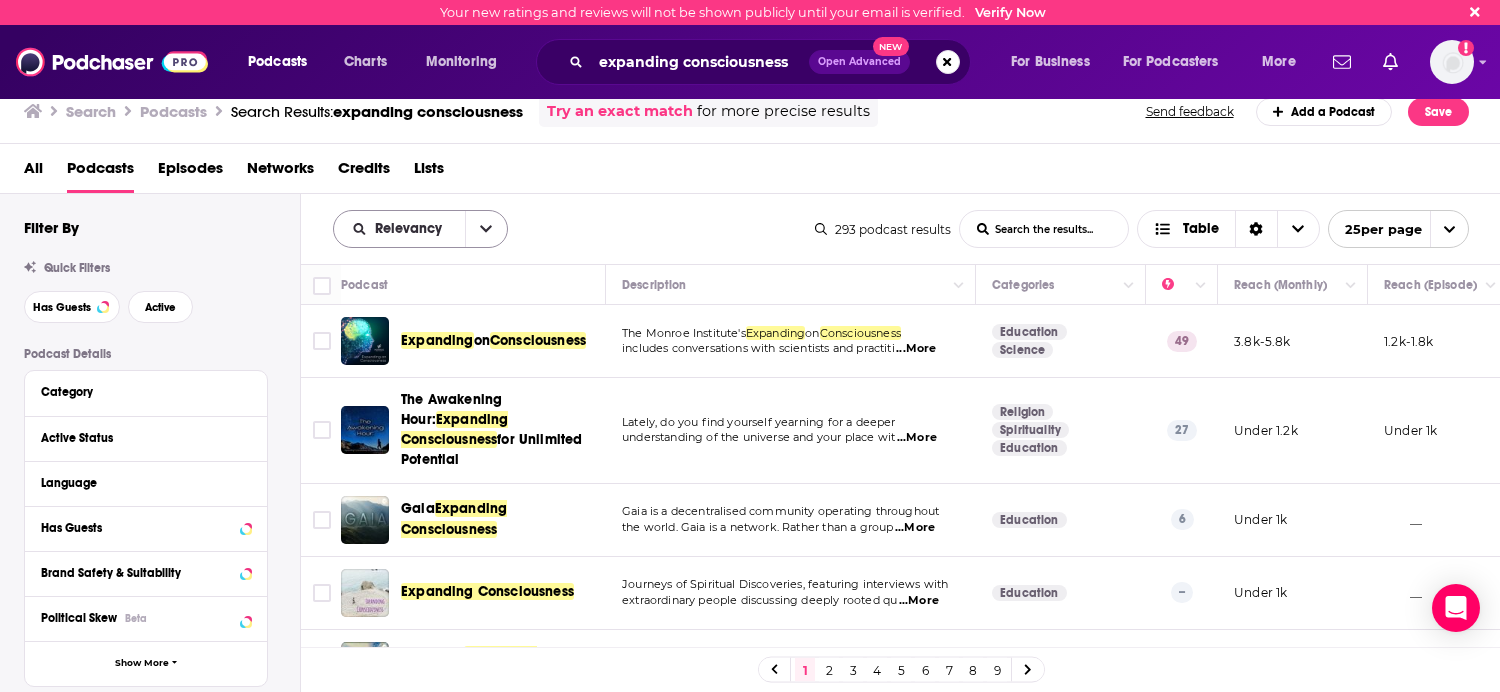 click on "Relevancy" at bounding box center (412, 229) 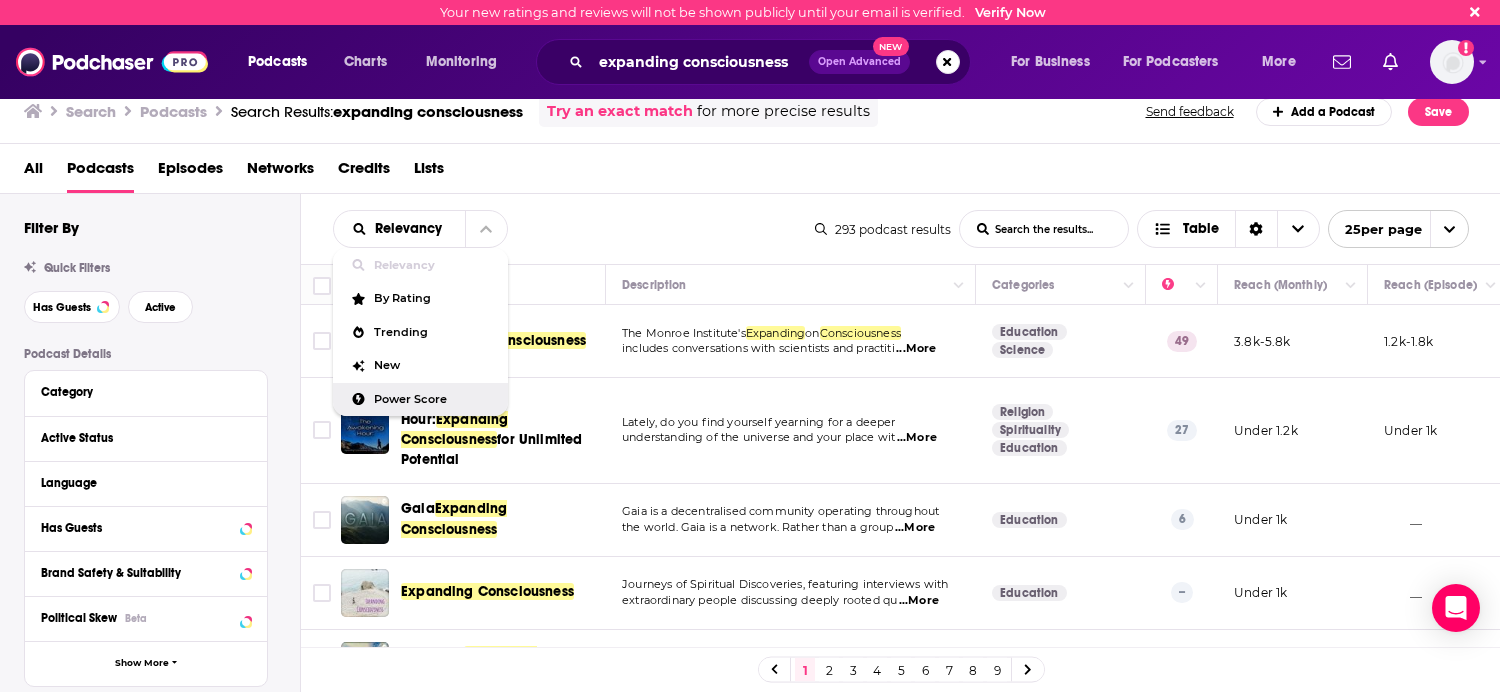 click on "Power Score" at bounding box center (433, 399) 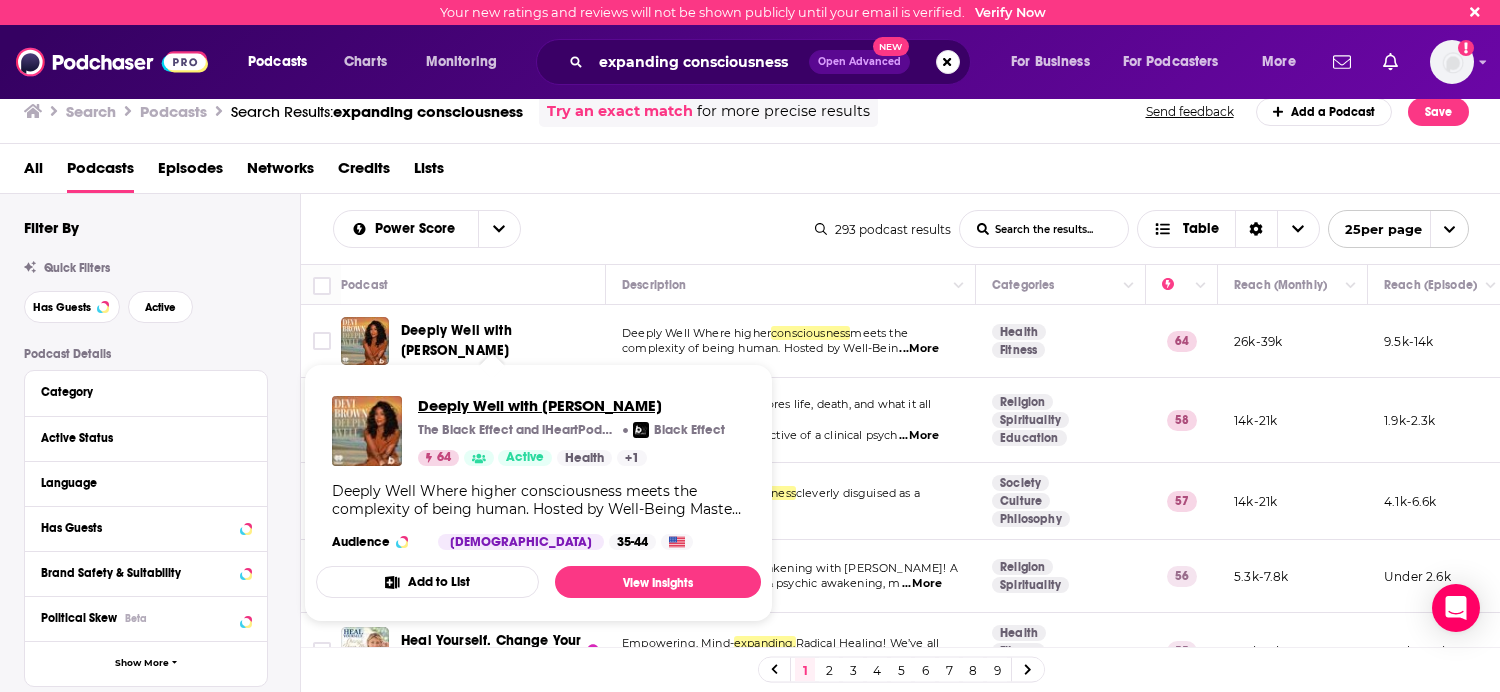 click on "Deeply Well with [PERSON_NAME]" at bounding box center (571, 405) 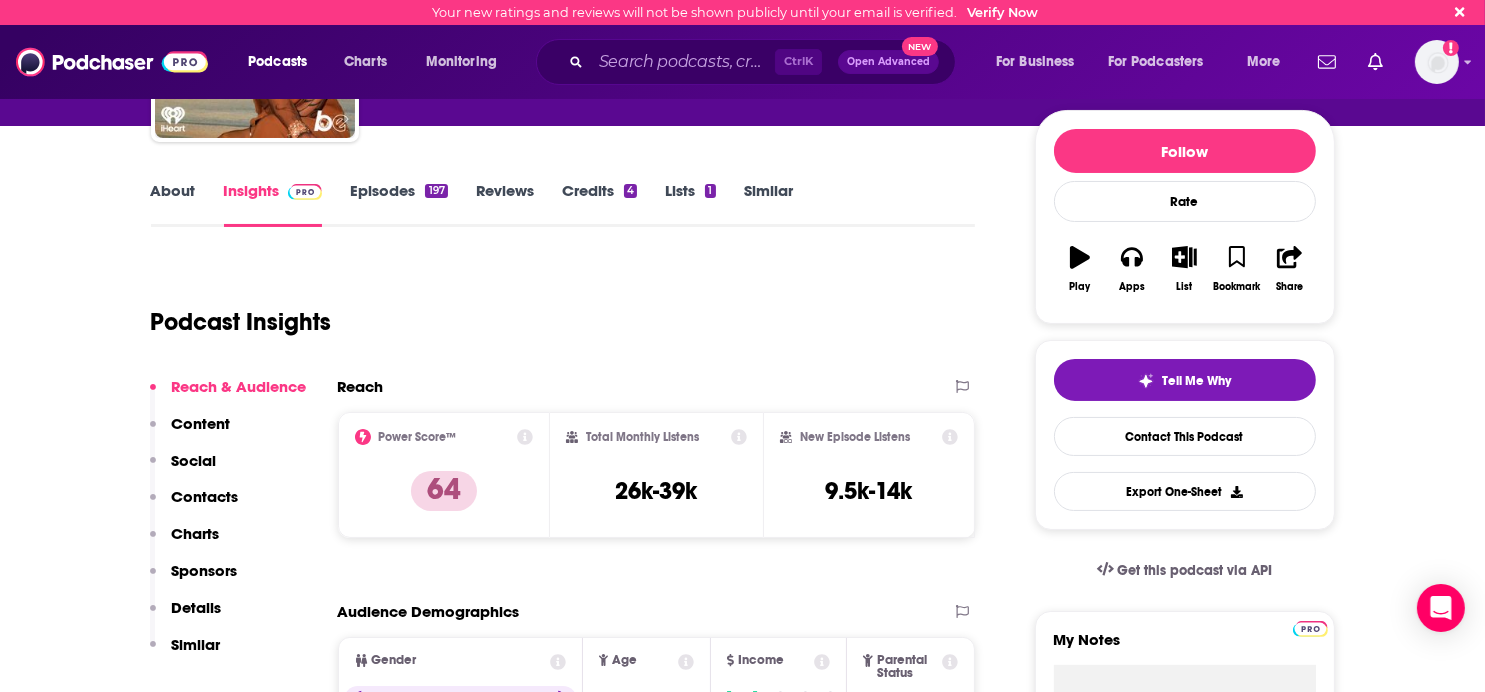 scroll, scrollTop: 0, scrollLeft: 0, axis: both 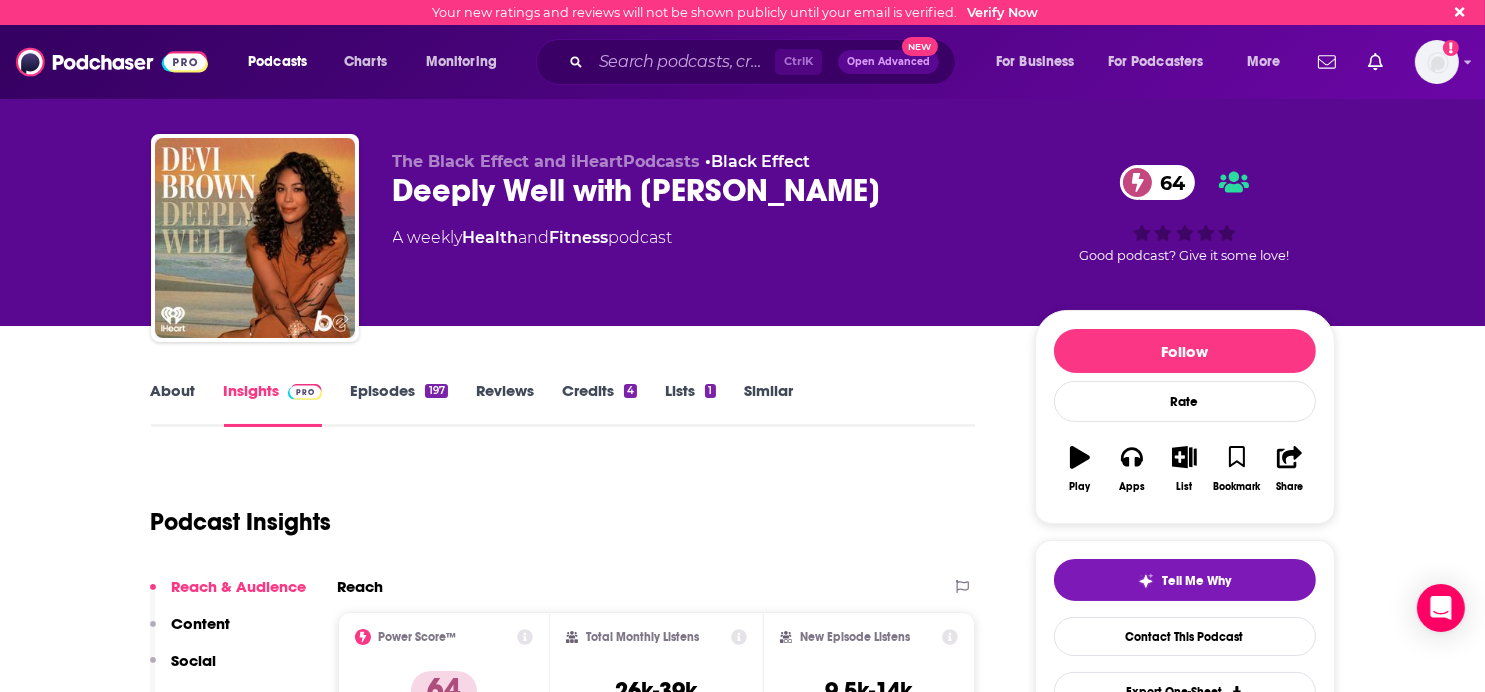 click on "About" at bounding box center [173, 404] 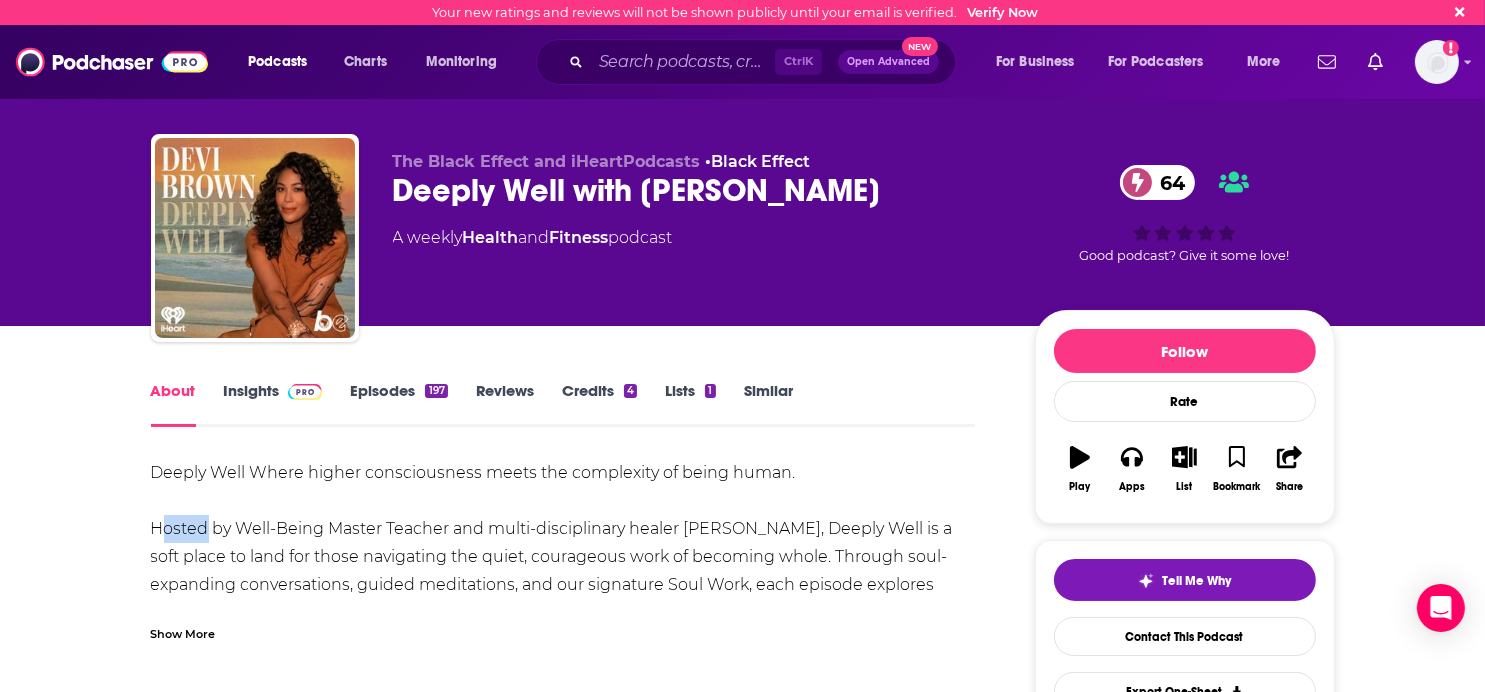 drag, startPoint x: 146, startPoint y: 525, endPoint x: 203, endPoint y: 525, distance: 57 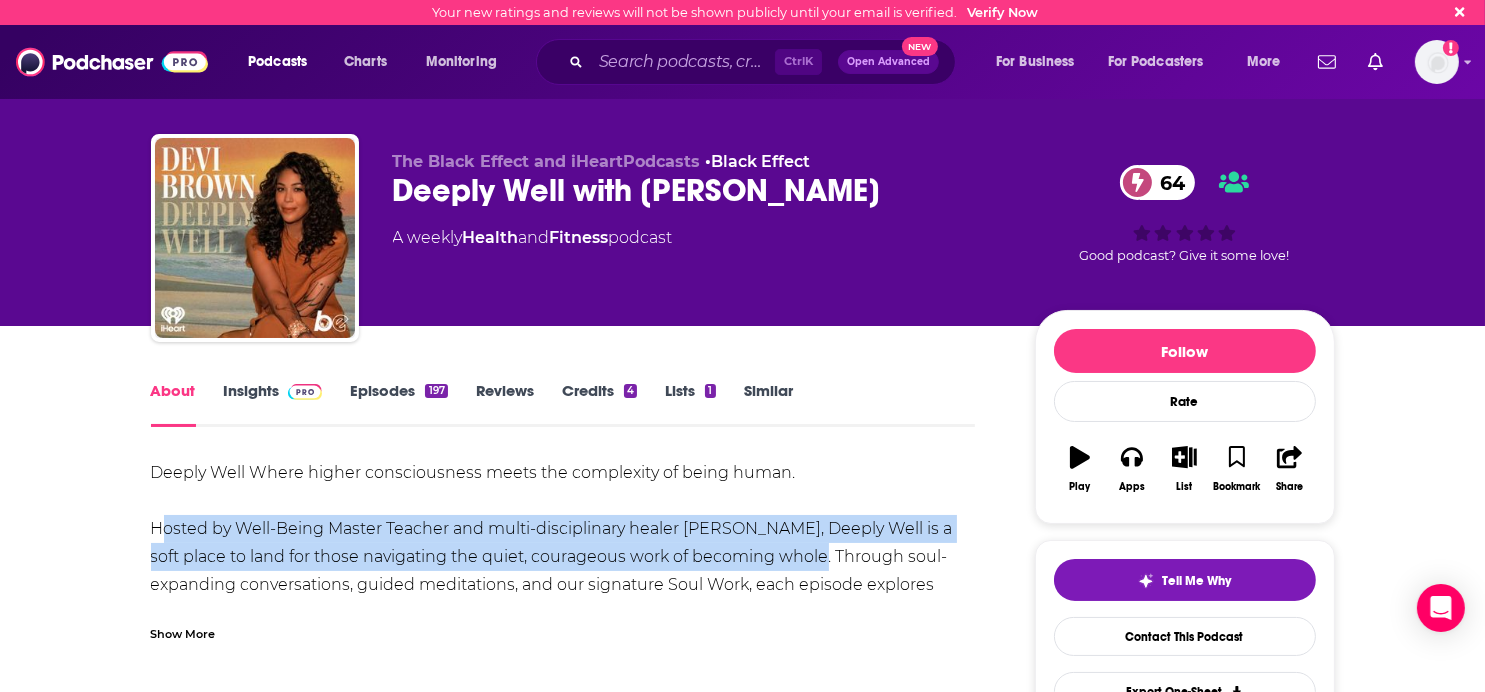 click on "Deeply Well Where higher consciousness meets the complexity of being human.
Hosted by Well-Being Master Teacher and multi-disciplinary healer [PERSON_NAME], Deeply Well is a soft place to land for those navigating the quiet, courageous work of becoming whole. Through soul-expanding conversations, guided meditations, and our signature Soul Work, each episode explores what it truly means to heal, to rewire, and to return—to your body, your truth, and your unique path. Created for the seekers, the sensitives, the creatives, and anyone reclaiming peace in a world that often overwhelms, Deeply Well invites you into presence, clarity, and self-mastery—one breath, one practice, one guest at a time.
[PERSON_NAME] is the founder of [PERSON_NAME] Well-Being, former Chief Impact Officer at Chopra Global, and the author of Living in Wisdom and [PERSON_NAME]. Her work honors the sacred complexity of healing and guides you gently back to yourself—again and again." at bounding box center (563, 641) 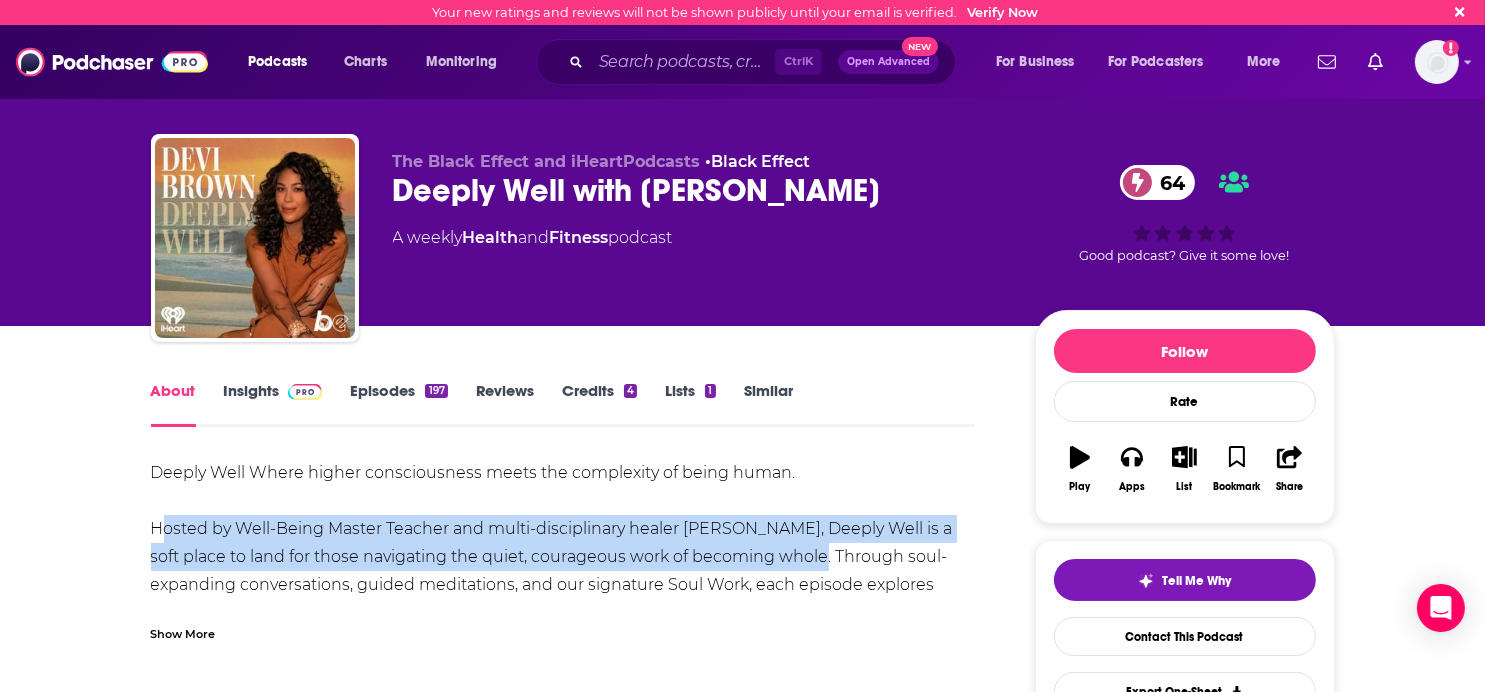 copy on "Hosted by Well-Being Master Teacher and multi-disciplinary healer [PERSON_NAME], Deeply Well is a soft place to land for those navigating the quiet, courageous work of becoming whole." 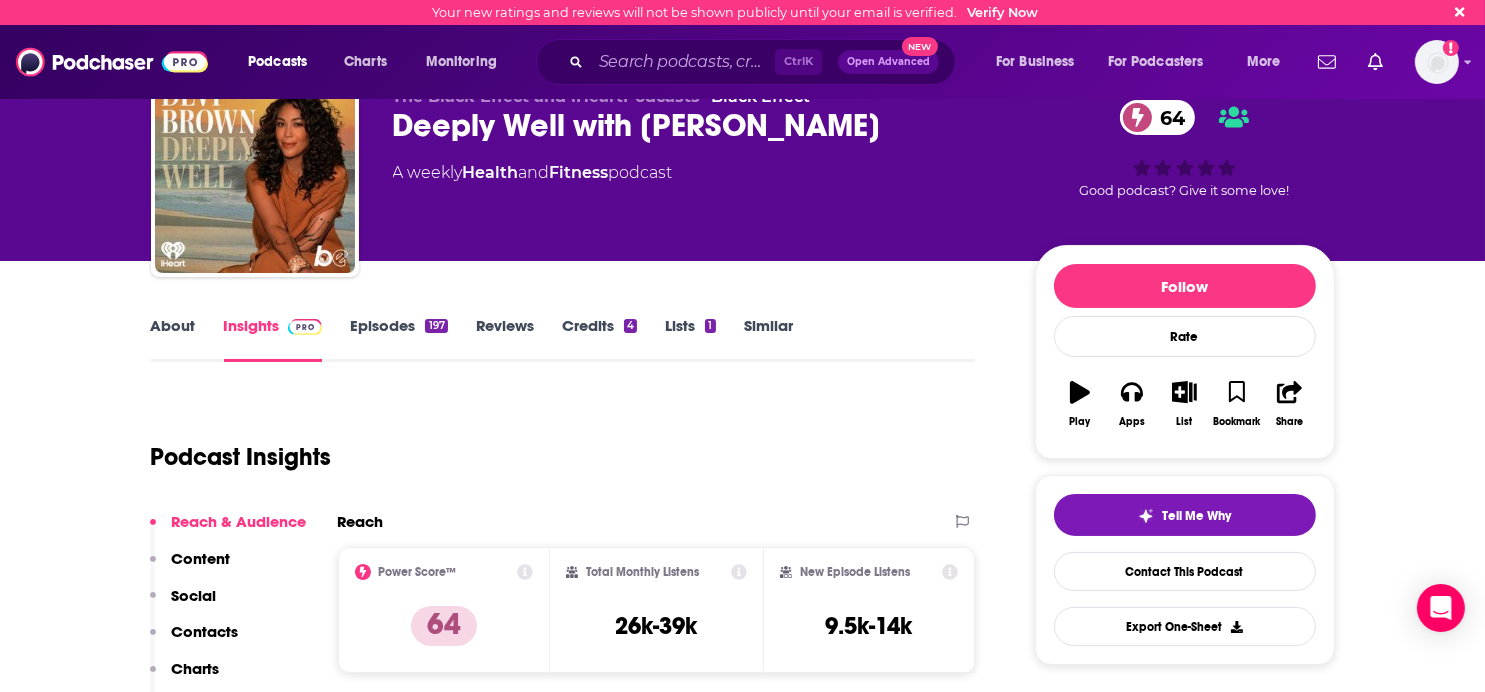 scroll, scrollTop: 100, scrollLeft: 0, axis: vertical 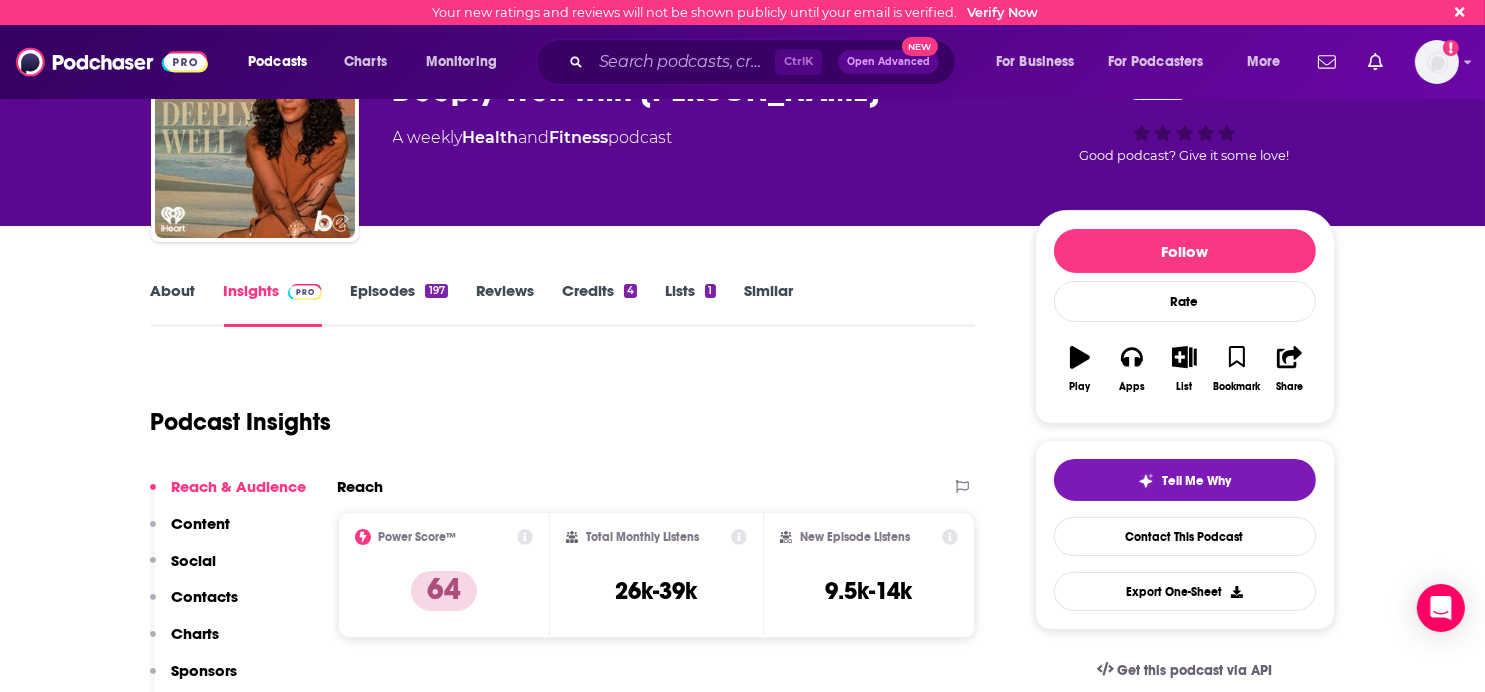 click on "Content" at bounding box center [201, 523] 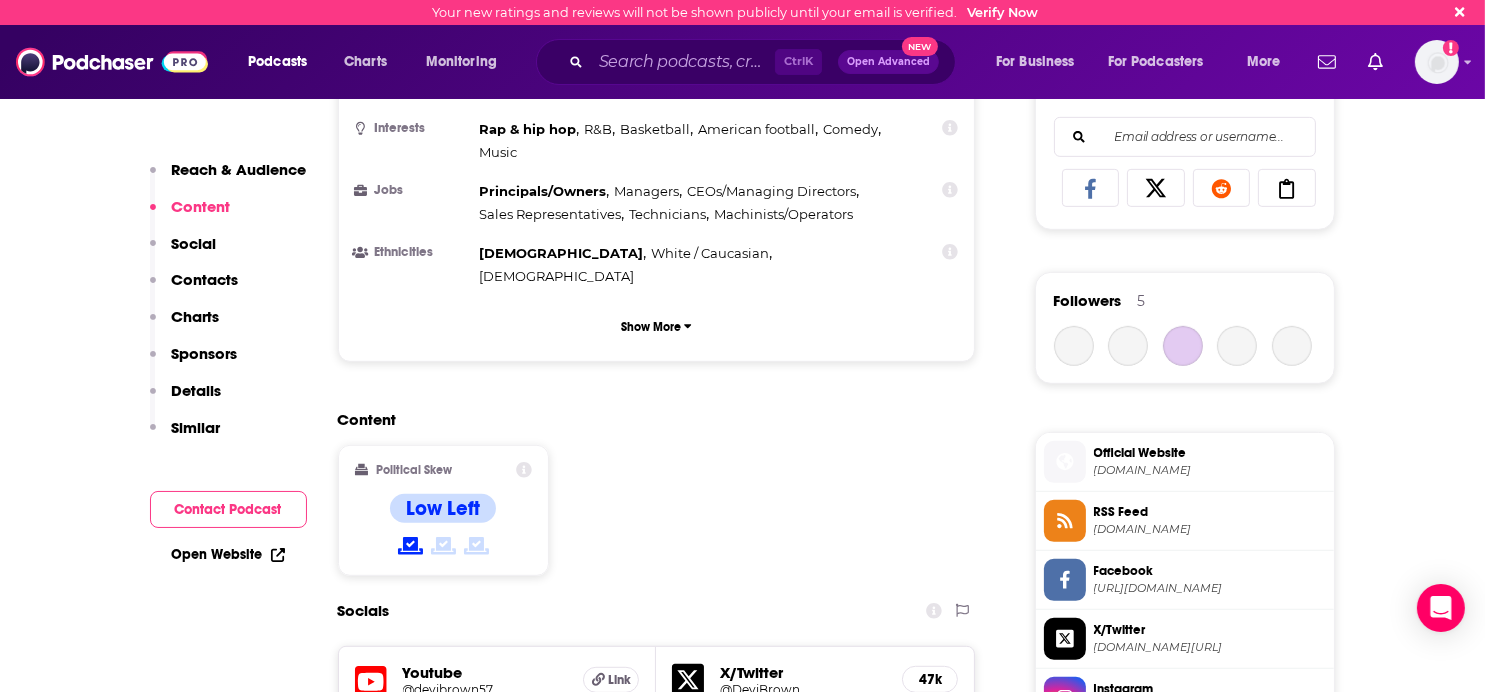 scroll, scrollTop: 1270, scrollLeft: 0, axis: vertical 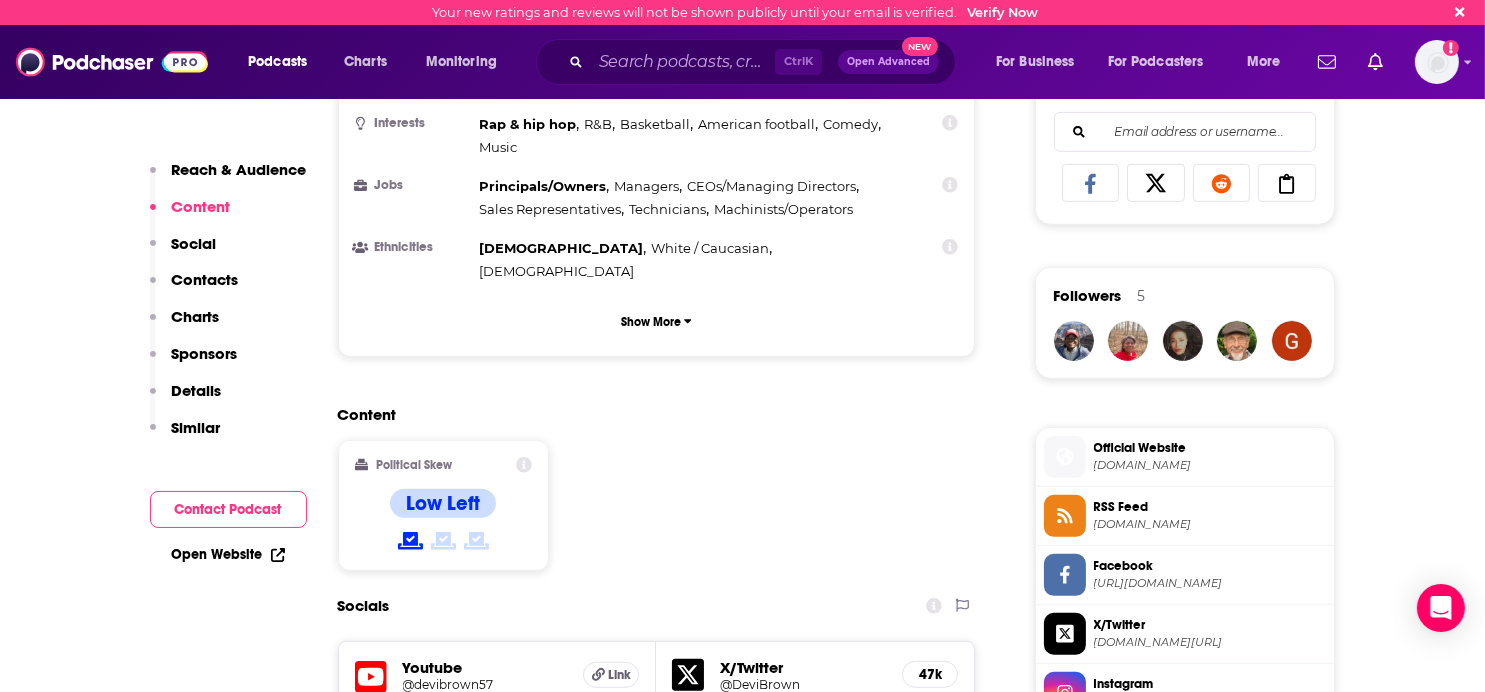 click on "Contacts" at bounding box center (205, 279) 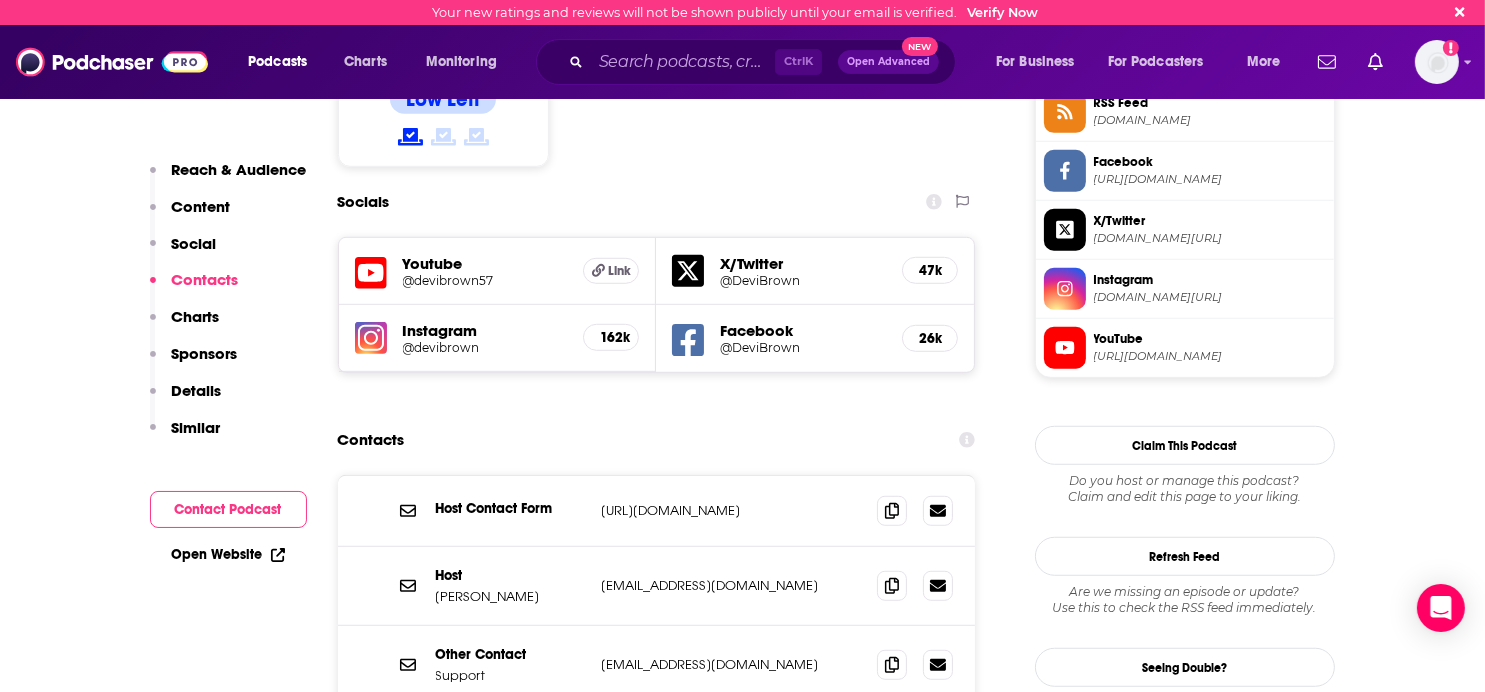scroll, scrollTop: 1689, scrollLeft: 0, axis: vertical 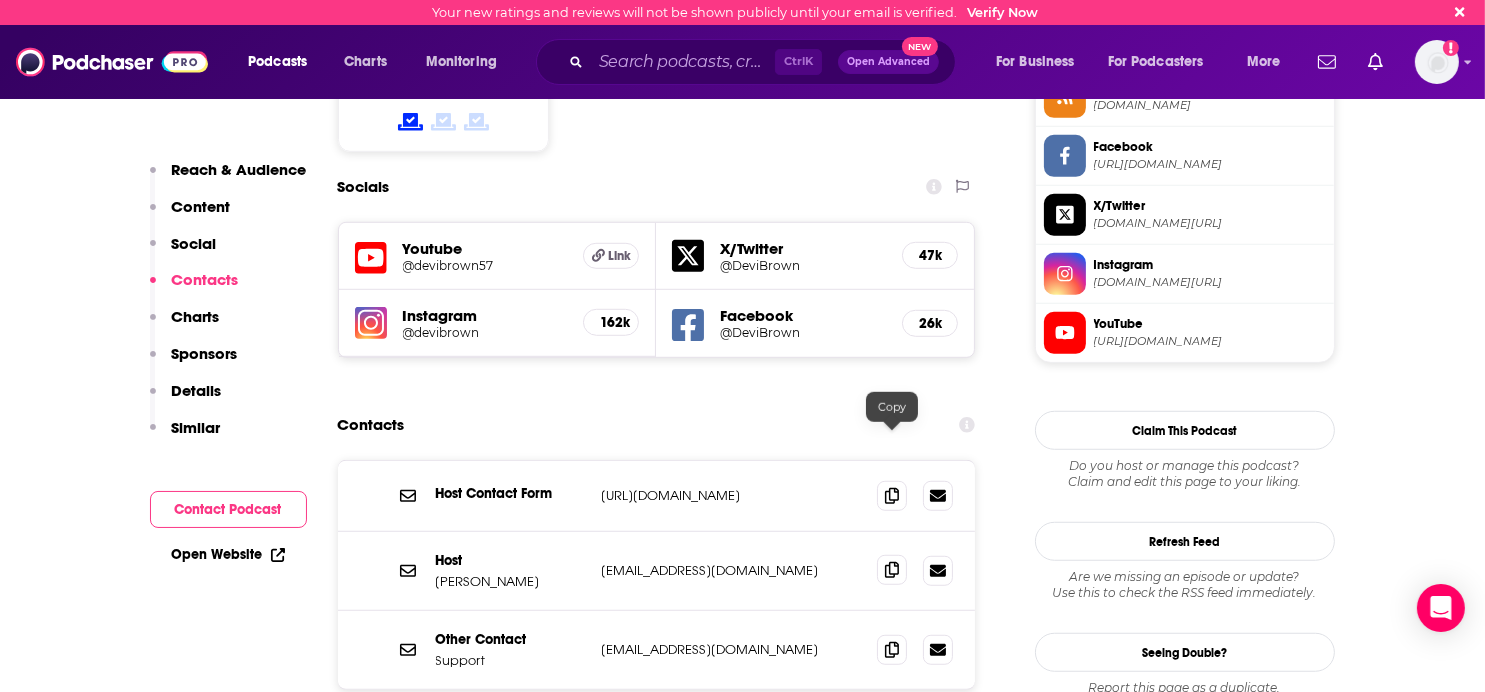 click 